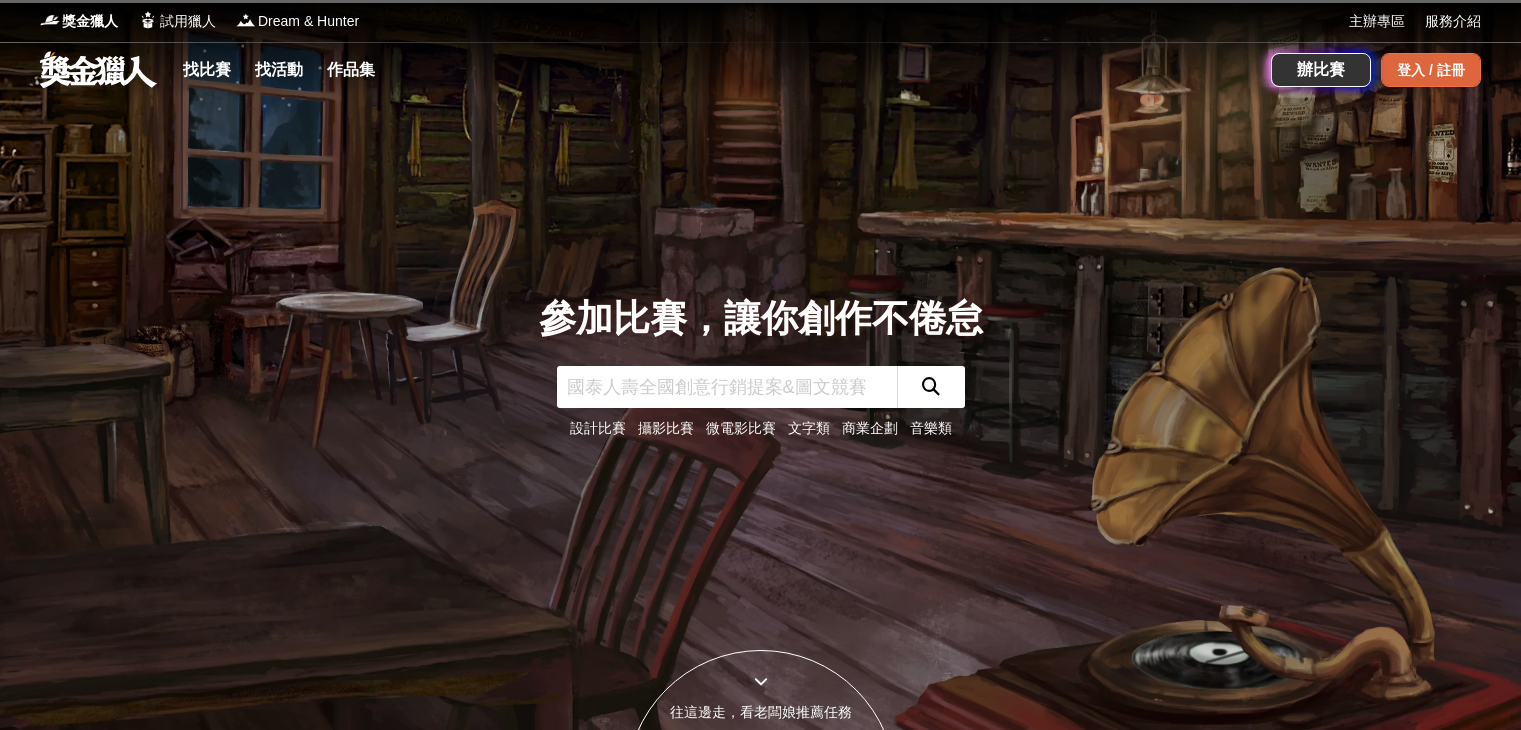 scroll, scrollTop: 0, scrollLeft: 0, axis: both 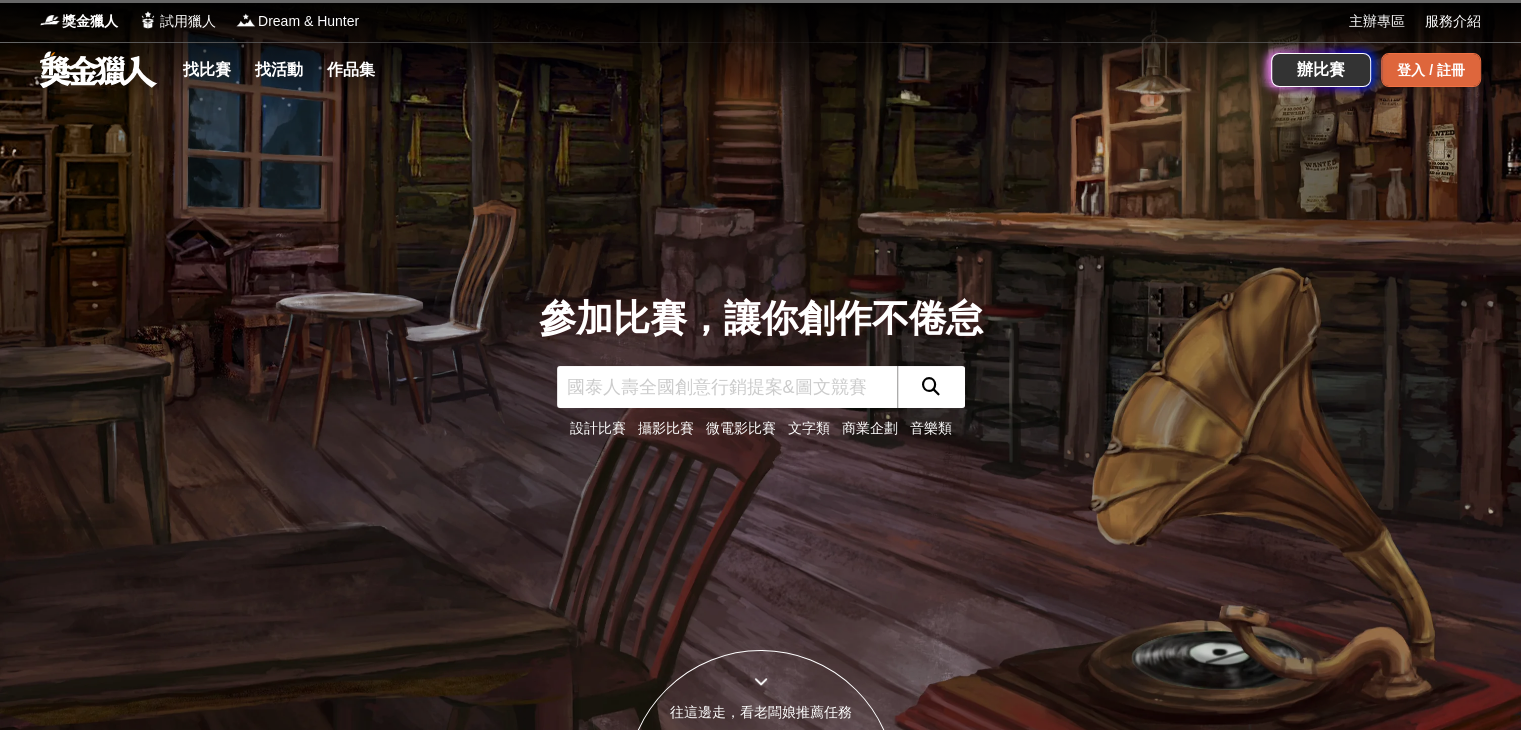 click on "登入 / 註冊" at bounding box center (1431, 70) 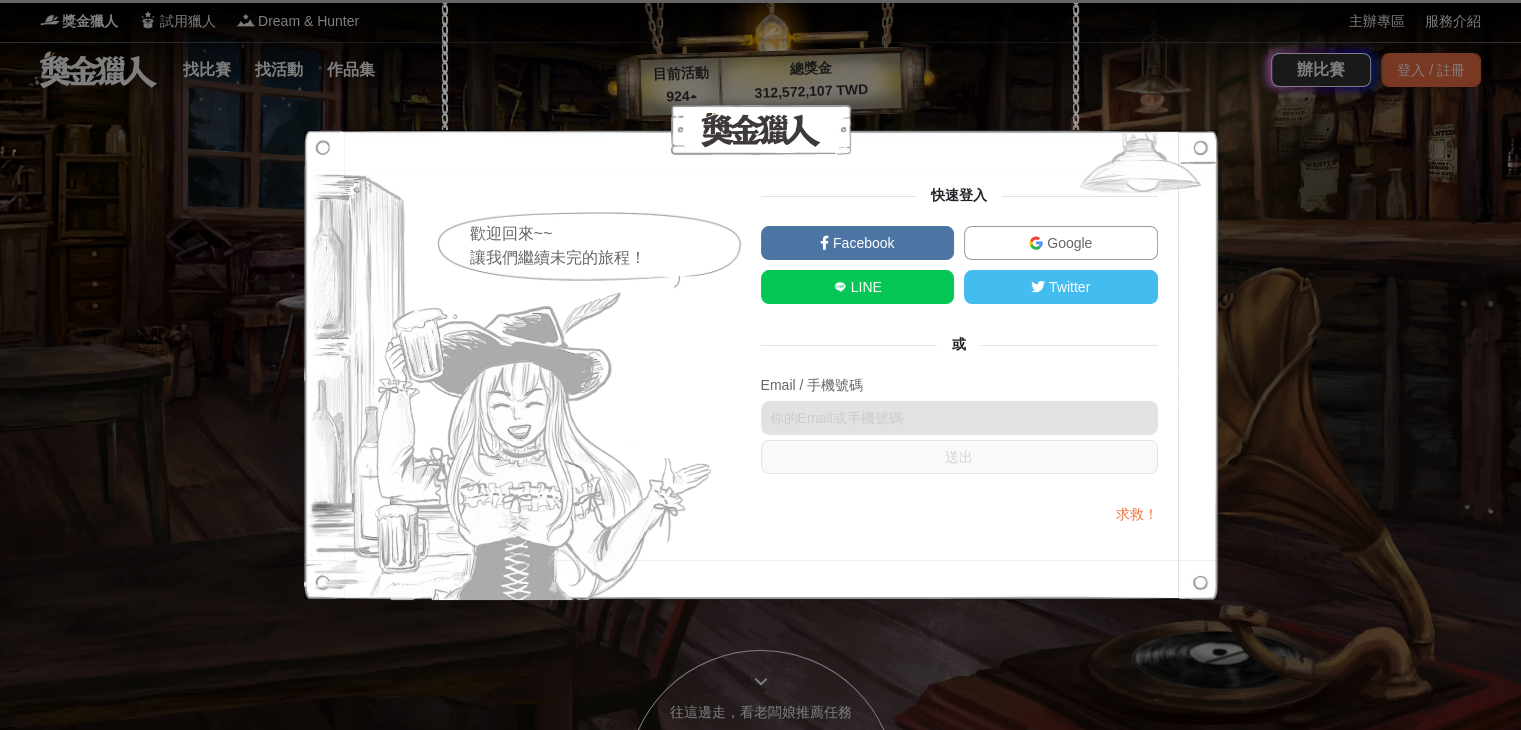 click at bounding box center [1036, 243] 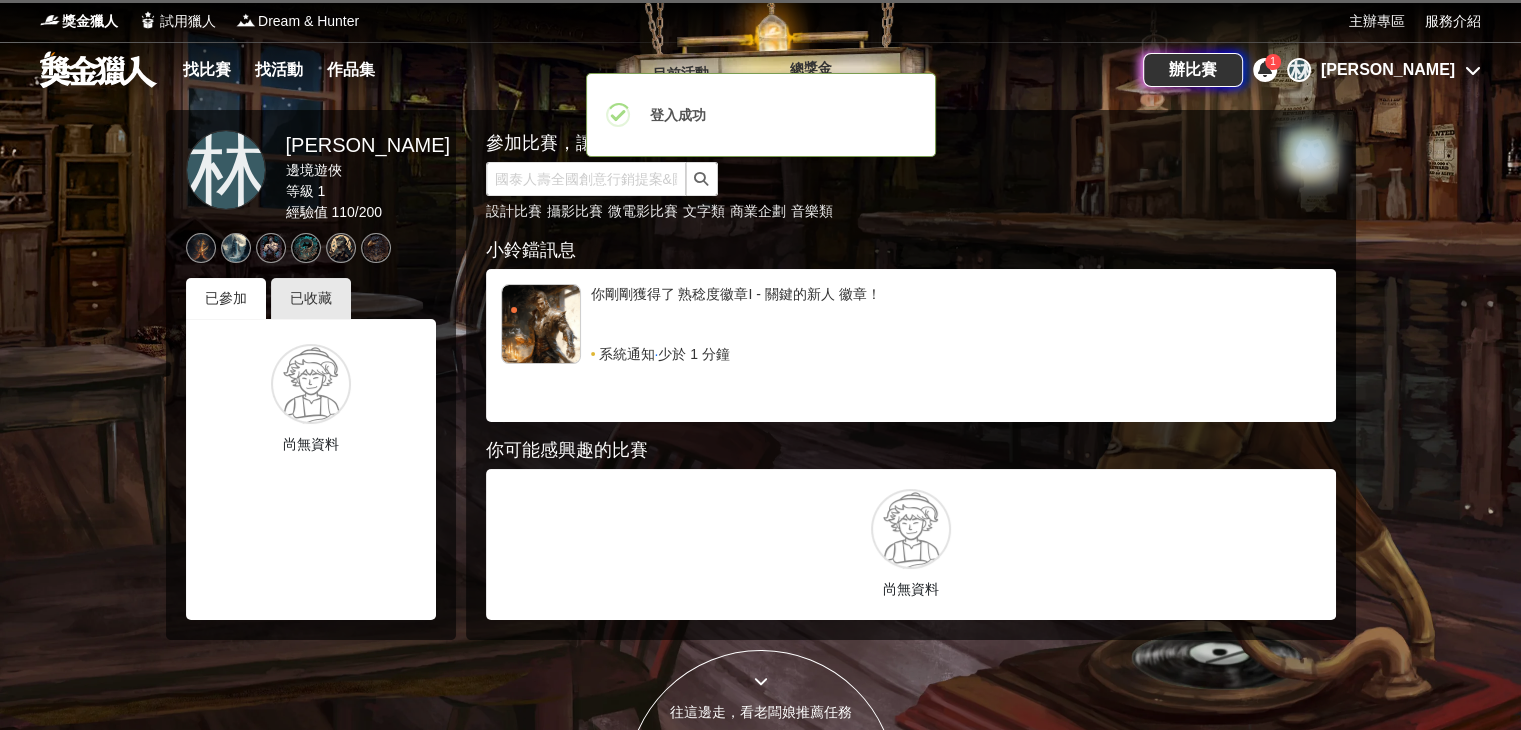 click at bounding box center (876, 179) 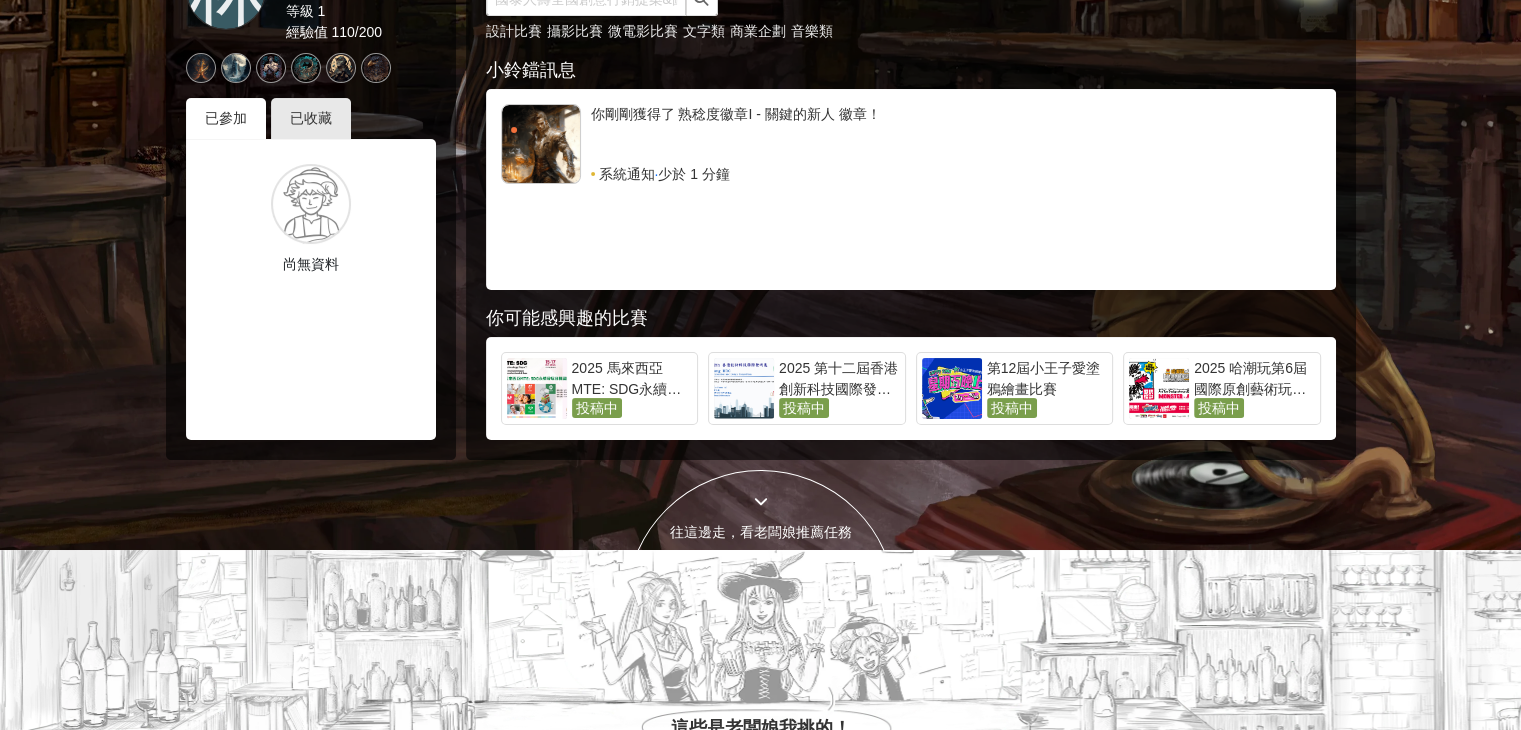 scroll, scrollTop: 0, scrollLeft: 0, axis: both 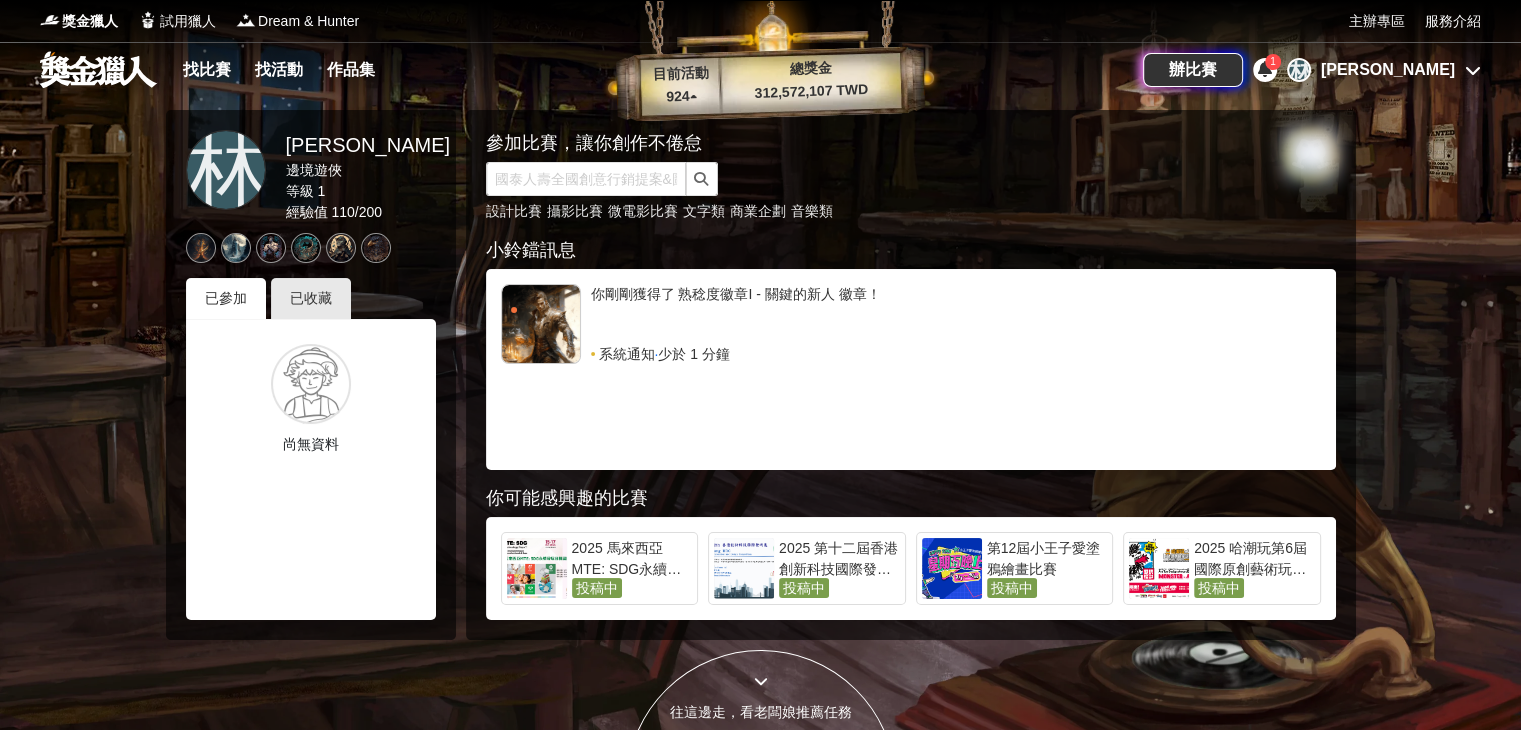 click at bounding box center (1265, 69) 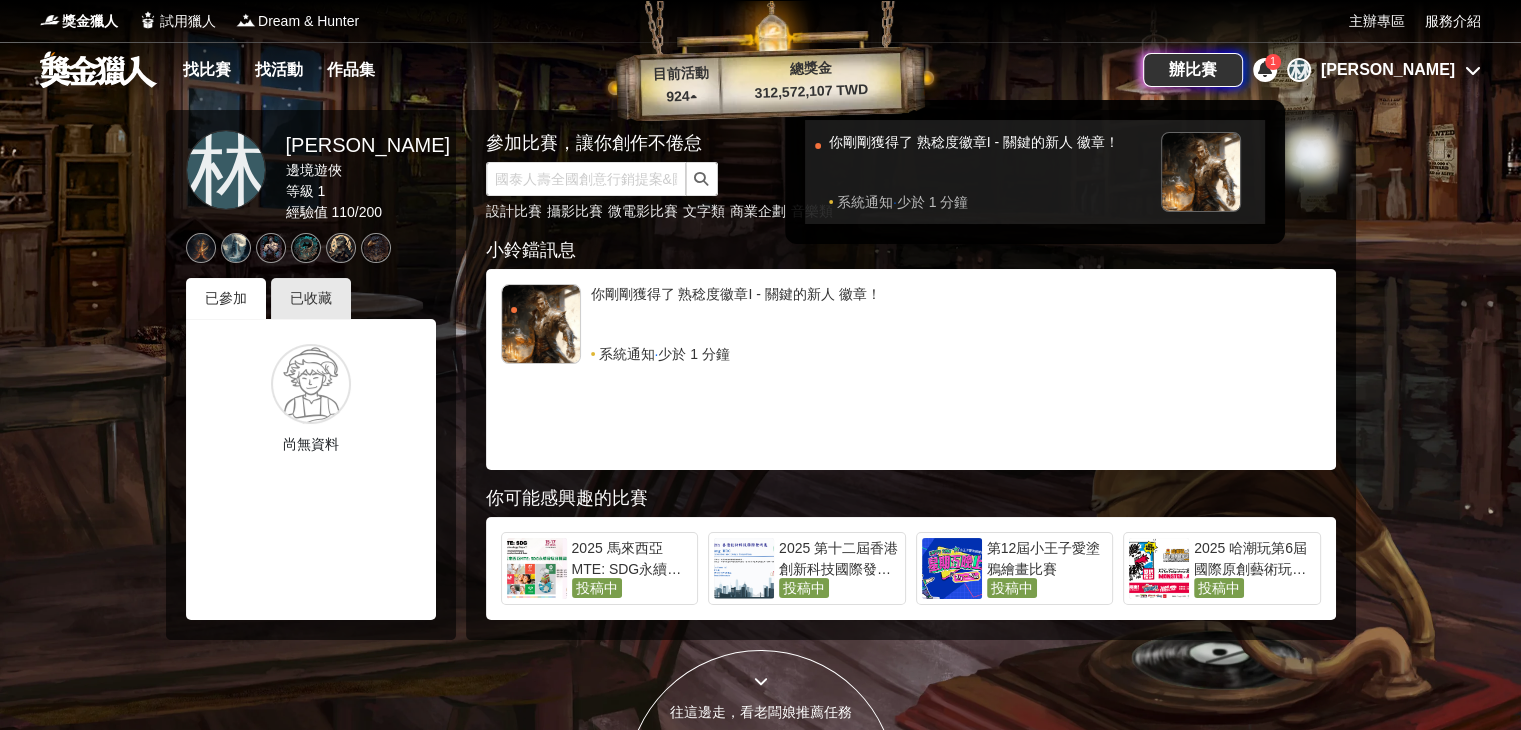 click on "你剛剛獲得了 熟稔度徽章I - 關鍵的新人 徽章！" at bounding box center [990, 162] 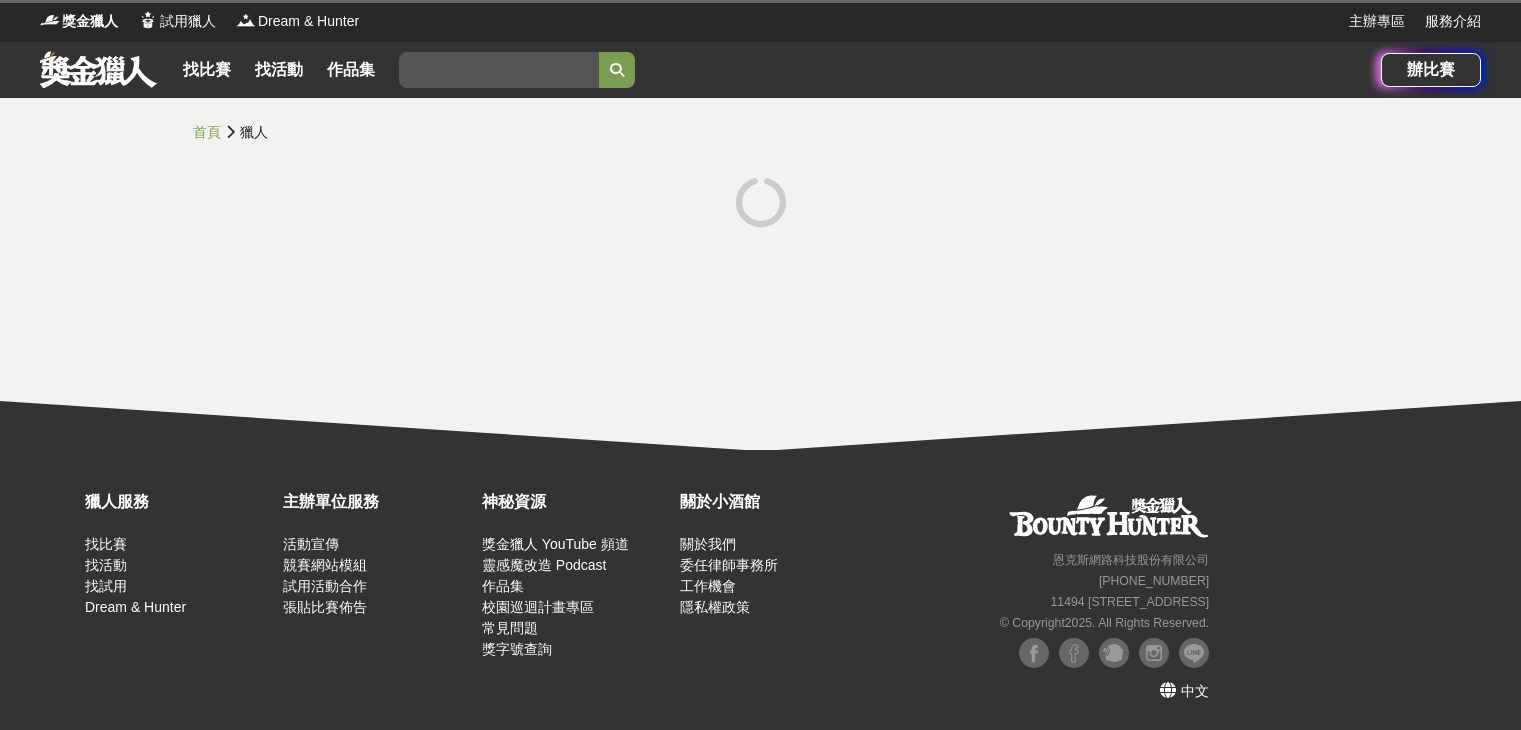 scroll, scrollTop: 0, scrollLeft: 0, axis: both 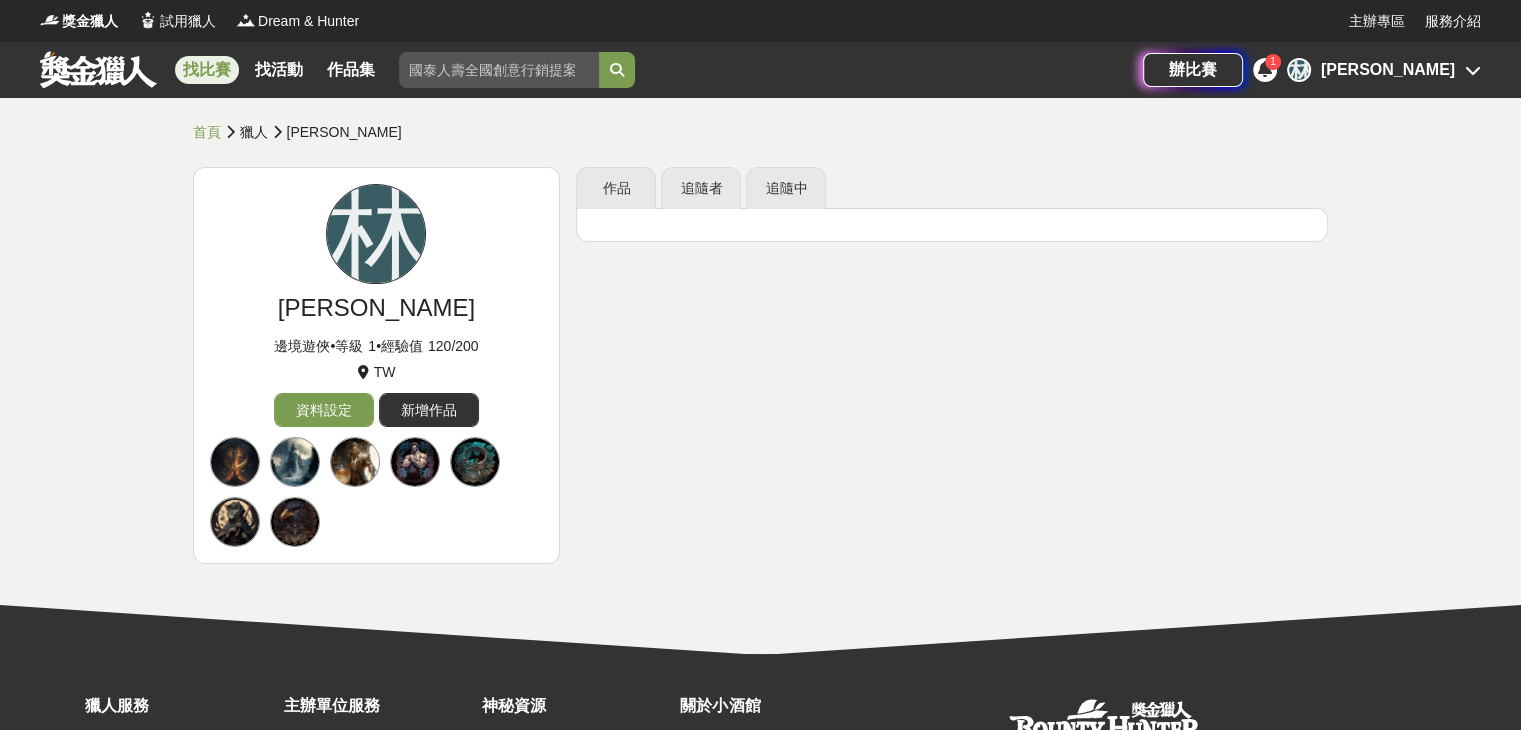 click on "找比賽" at bounding box center (207, 70) 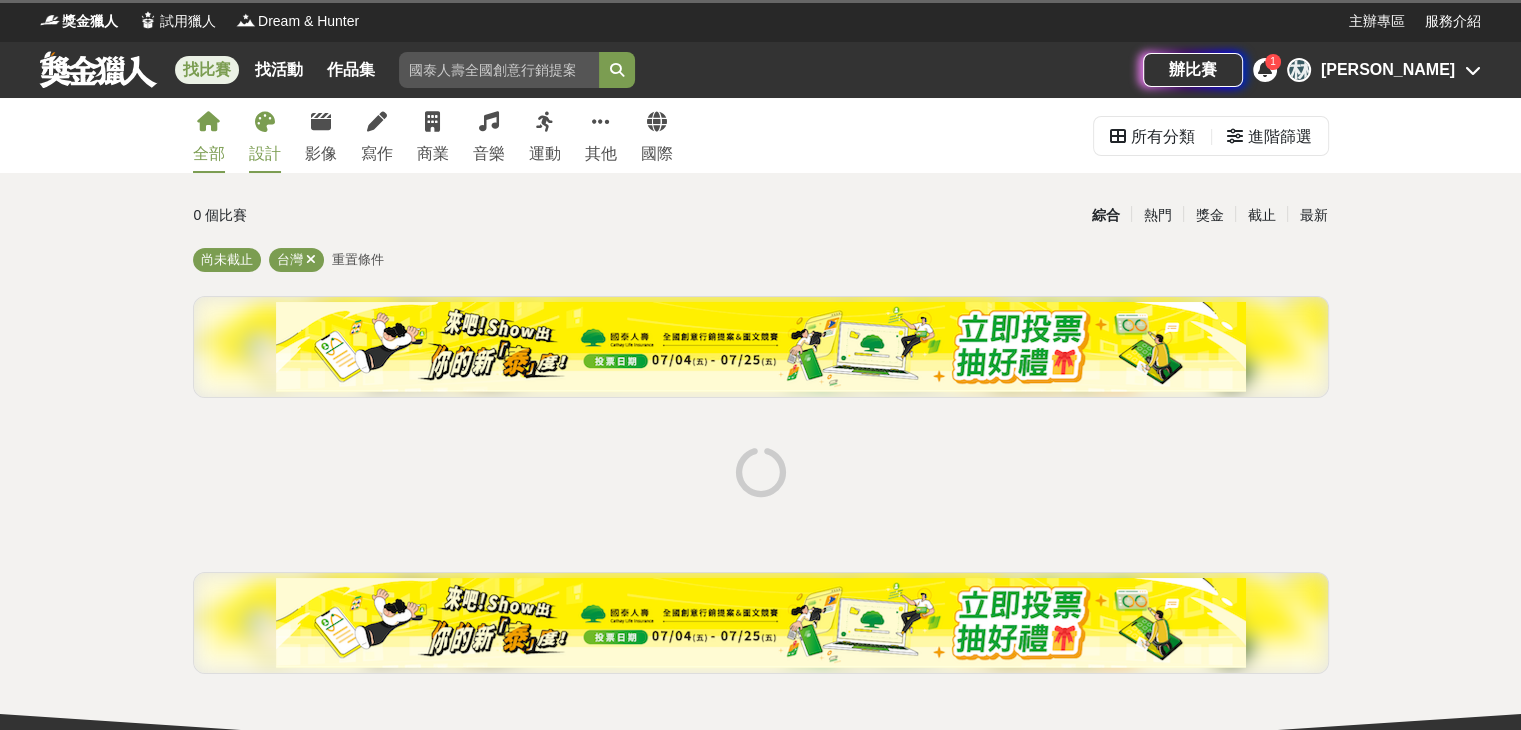 click on "設計" at bounding box center [265, 154] 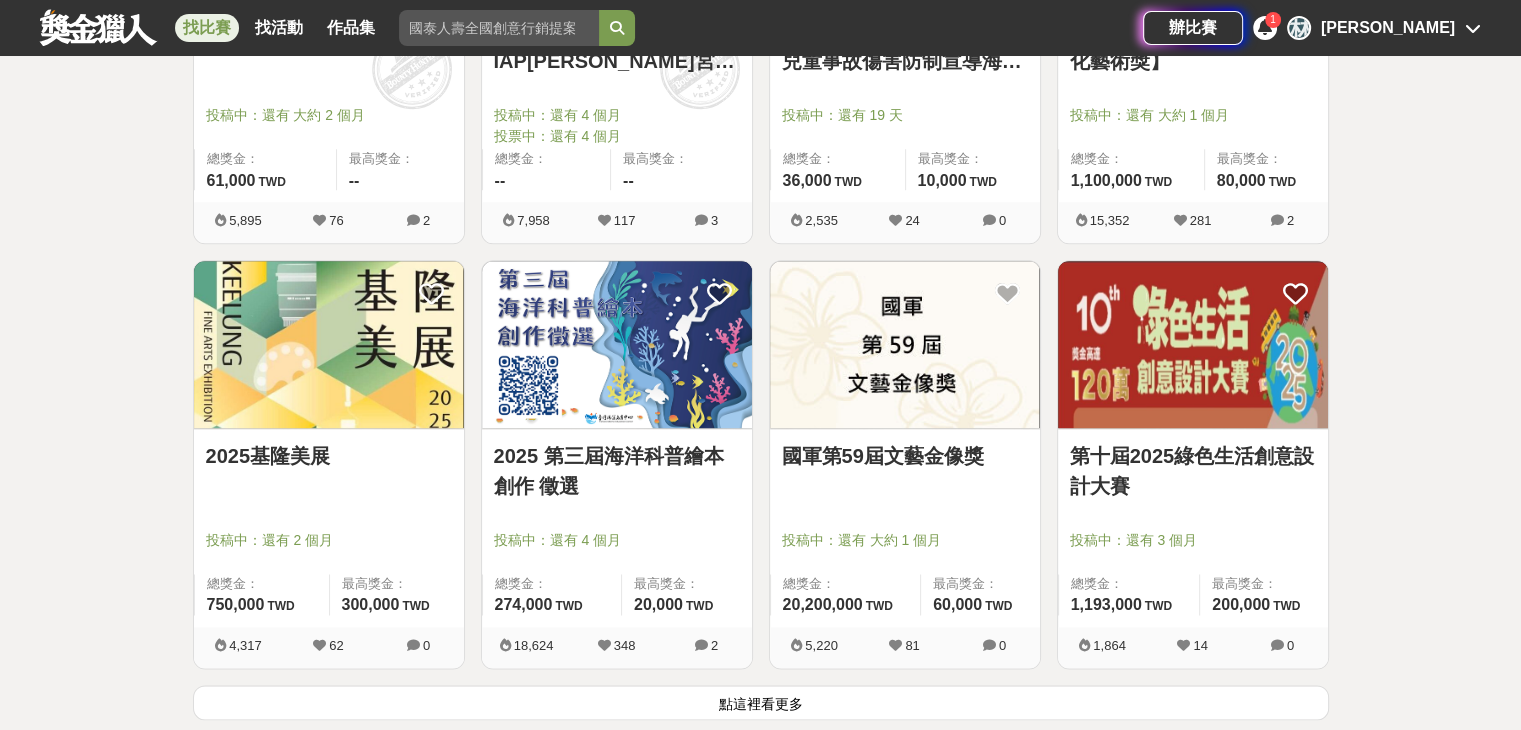 scroll, scrollTop: 2400, scrollLeft: 0, axis: vertical 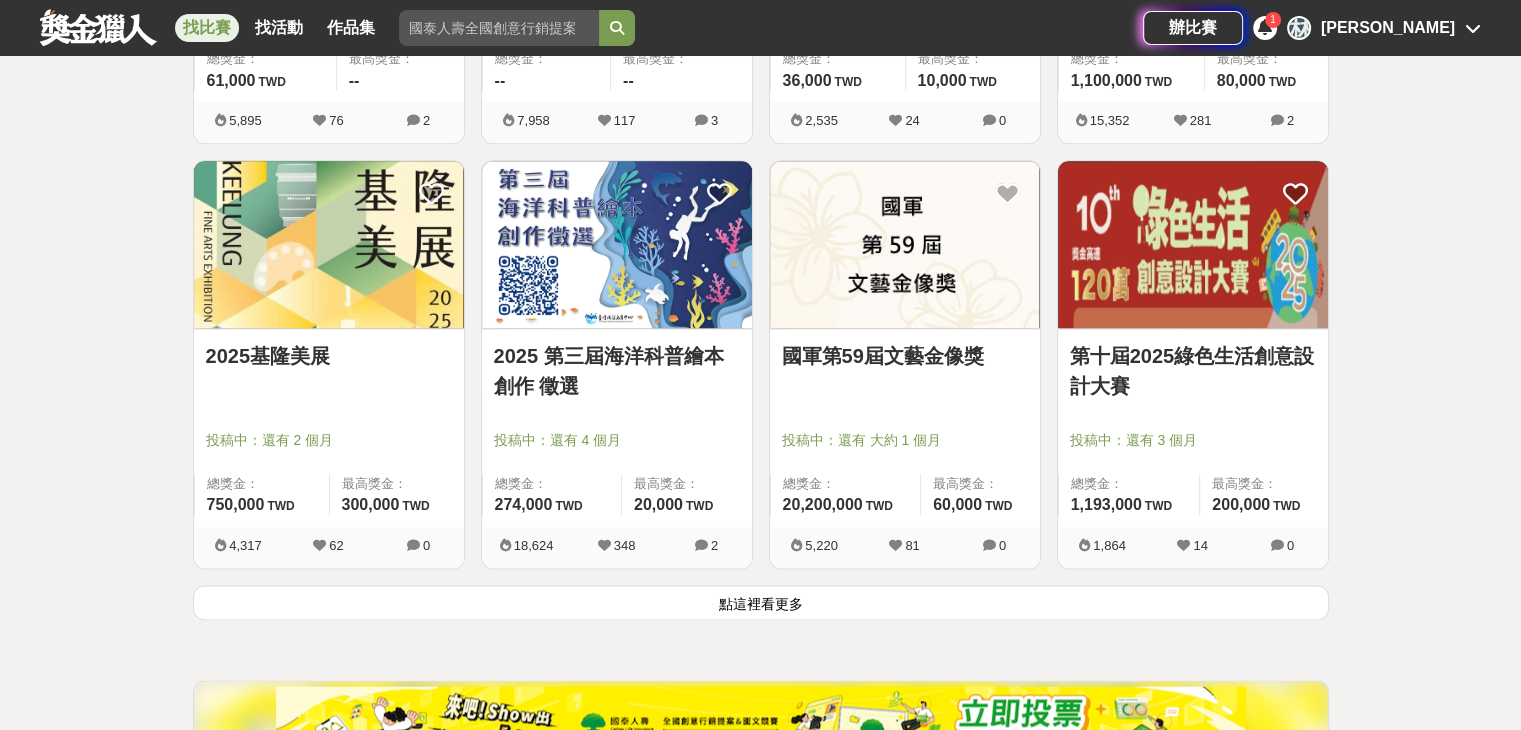 click on "點這裡看更多" at bounding box center [761, 602] 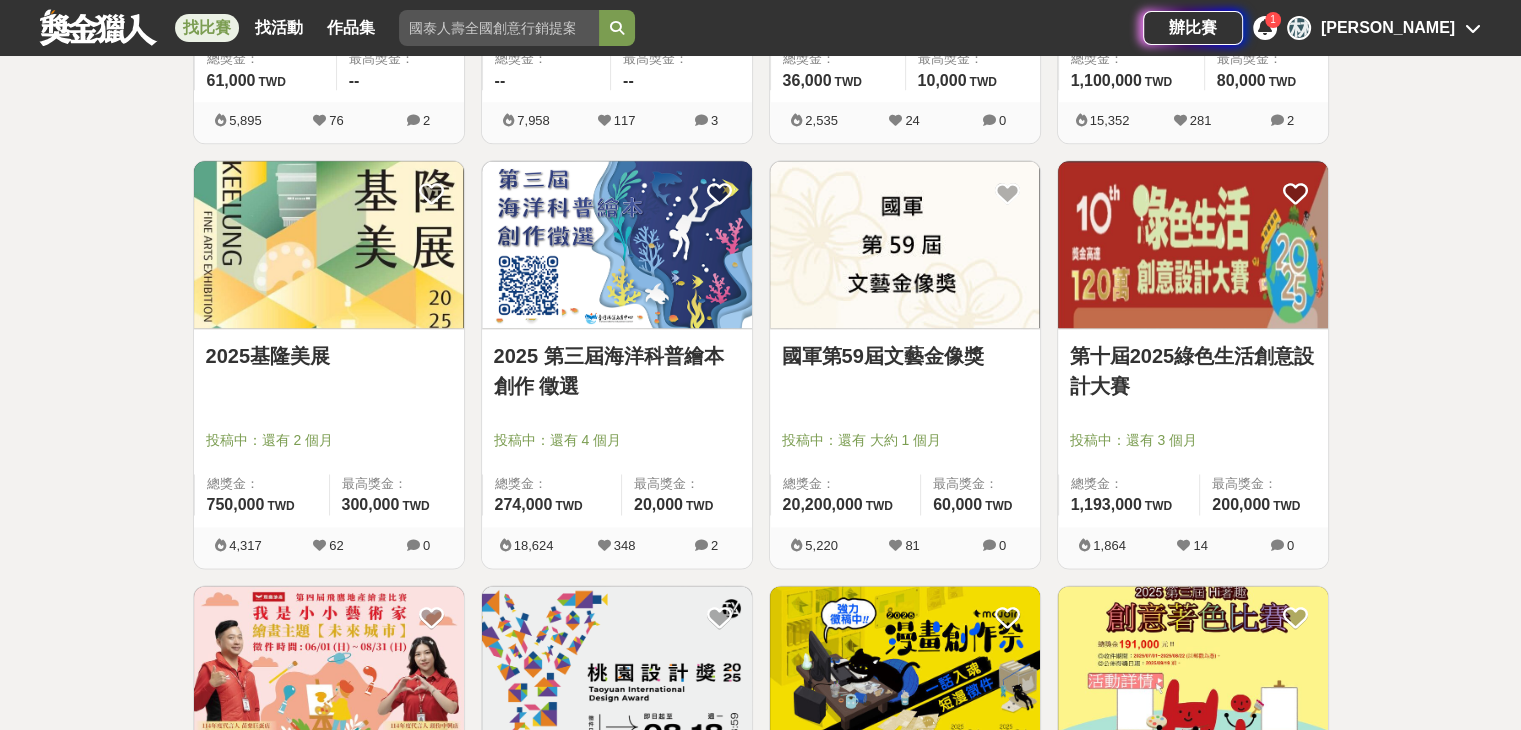 click at bounding box center [329, 244] 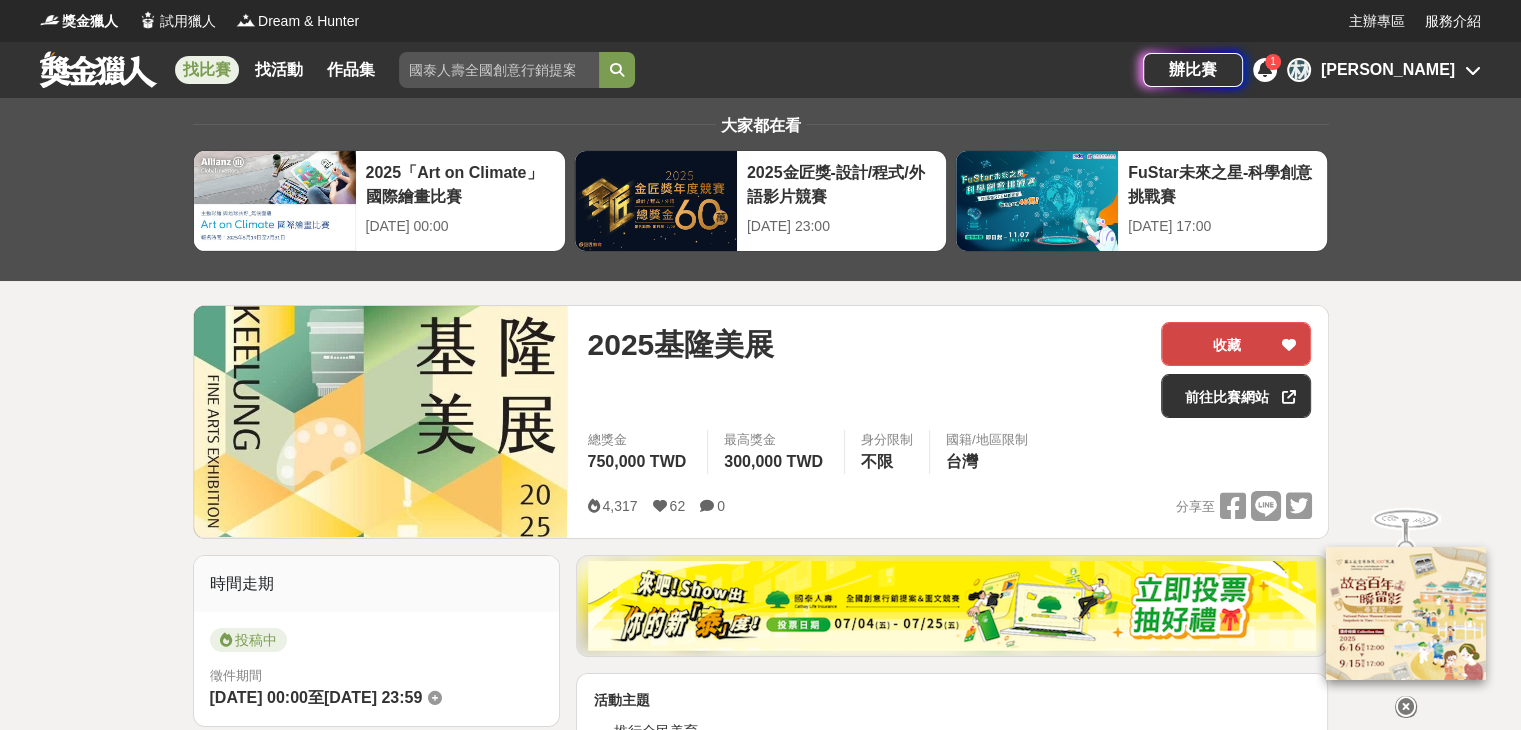 scroll, scrollTop: 0, scrollLeft: 0, axis: both 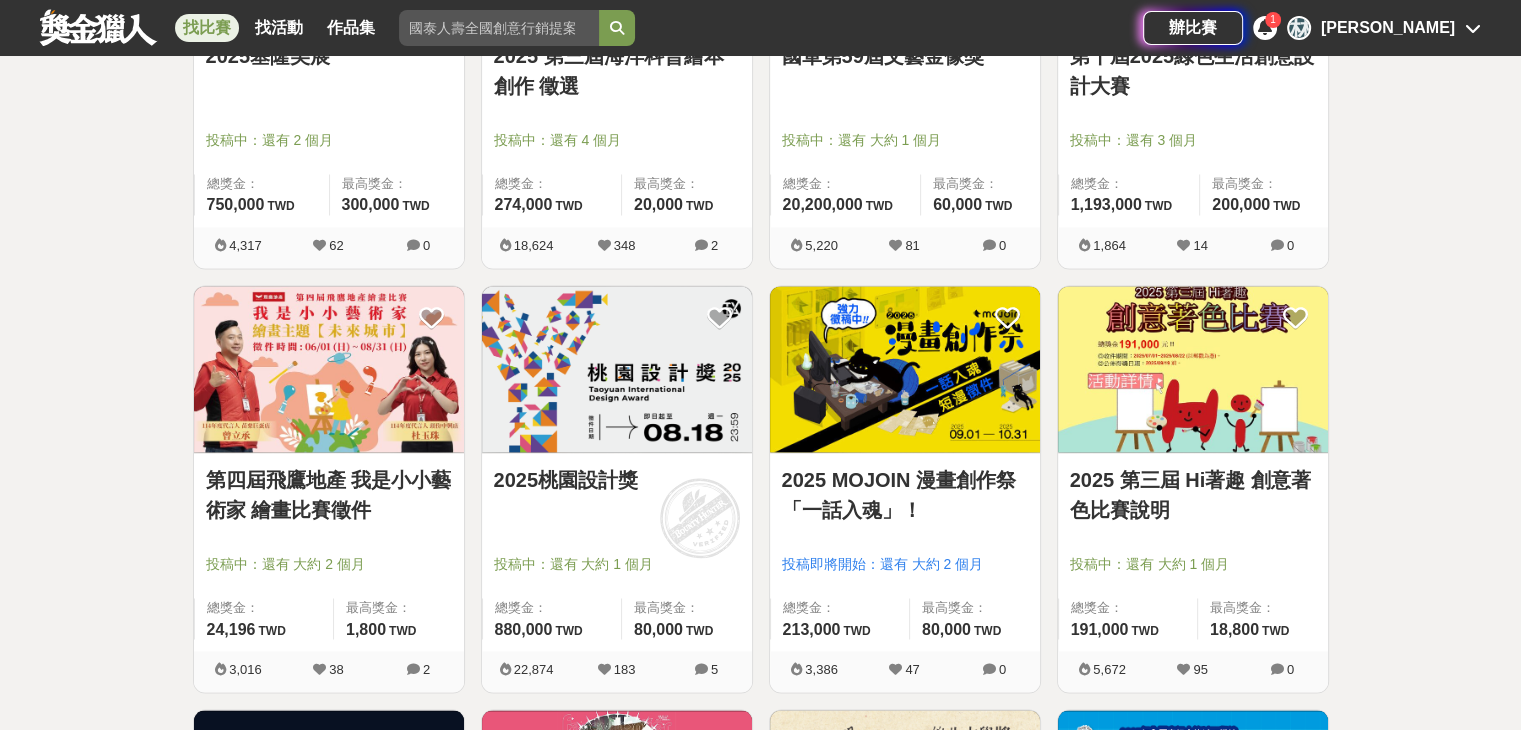 click at bounding box center (617, 369) 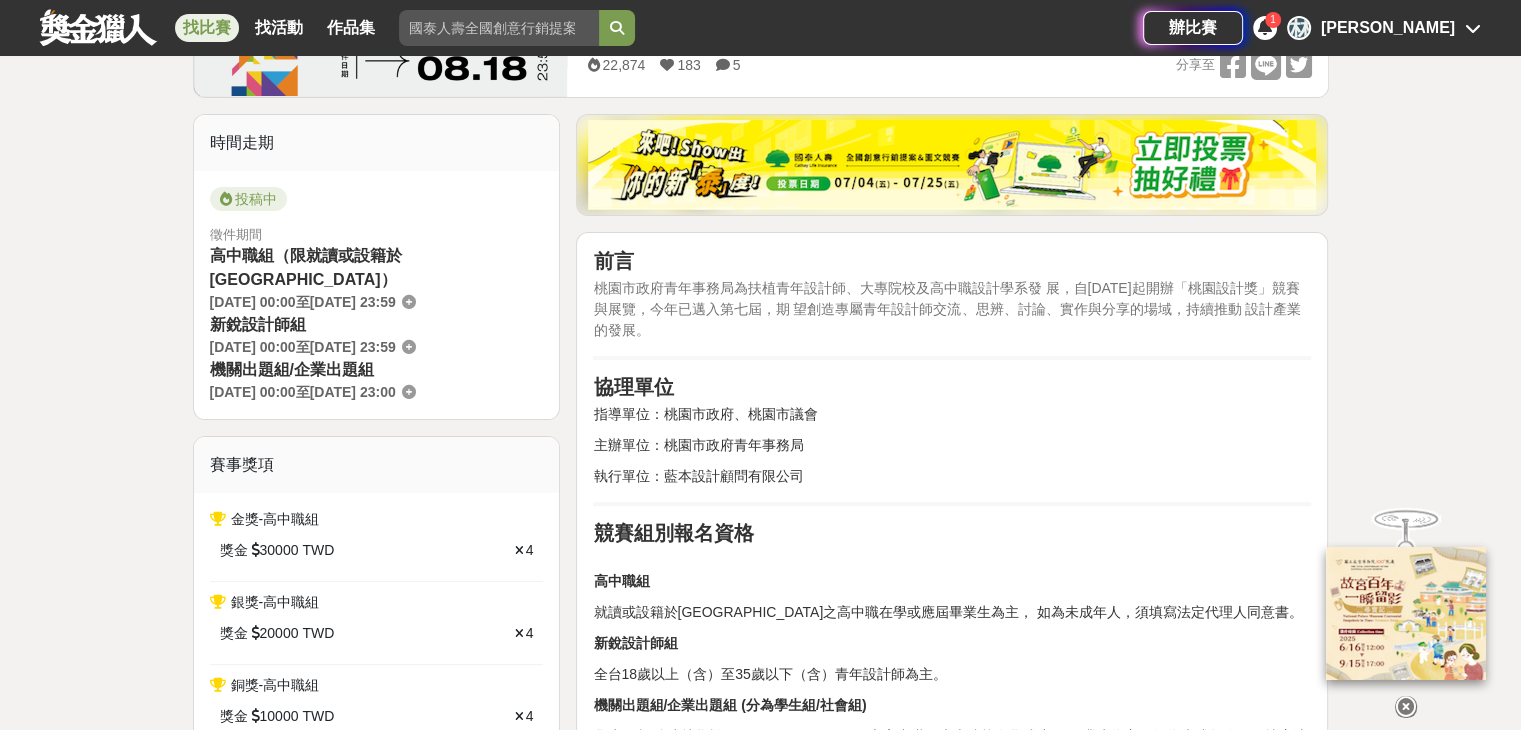 scroll, scrollTop: 600, scrollLeft: 0, axis: vertical 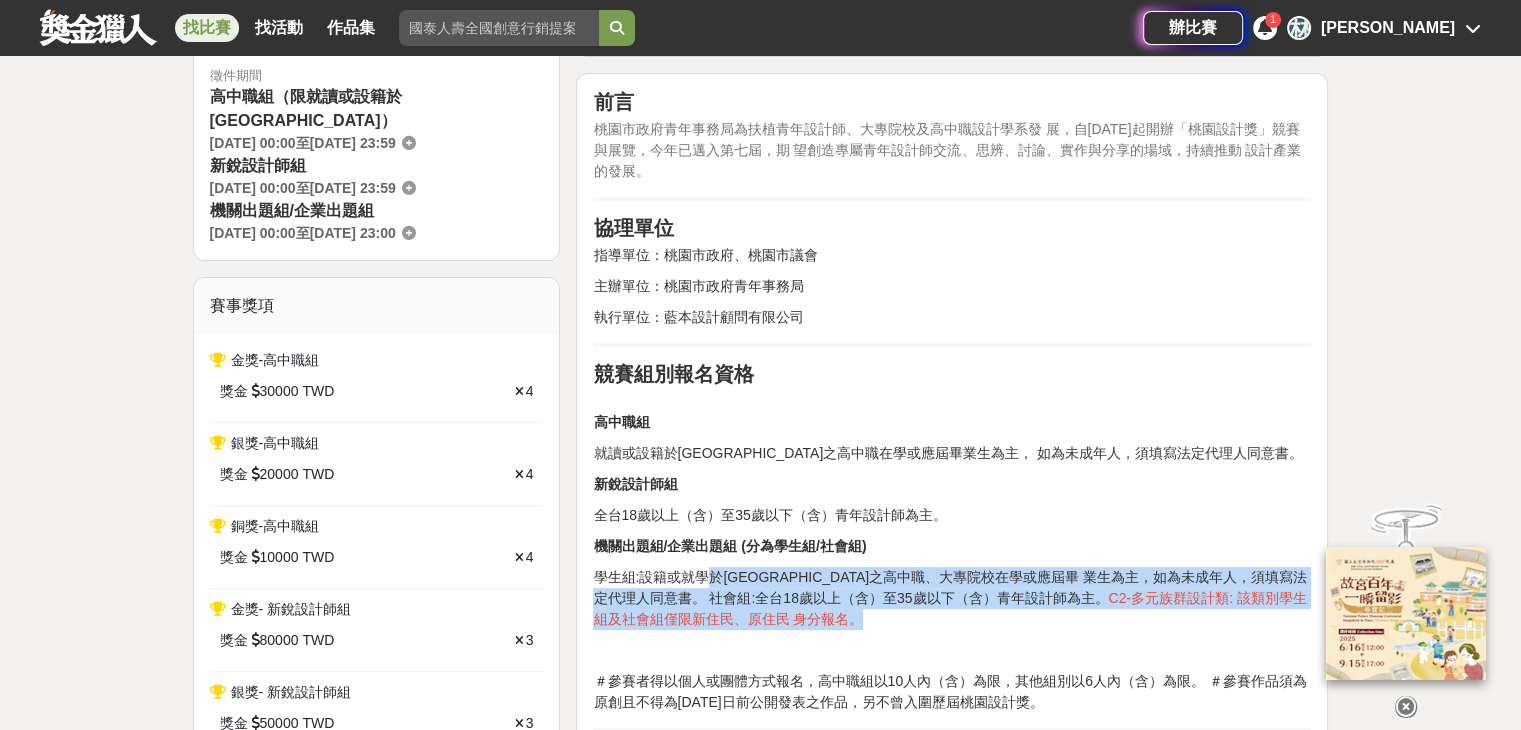 drag, startPoint x: 748, startPoint y: 589, endPoint x: 1003, endPoint y: 604, distance: 255.4408 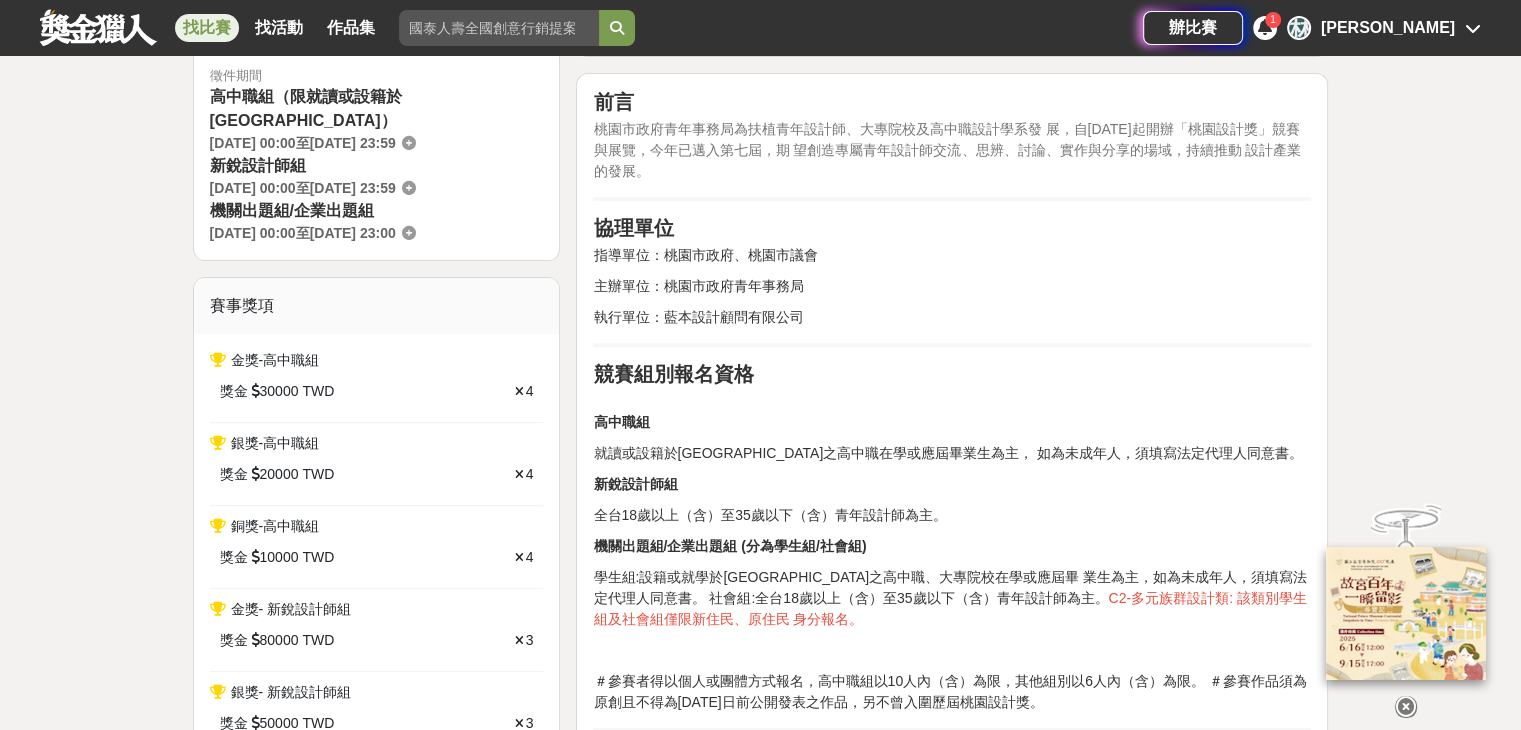 click on "機關出題組/企業出題組 (分為學生組/社會組)" at bounding box center (952, 546) 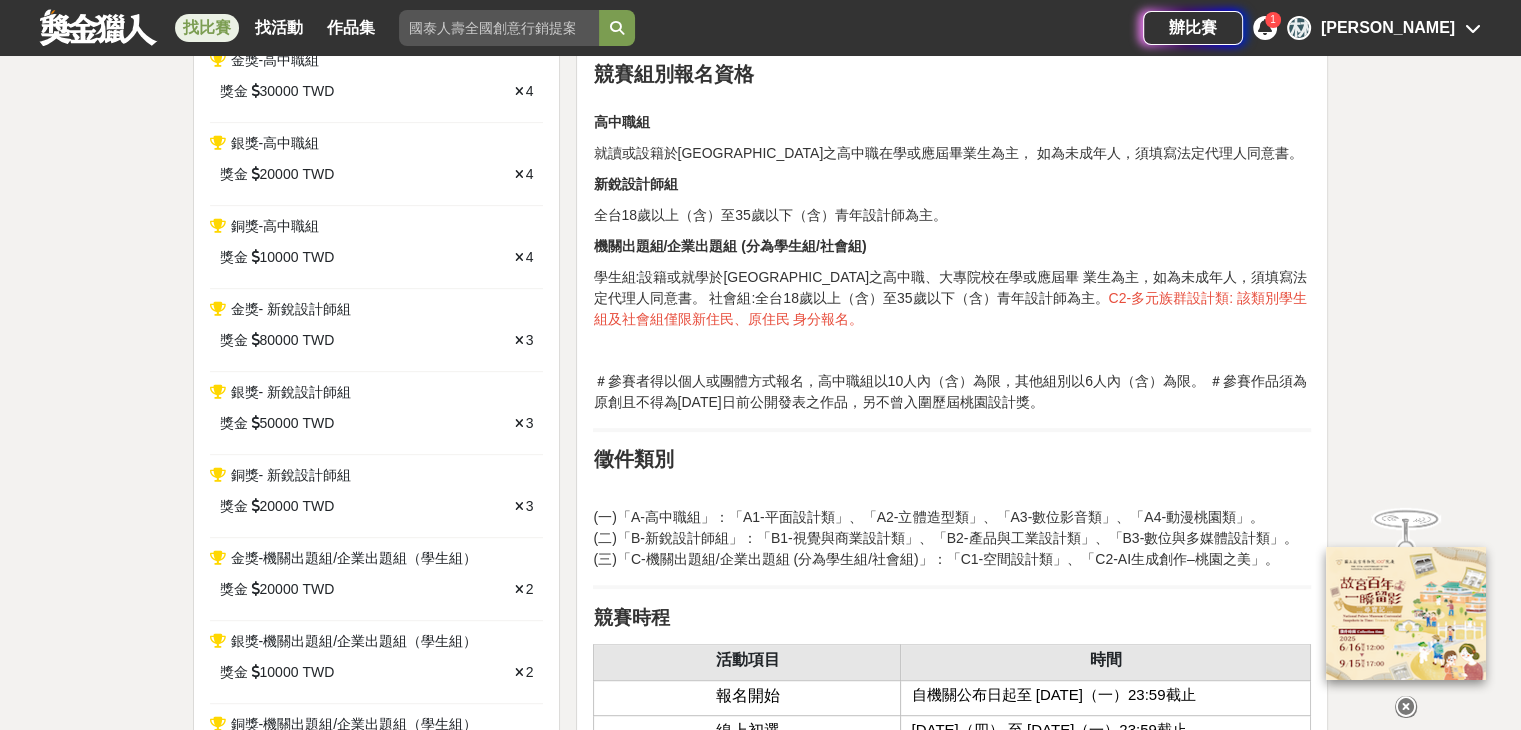 scroll, scrollTop: 1100, scrollLeft: 0, axis: vertical 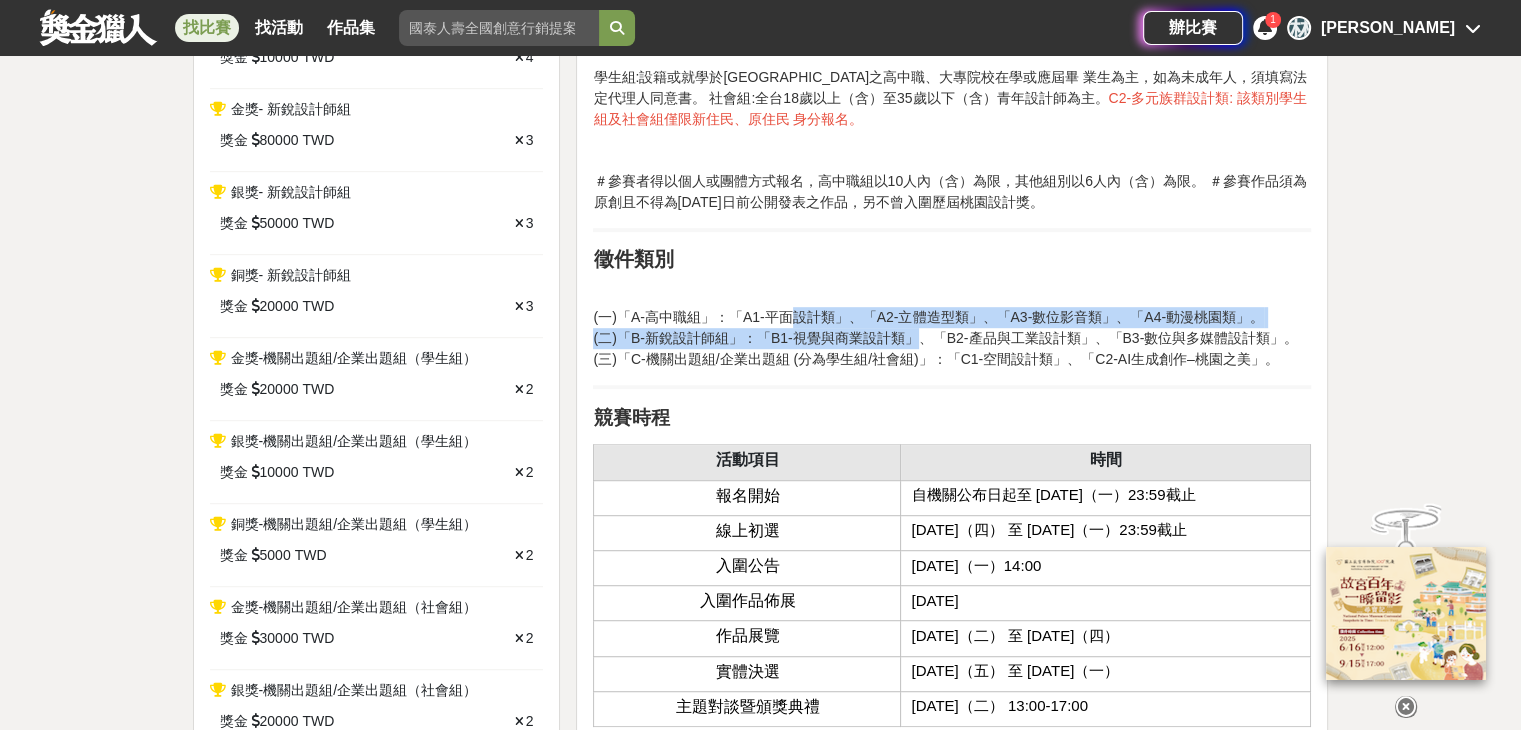 drag, startPoint x: 900, startPoint y: 331, endPoint x: 776, endPoint y: 305, distance: 126.69649 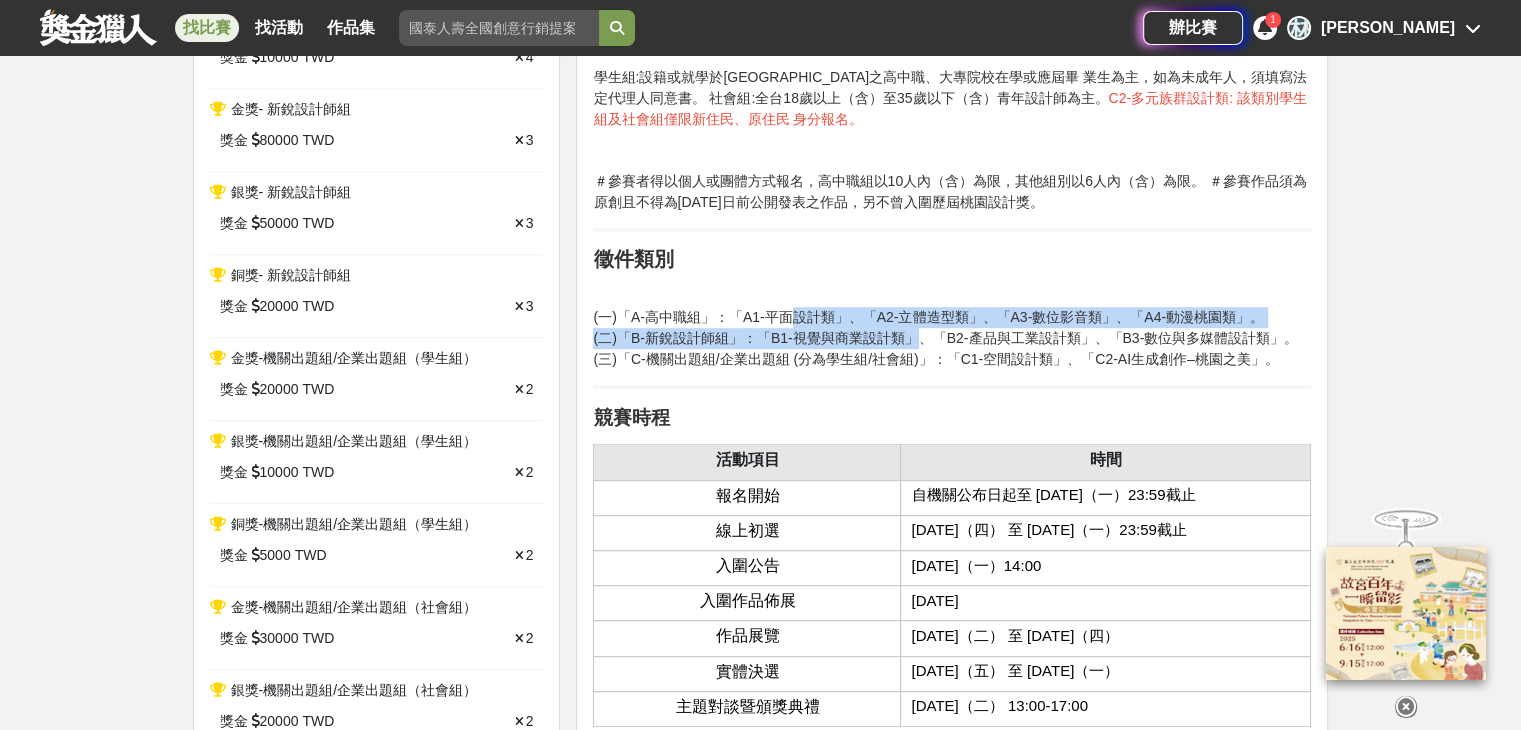click on "(一)「A-高中職組」：「A1-平面設計類」、「A2-立體造型類」、「A3-數位影音類」、「A4-動漫桃園類」。 (二)「B-新銳設計師組」：「B1-視覺與商業設計類」、「B2-產品與工業設計類」、「B3-數位與多媒體設計類」。 (三)「C-機關出題組/企業出題組 (分為學生組/社會組)」：「C1-空間設計類」、「C2-AI生成創作–桃園之美」。" at bounding box center [952, 338] 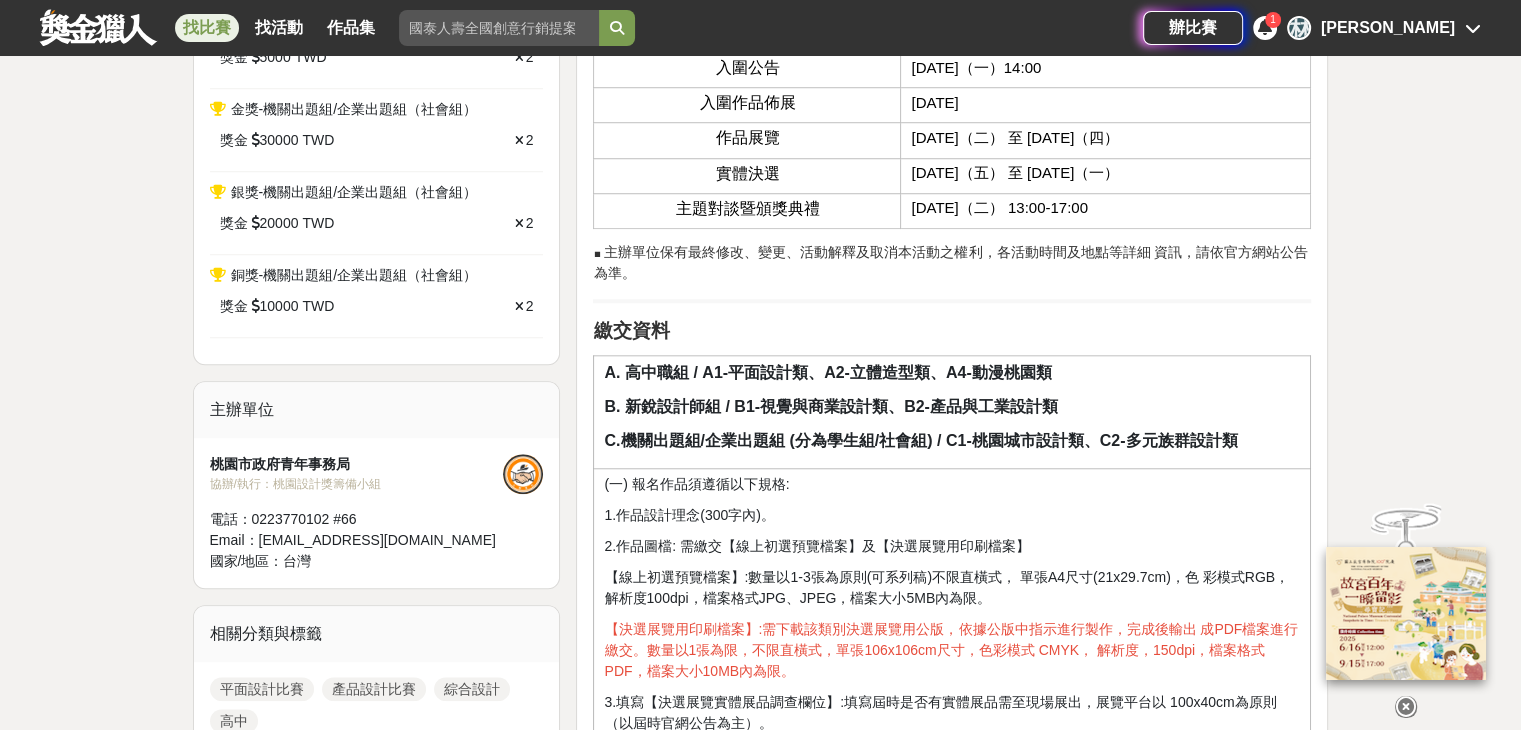 scroll, scrollTop: 1700, scrollLeft: 0, axis: vertical 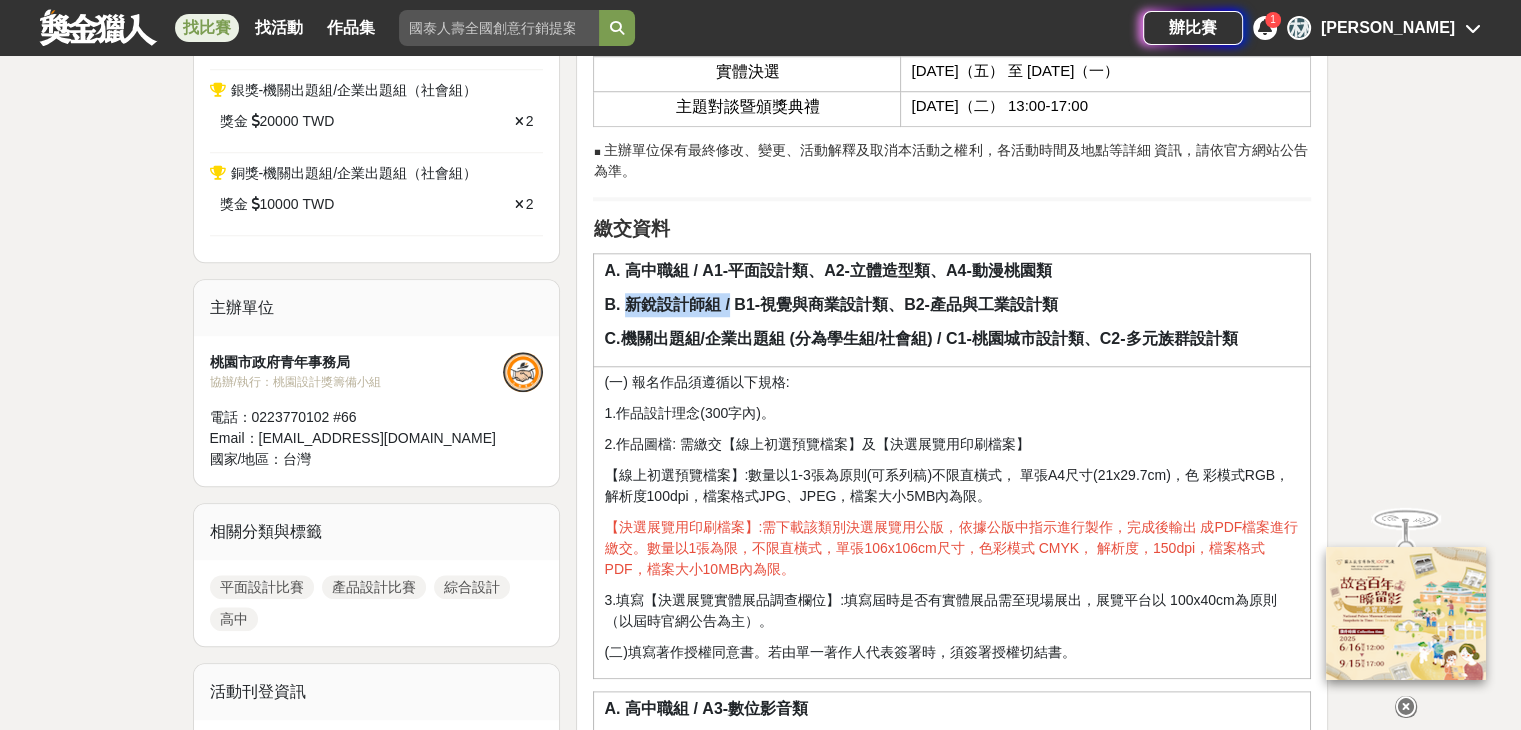 drag, startPoint x: 624, startPoint y: 312, endPoint x: 727, endPoint y: 312, distance: 103 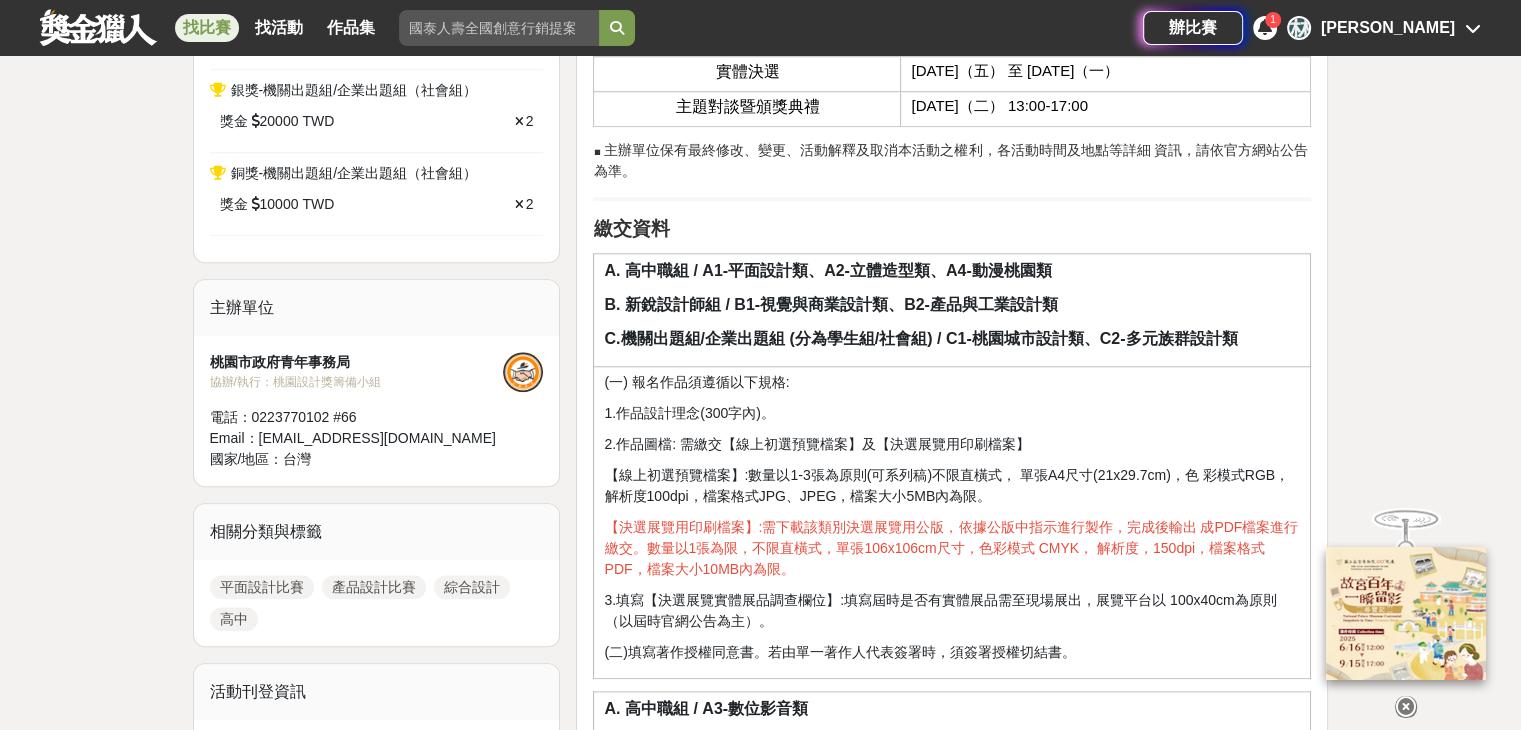 click on "B. 新銳設計師組 / B1-視覺與商業設計類、B2-產品與工業設計類" at bounding box center [830, 304] 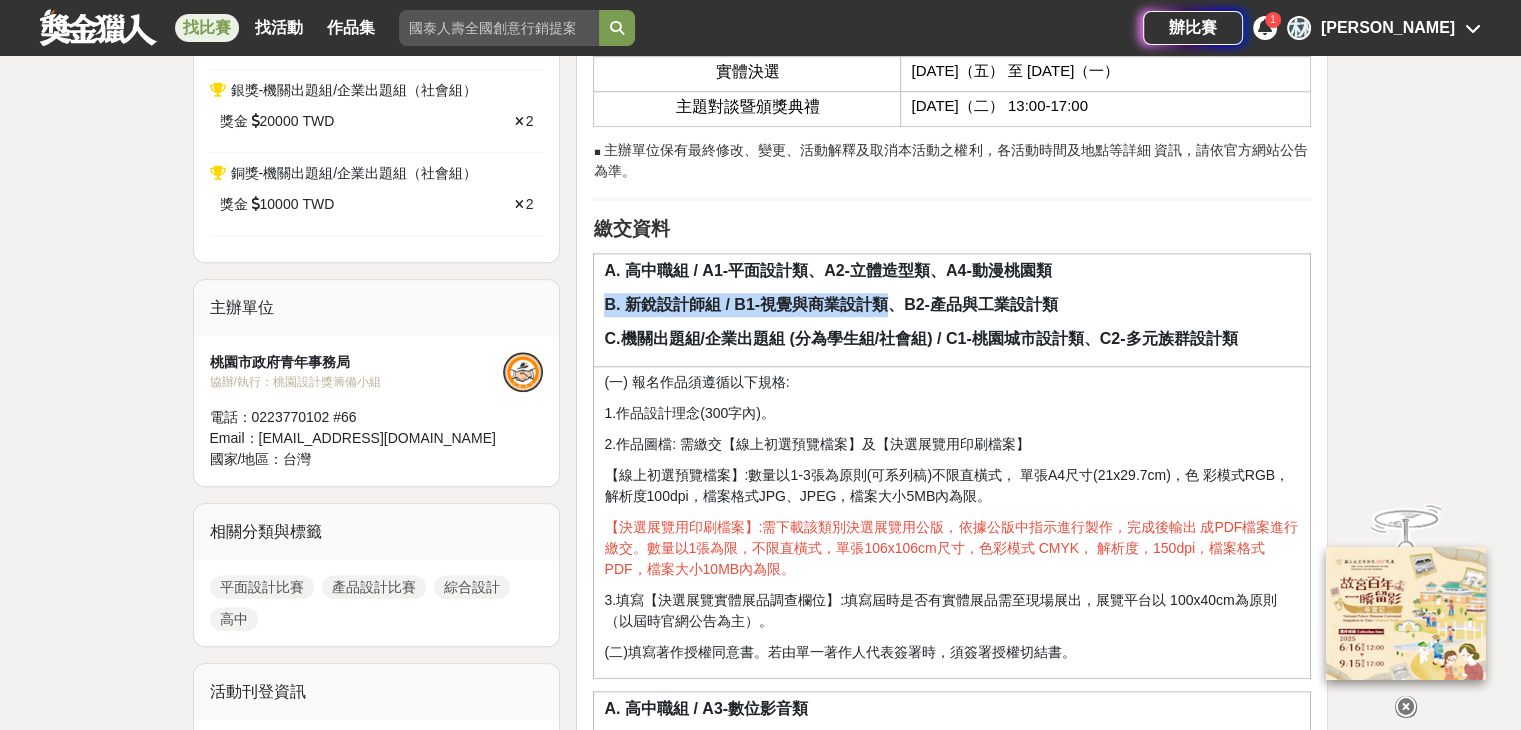 drag, startPoint x: 886, startPoint y: 300, endPoint x: 605, endPoint y: 297, distance: 281.01602 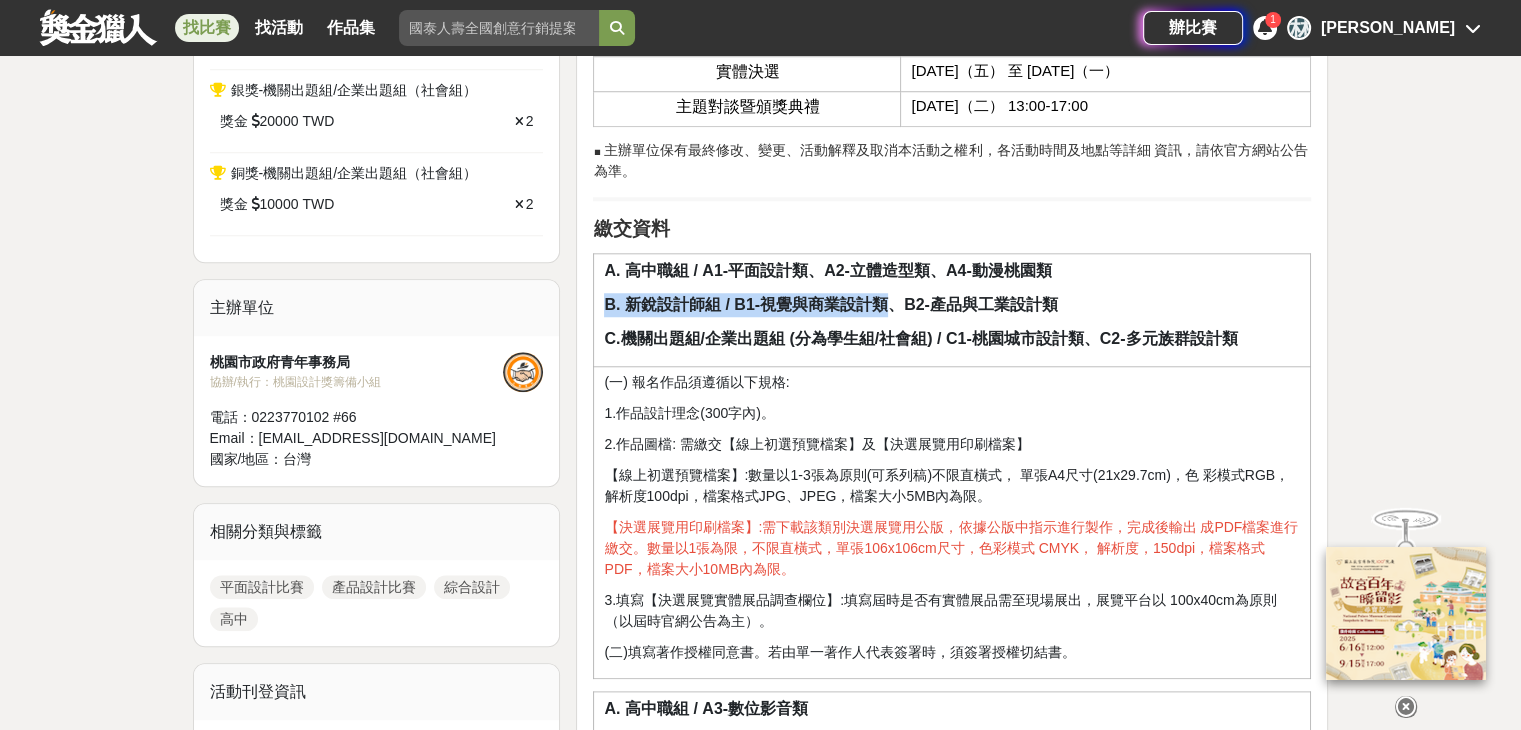 click on "B. 新銳設計師組 / B1-視覺與商業設計類、B2-產品與工業設計類" at bounding box center [830, 304] 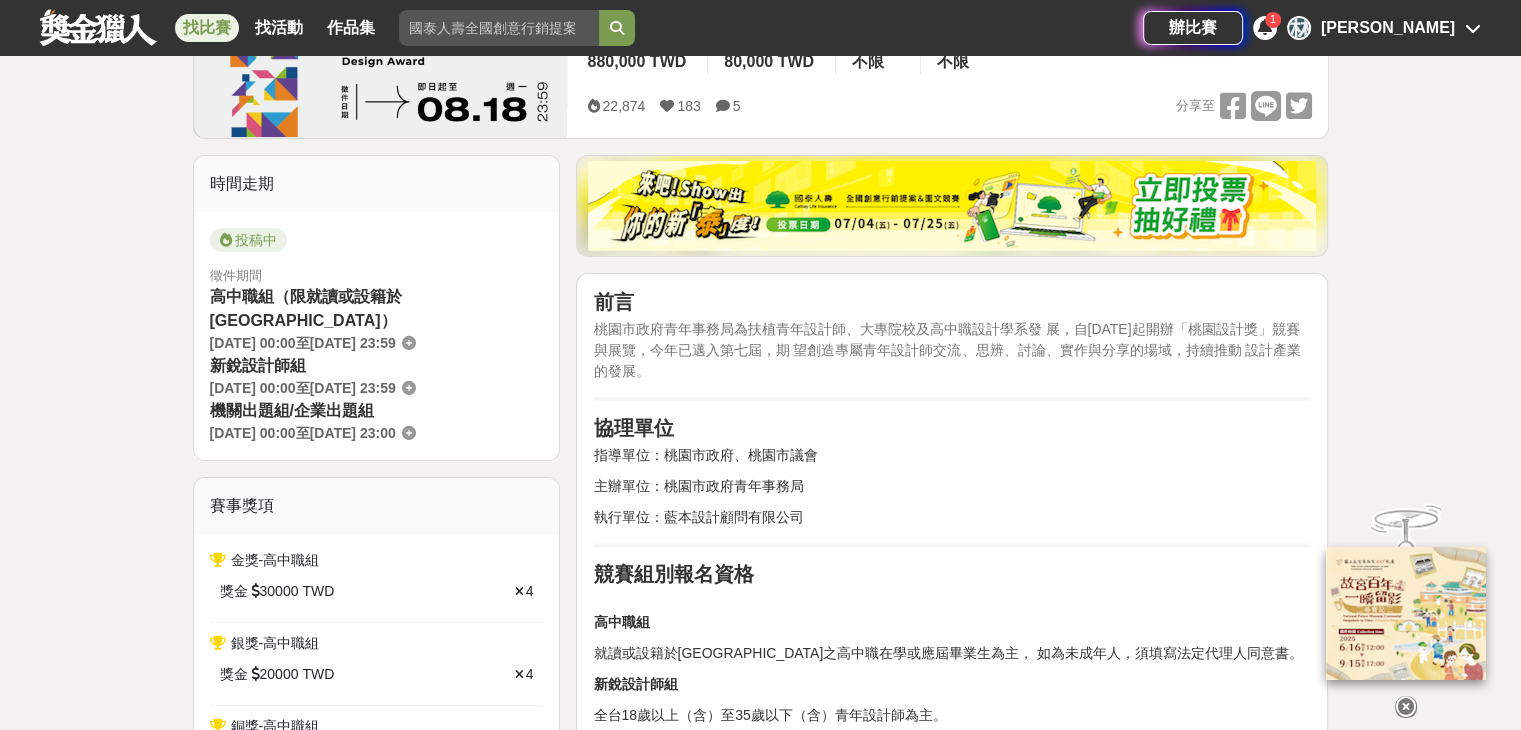 scroll, scrollTop: 0, scrollLeft: 0, axis: both 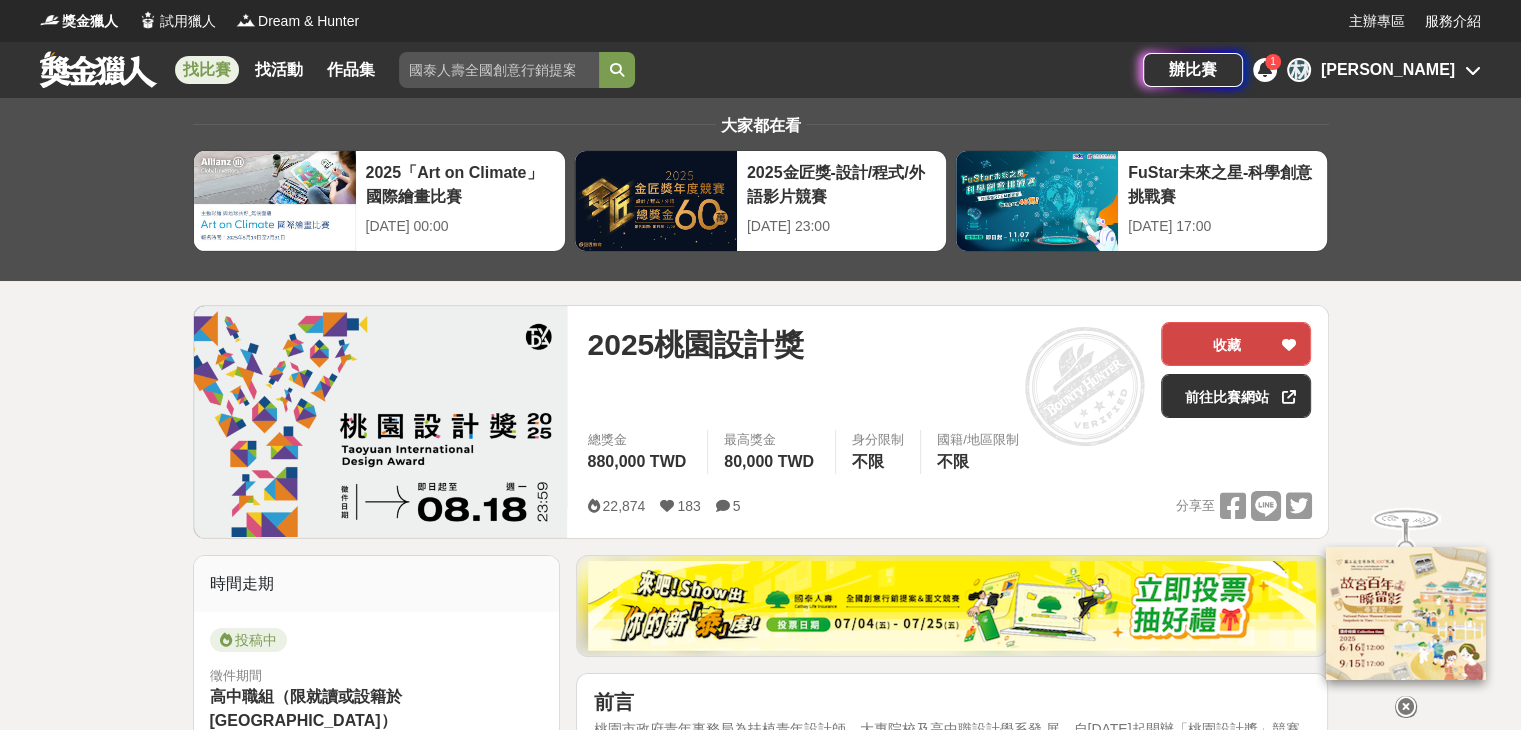 click on "收藏" at bounding box center (1236, 344) 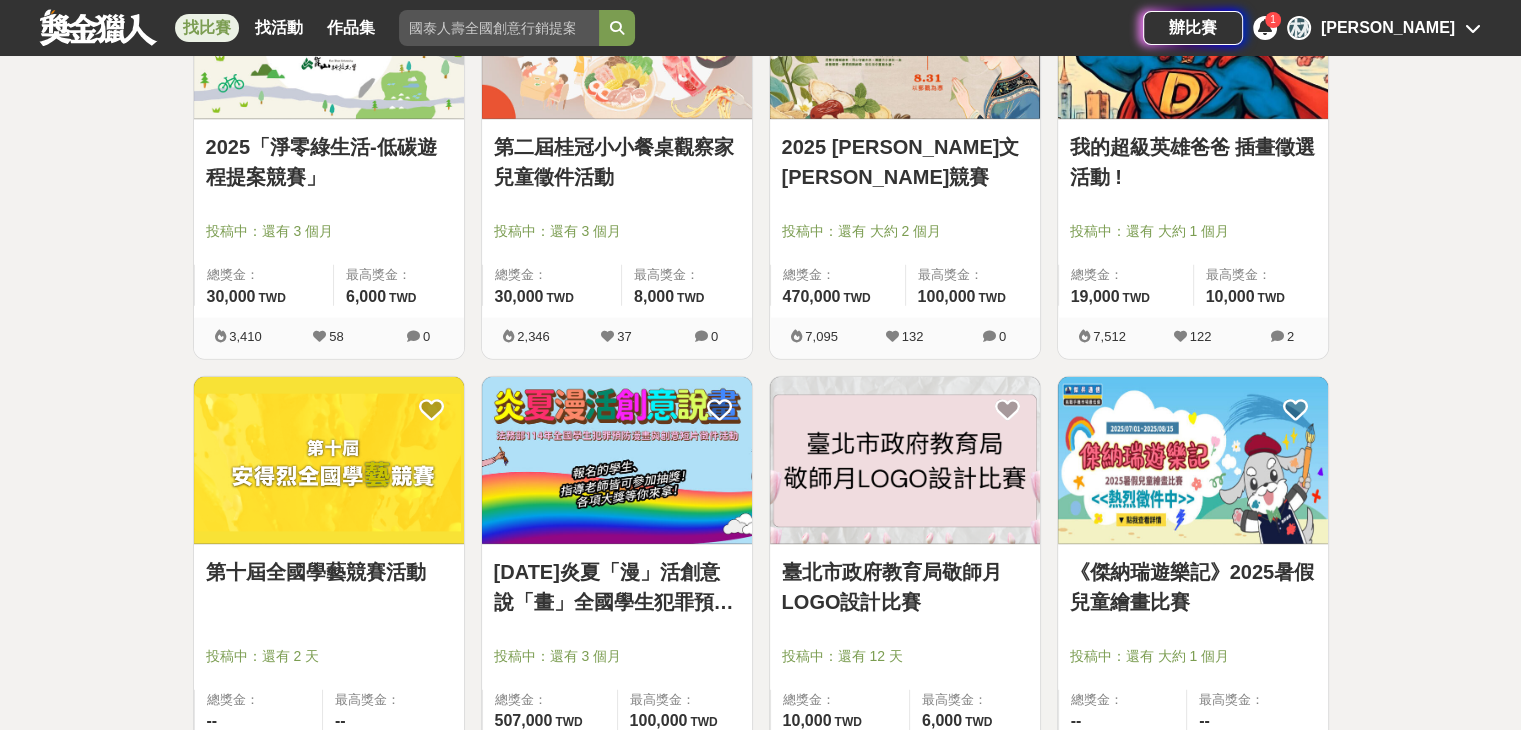 scroll, scrollTop: 4900, scrollLeft: 0, axis: vertical 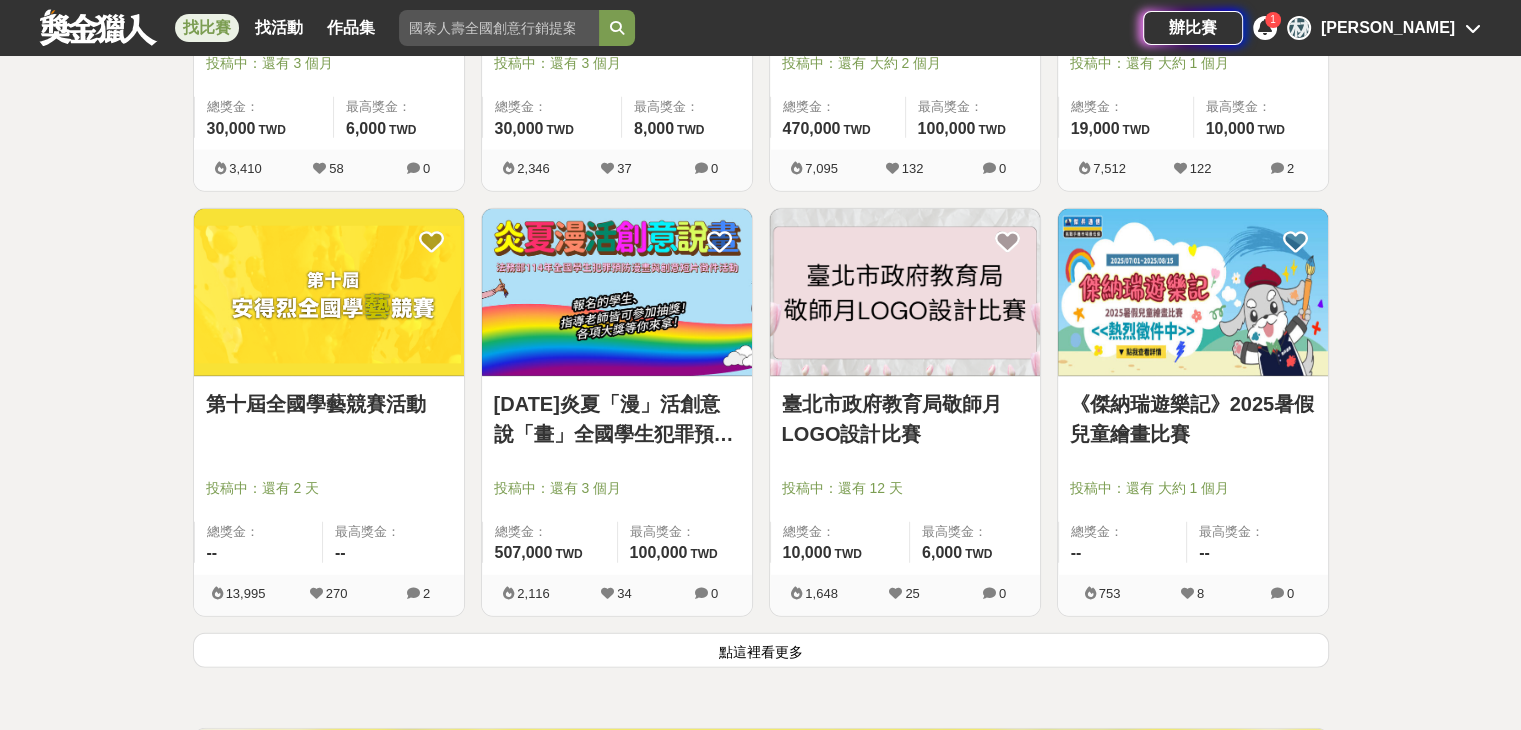 click at bounding box center (905, 292) 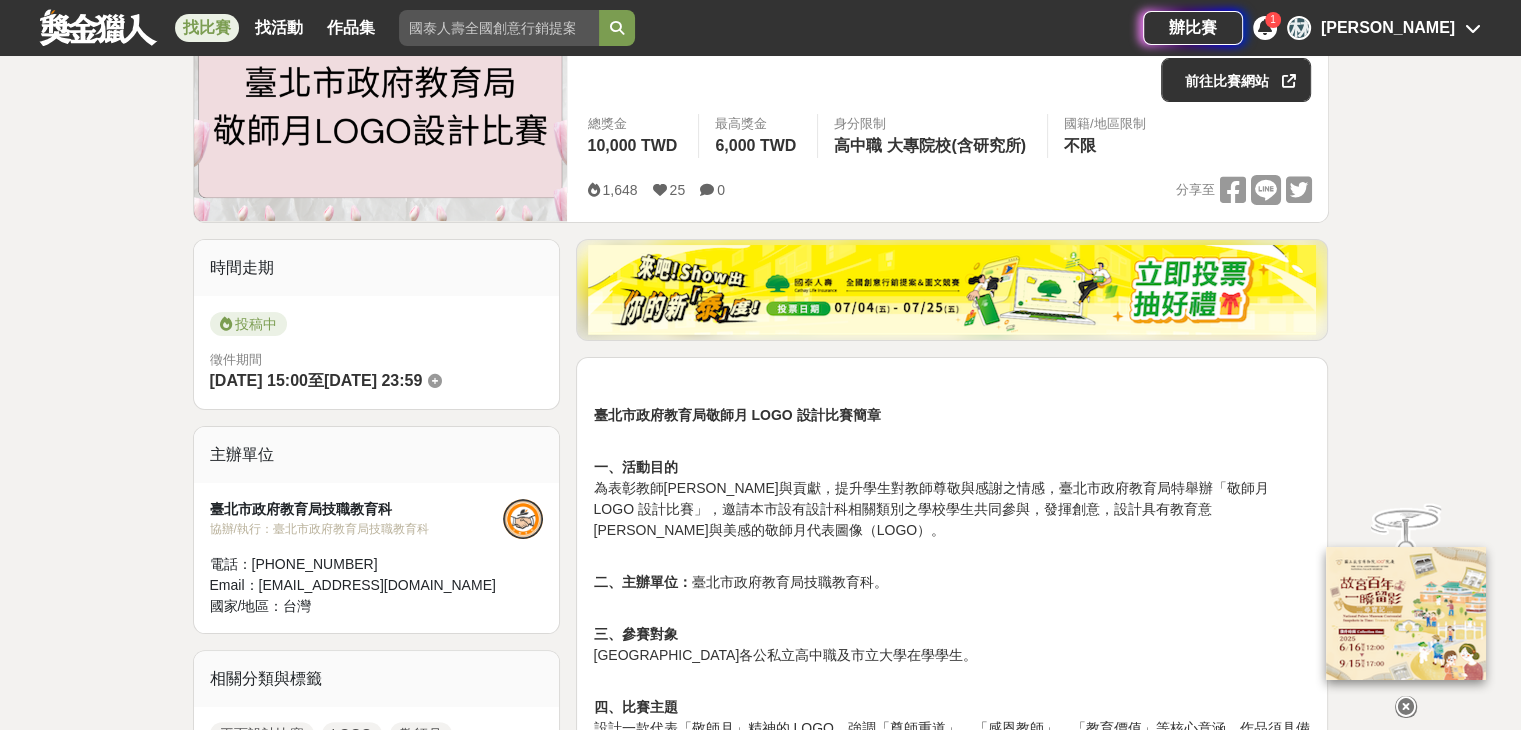 scroll, scrollTop: 400, scrollLeft: 0, axis: vertical 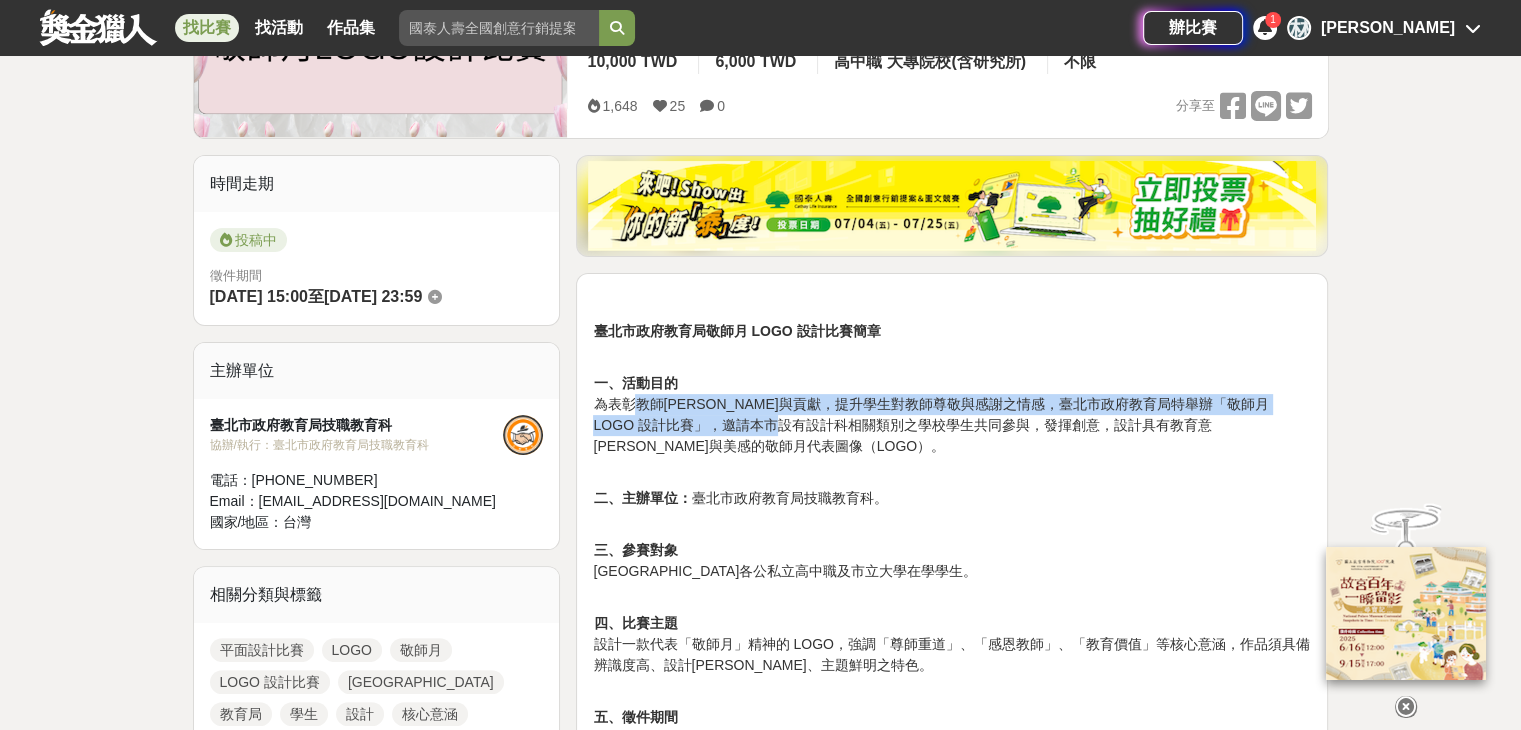 drag, startPoint x: 702, startPoint y: 413, endPoint x: 866, endPoint y: 435, distance: 165.46902 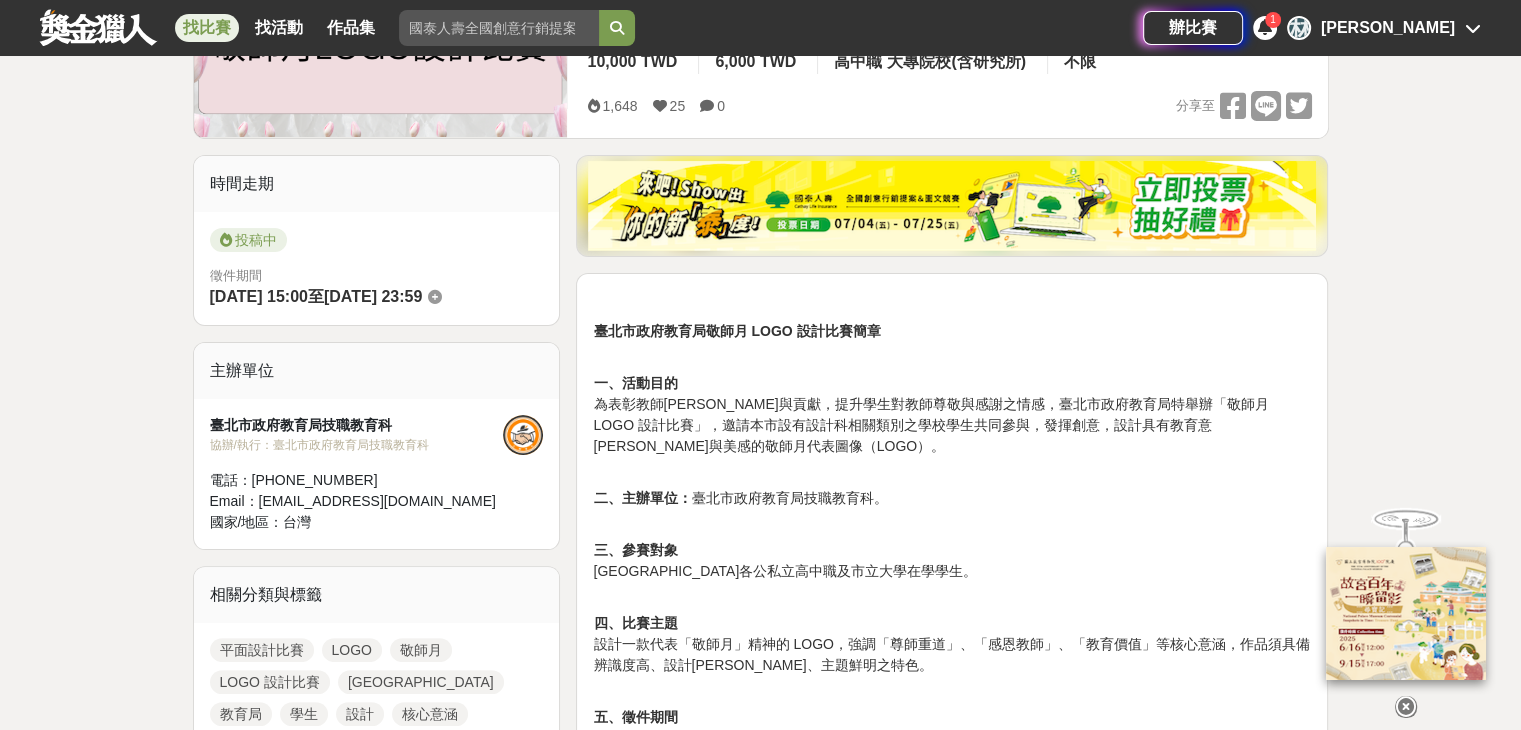 click on "一、活動目的 為表彰教師辛勞與貢獻，提升學生對教師尊敬與感謝之情感，臺北市政府教育局特舉辦「敬師月 LOGO 設計比賽」，邀請本市設有設計科相關類別之學校學生共同參與，發揮創意，設計具有教育意涵與美感的敬師月代表圖像（LOGO）。" at bounding box center (952, 404) 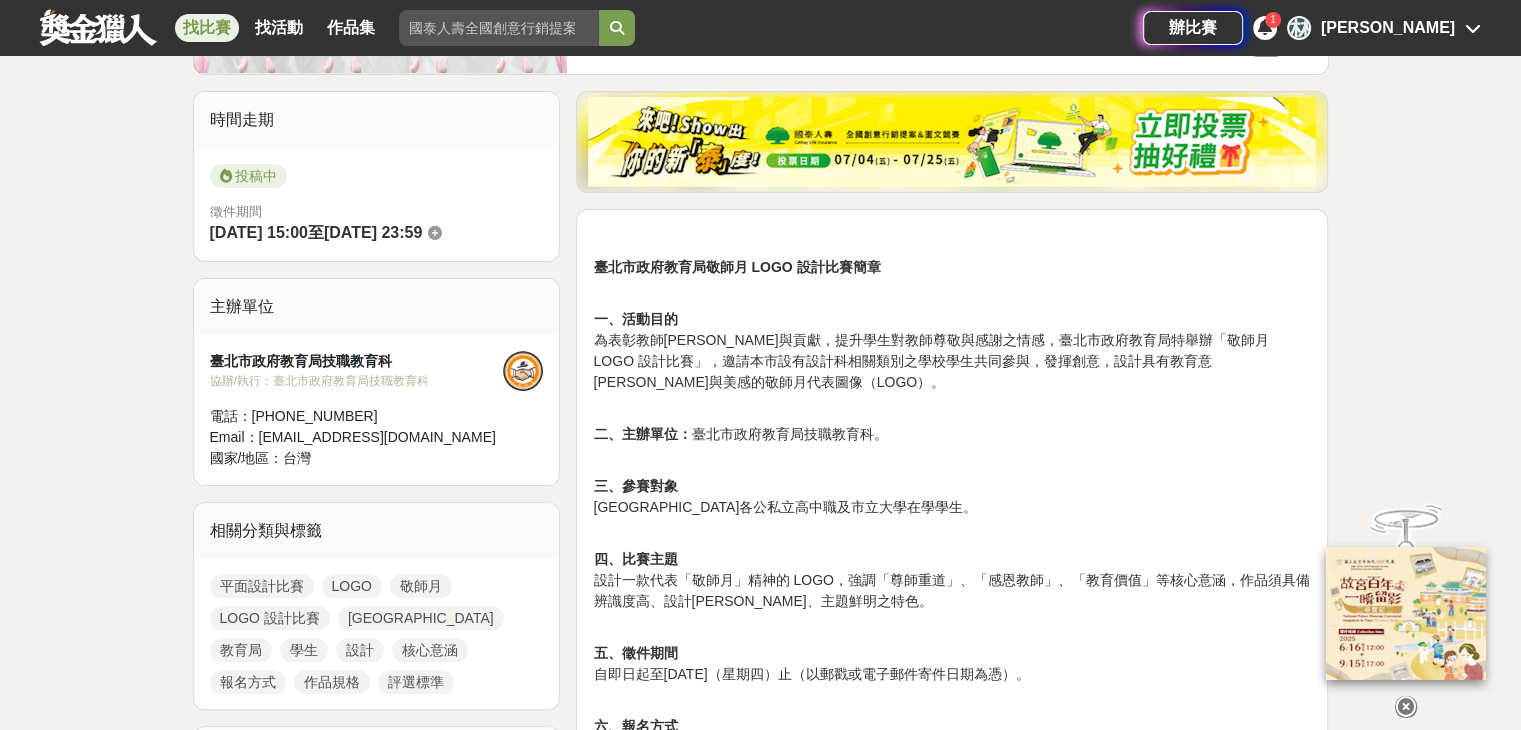 scroll, scrollTop: 500, scrollLeft: 0, axis: vertical 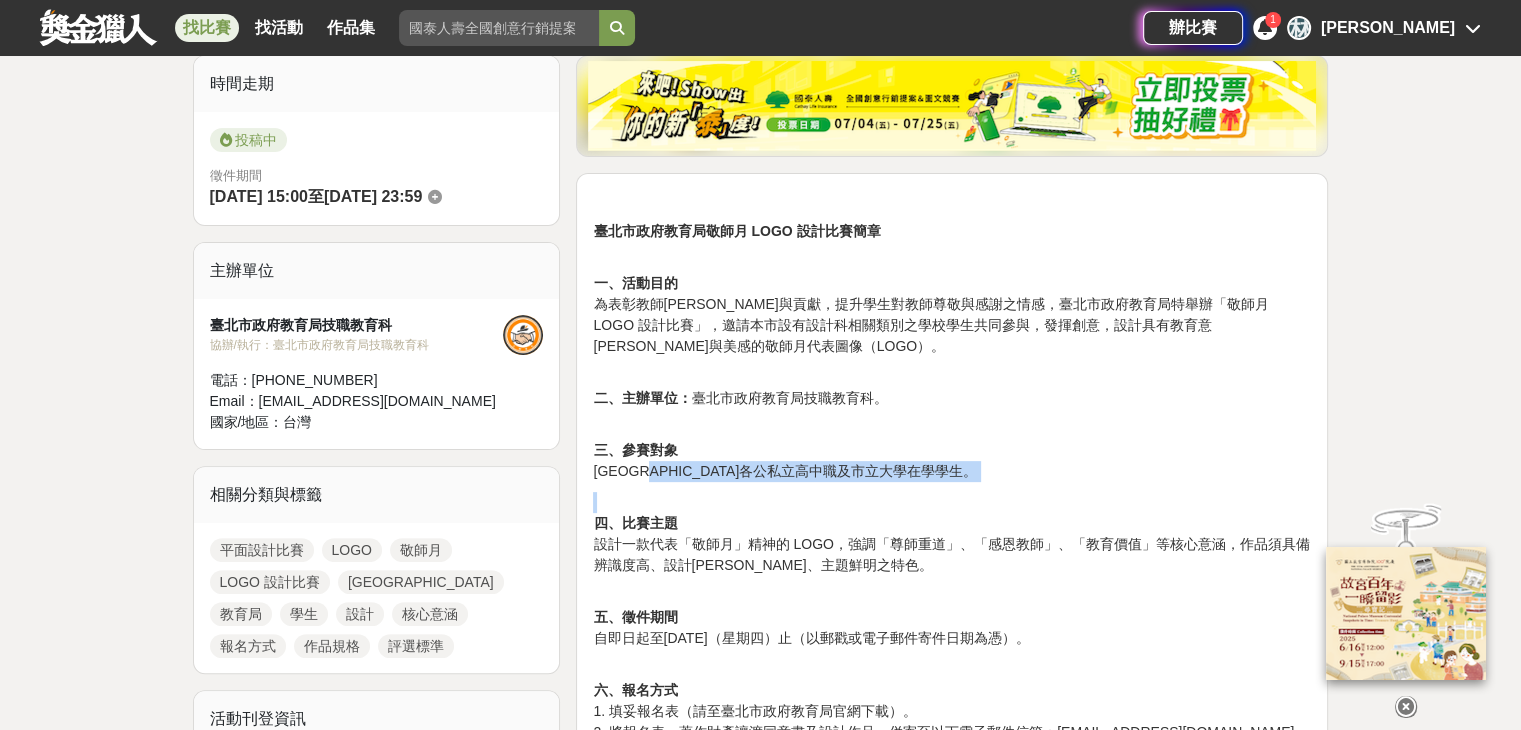 drag, startPoint x: 689, startPoint y: 479, endPoint x: 800, endPoint y: 479, distance: 111 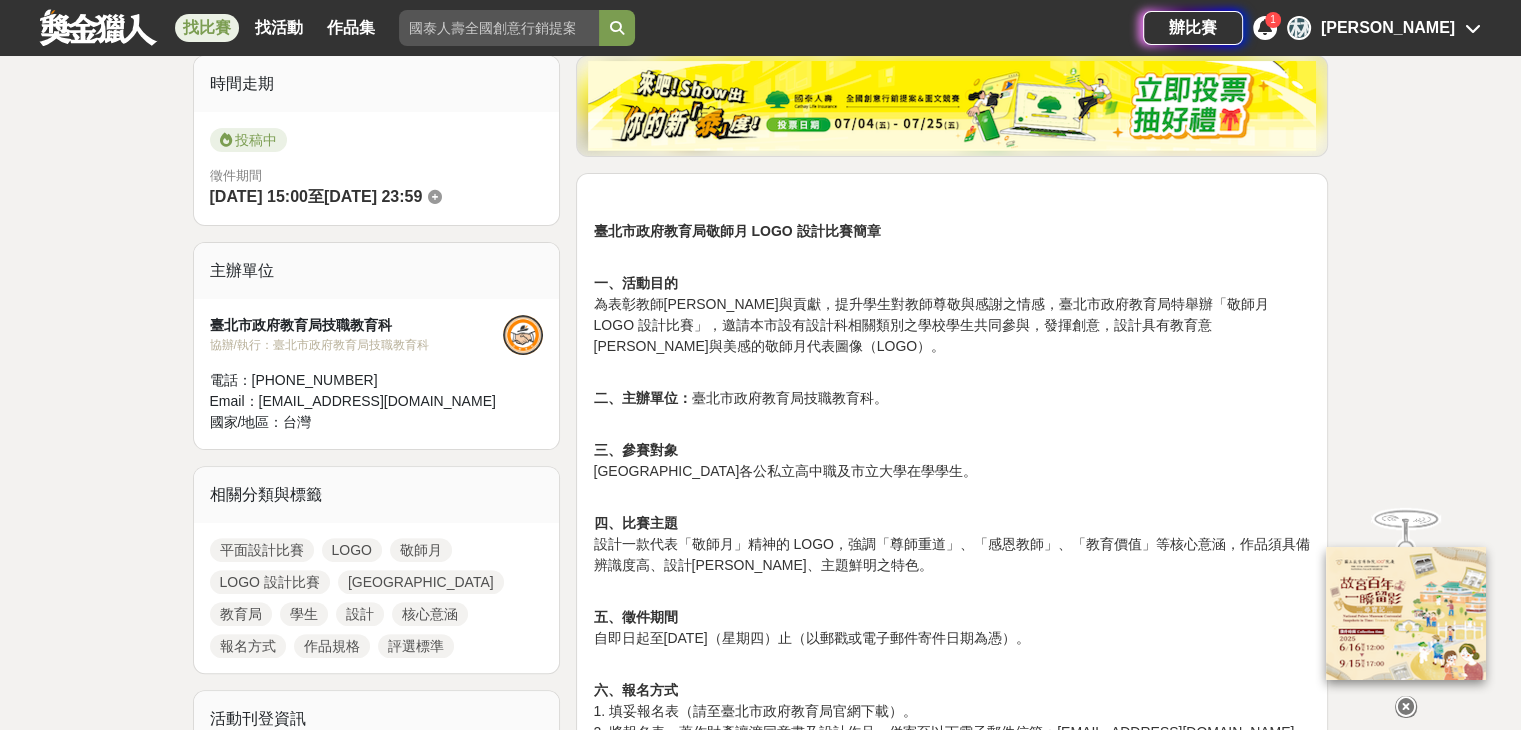 click on "三、參賽對象 臺北市各公私立高中職及市立大學在學學生。" at bounding box center (952, 450) 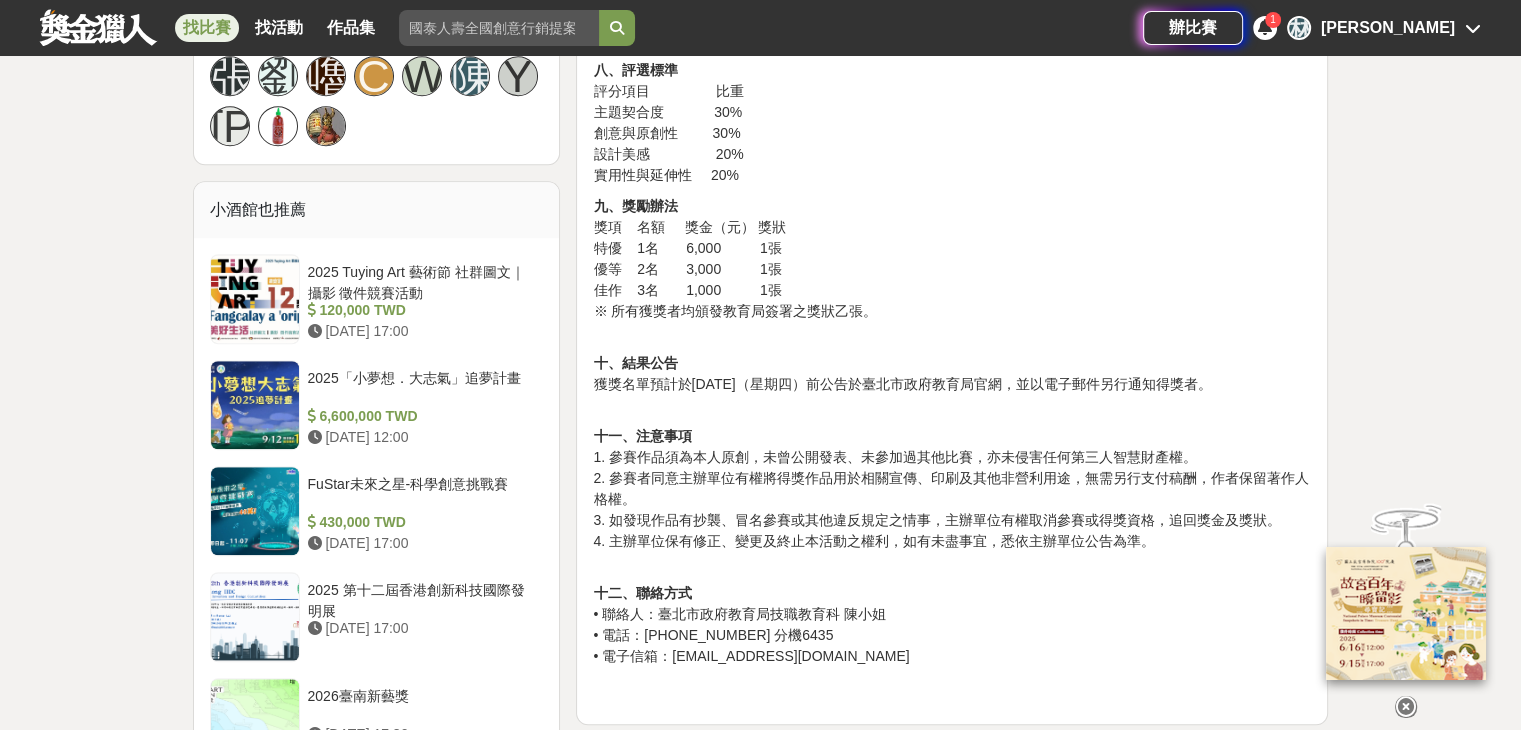 scroll, scrollTop: 1600, scrollLeft: 0, axis: vertical 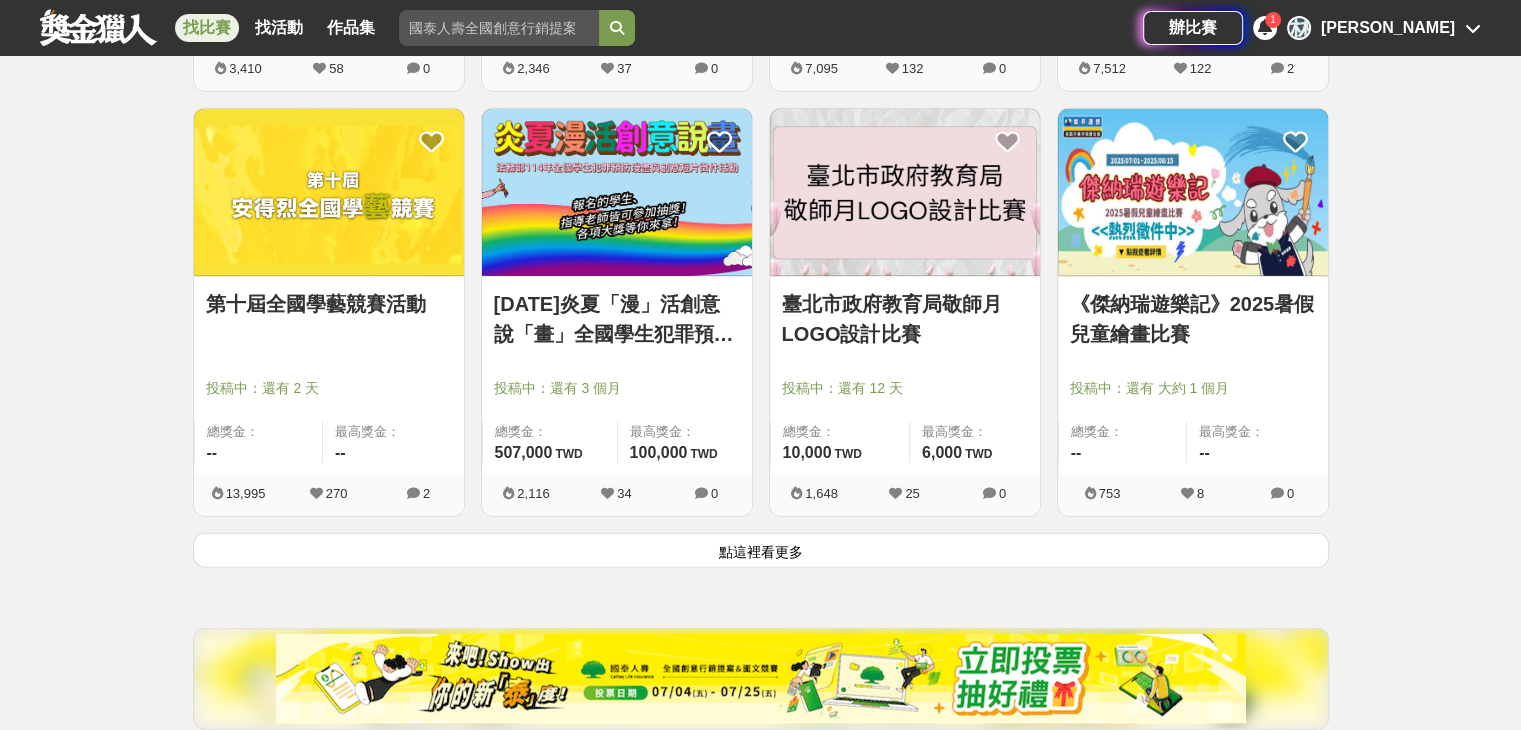 click on "點這裡看更多" at bounding box center [761, 550] 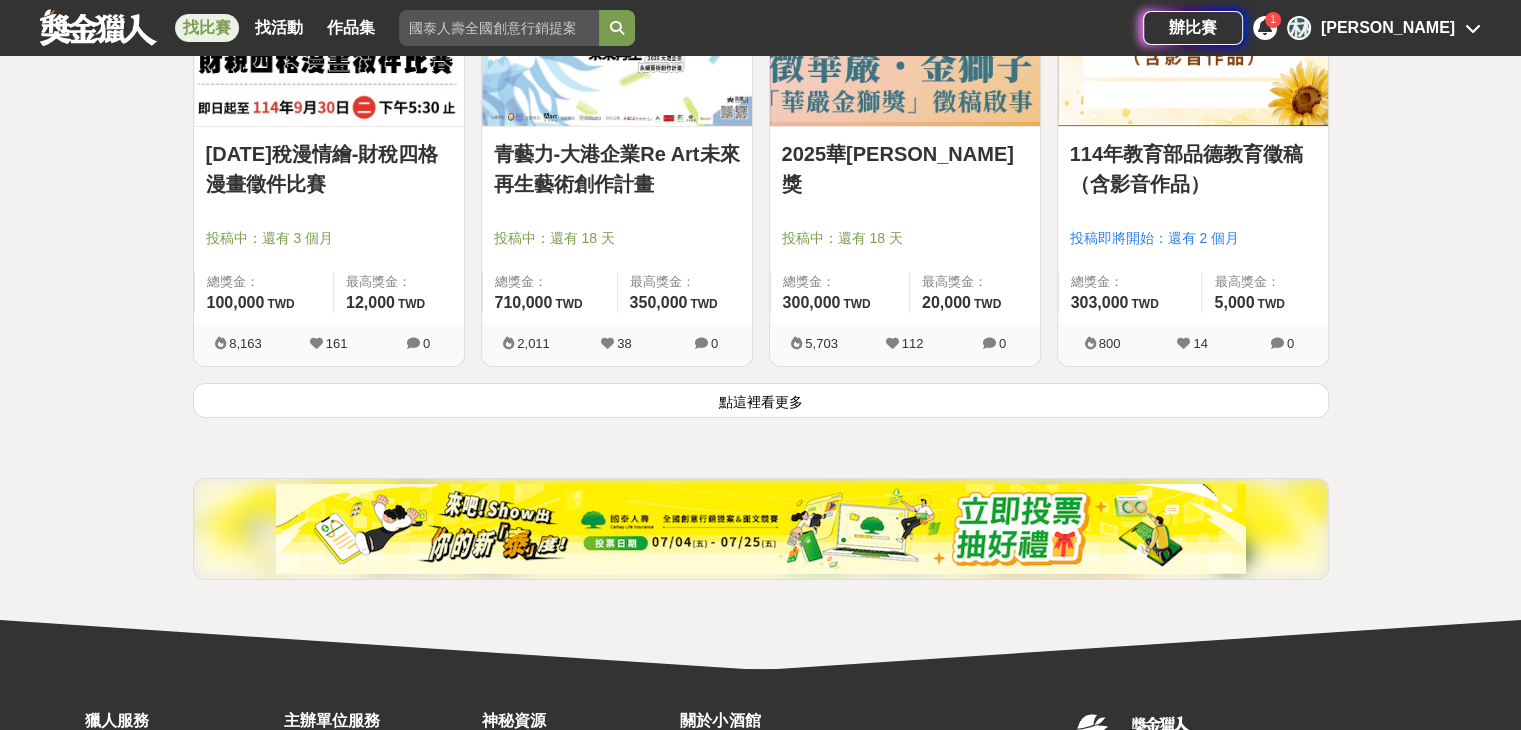 scroll, scrollTop: 7700, scrollLeft: 0, axis: vertical 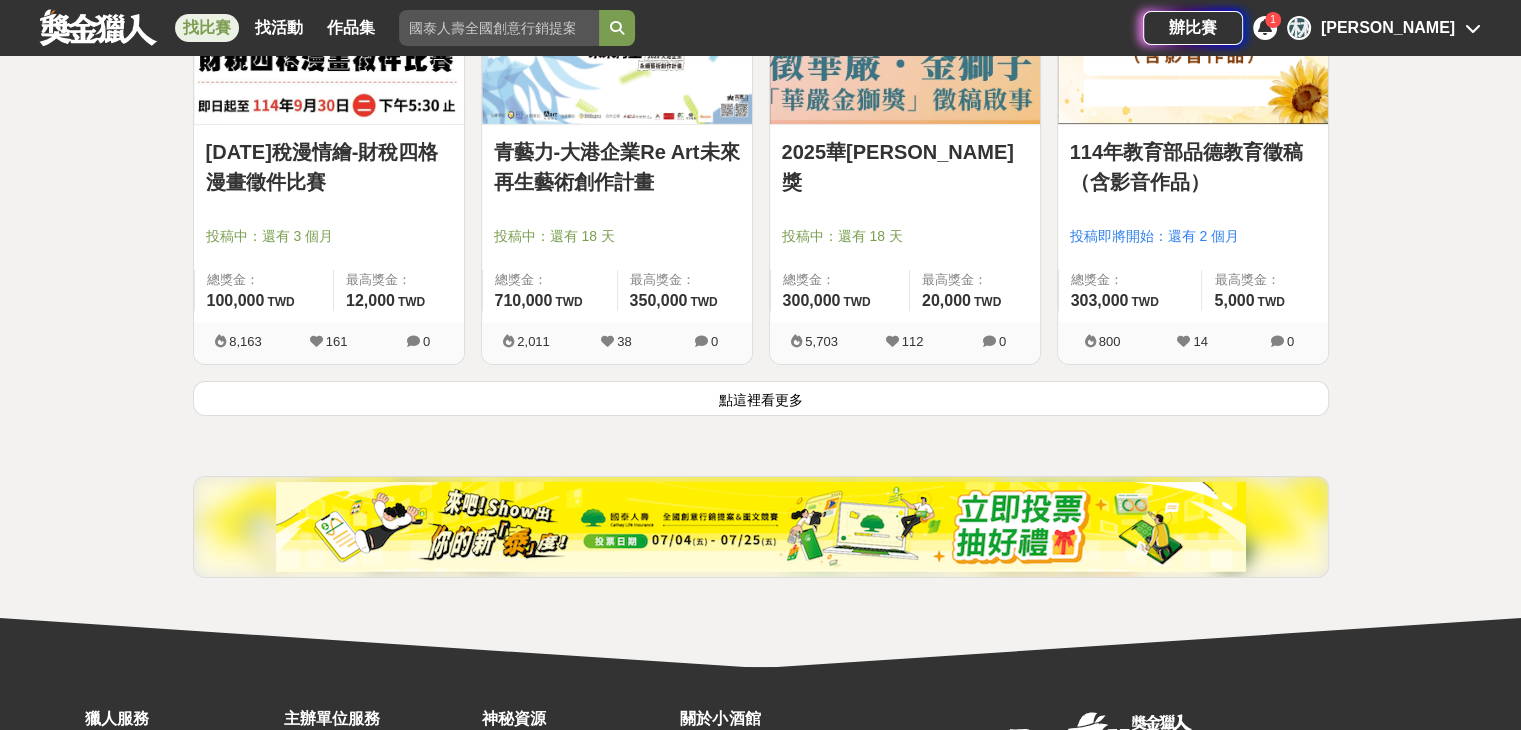 click on "點這裡看更多" at bounding box center (761, 398) 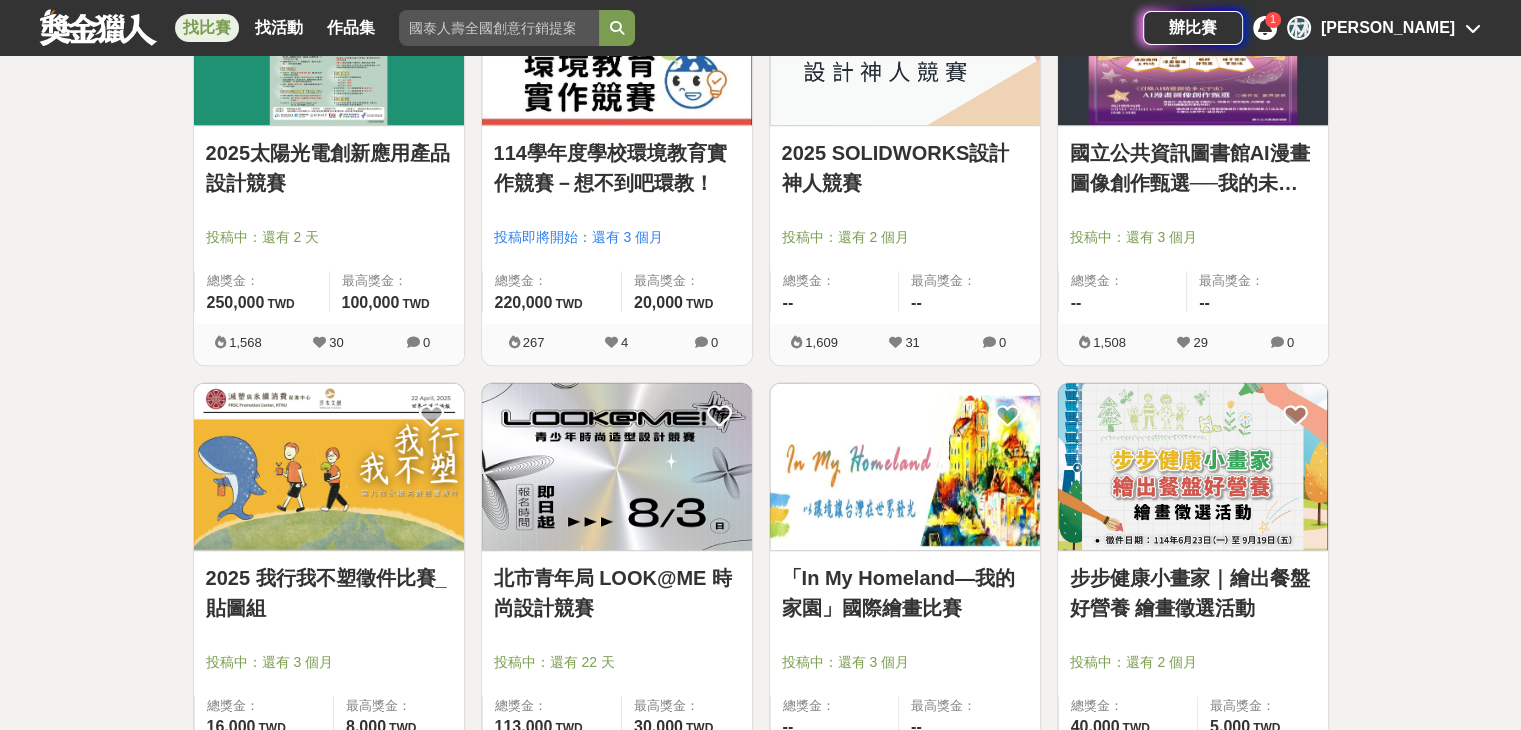 scroll, scrollTop: 9500, scrollLeft: 0, axis: vertical 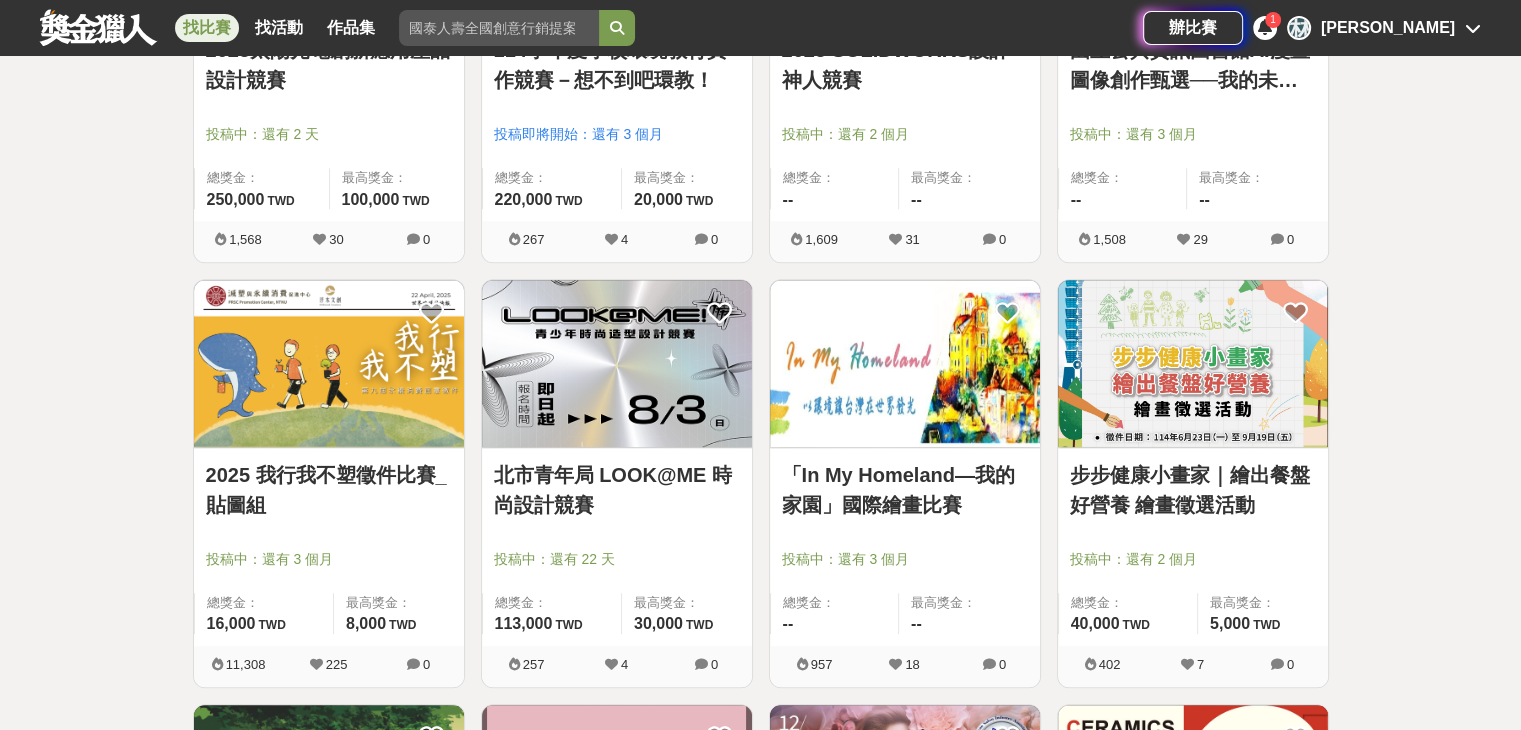 click on "2025 我行我不塑徵件比賽_貼圖組" at bounding box center [329, 490] 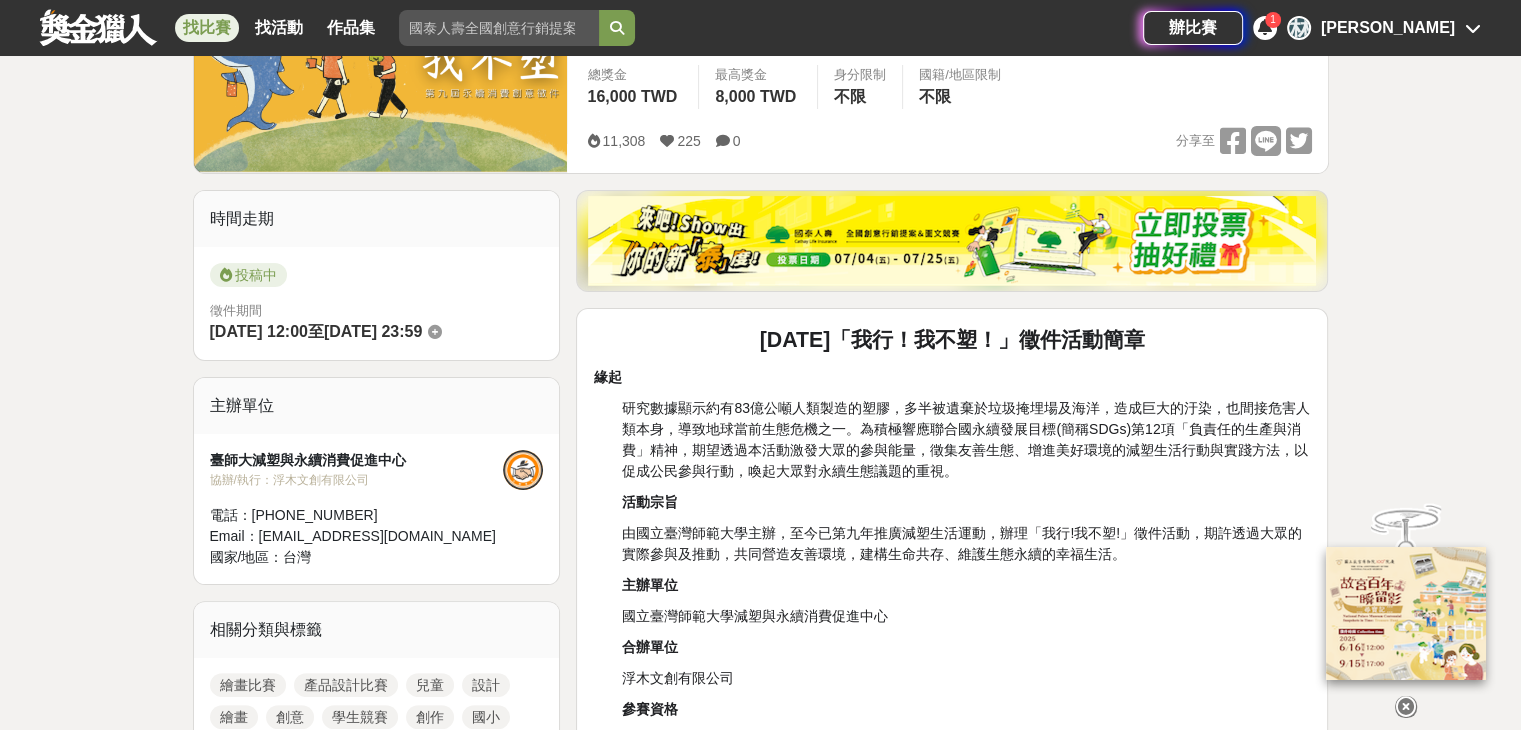 scroll, scrollTop: 400, scrollLeft: 0, axis: vertical 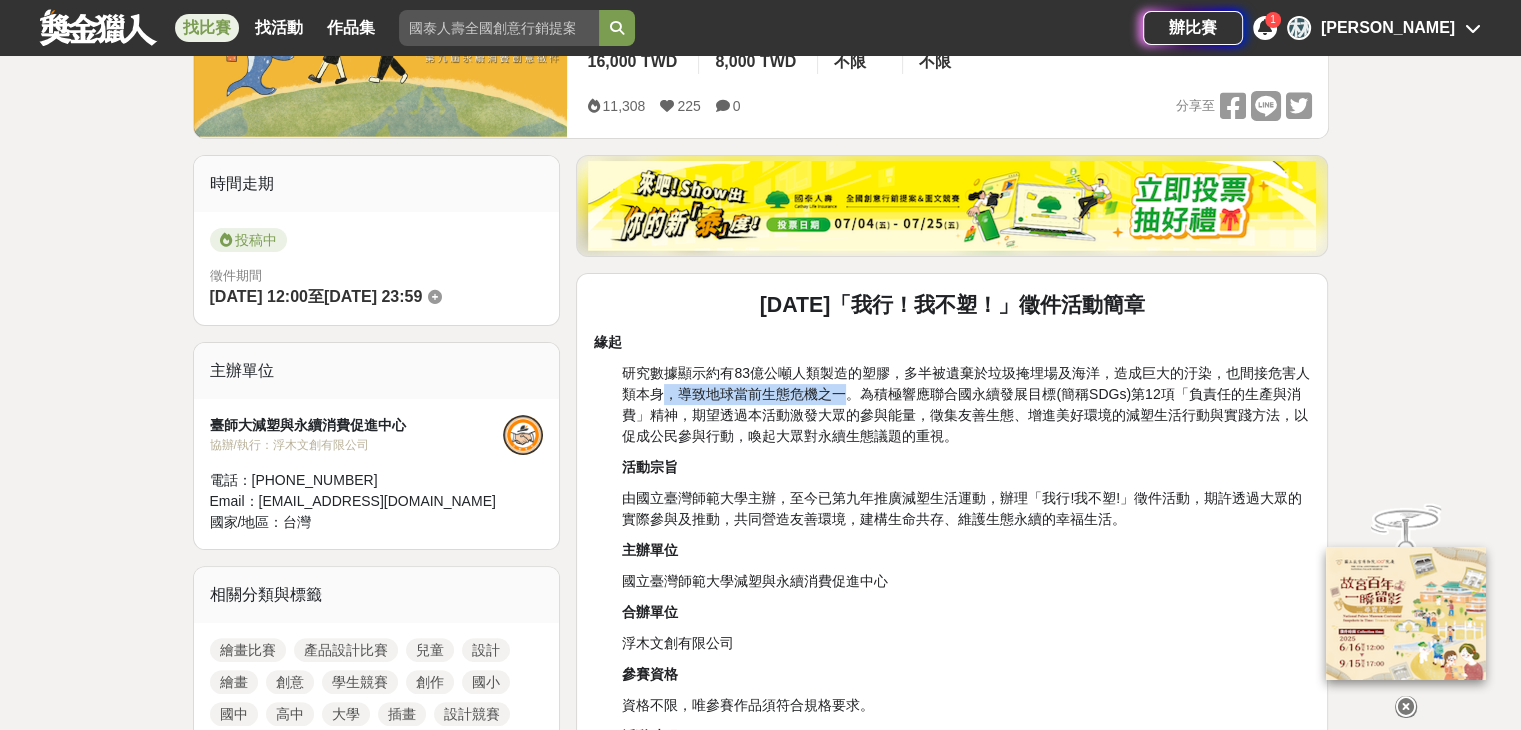drag, startPoint x: 667, startPoint y: 383, endPoint x: 844, endPoint y: 388, distance: 177.0706 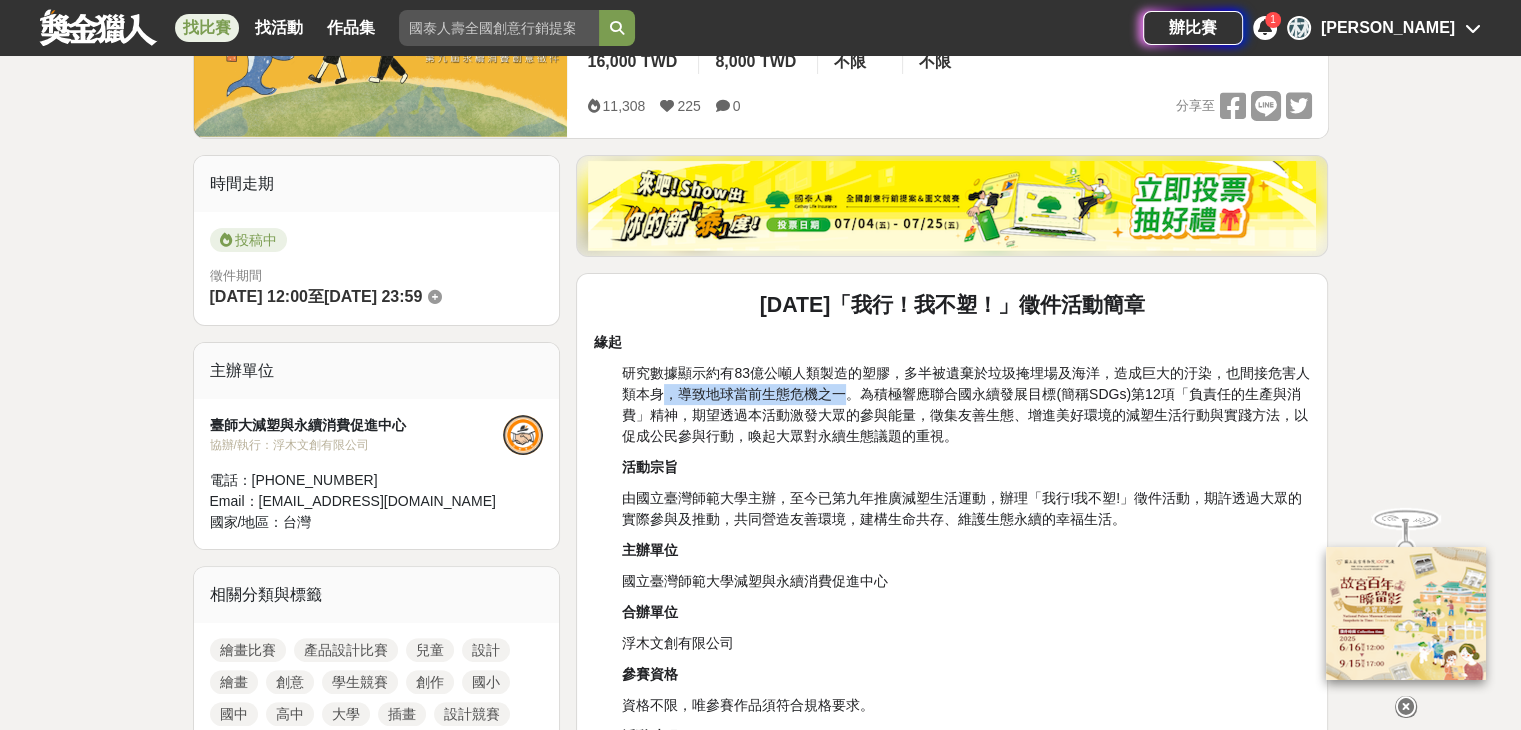 click on "研究數據顯示約有83億公噸人類製造的塑膠，多半被遺棄於垃圾掩埋場及海洋，造成巨大的汙染，也間接危害人類本身，導致地球當前生態危機之一。為積極響應聯合國永續發展目標(簡稱SDGs)第12項「負責任的生產與消費」精神，期望透過本活動激發大眾的參與能量，徵集友善生態、增進美好環境的減塑生活行動與實踐方法，以促成公民參與行動，喚起大眾對永續生態議題的重視。" at bounding box center (966, 404) 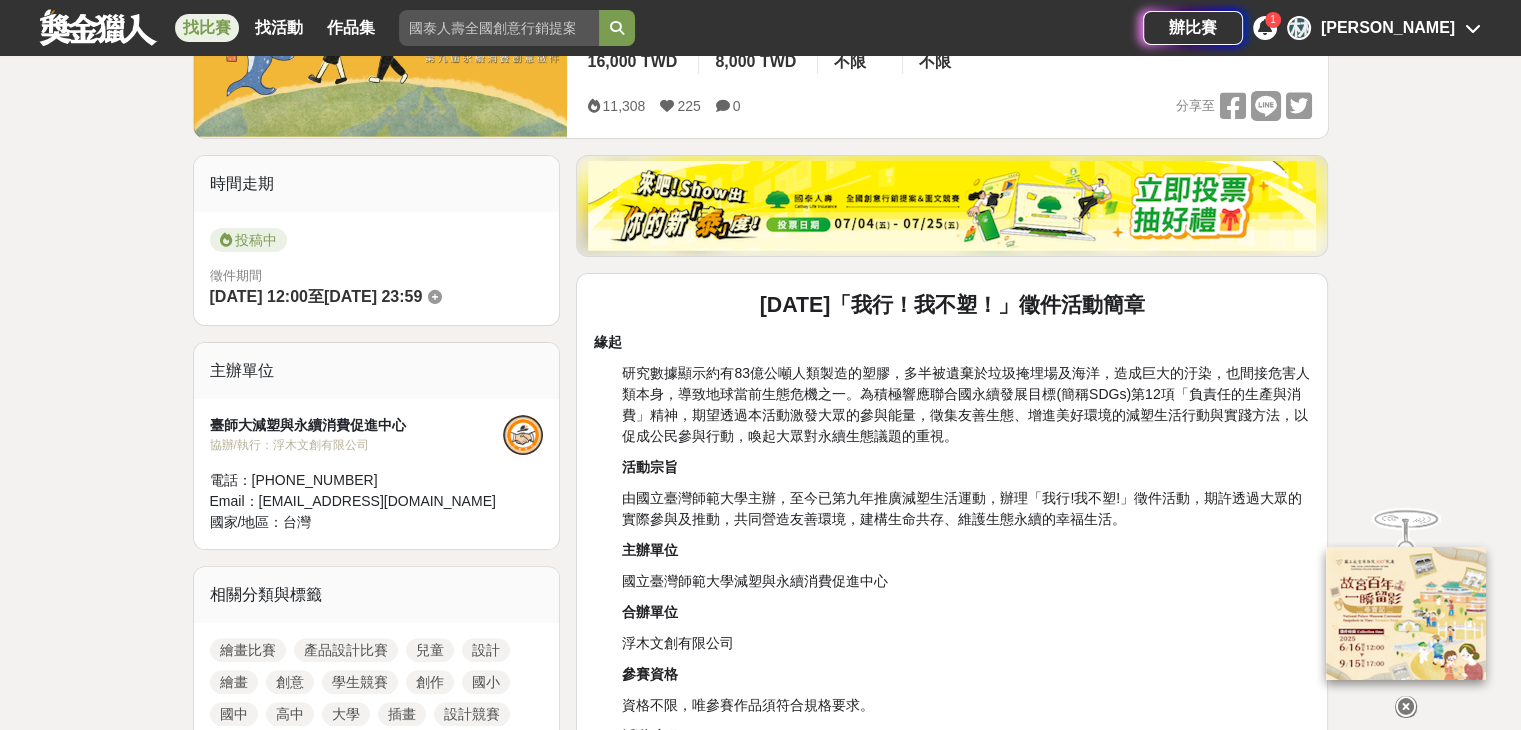 drag, startPoint x: 920, startPoint y: 368, endPoint x: 878, endPoint y: 378, distance: 43.174065 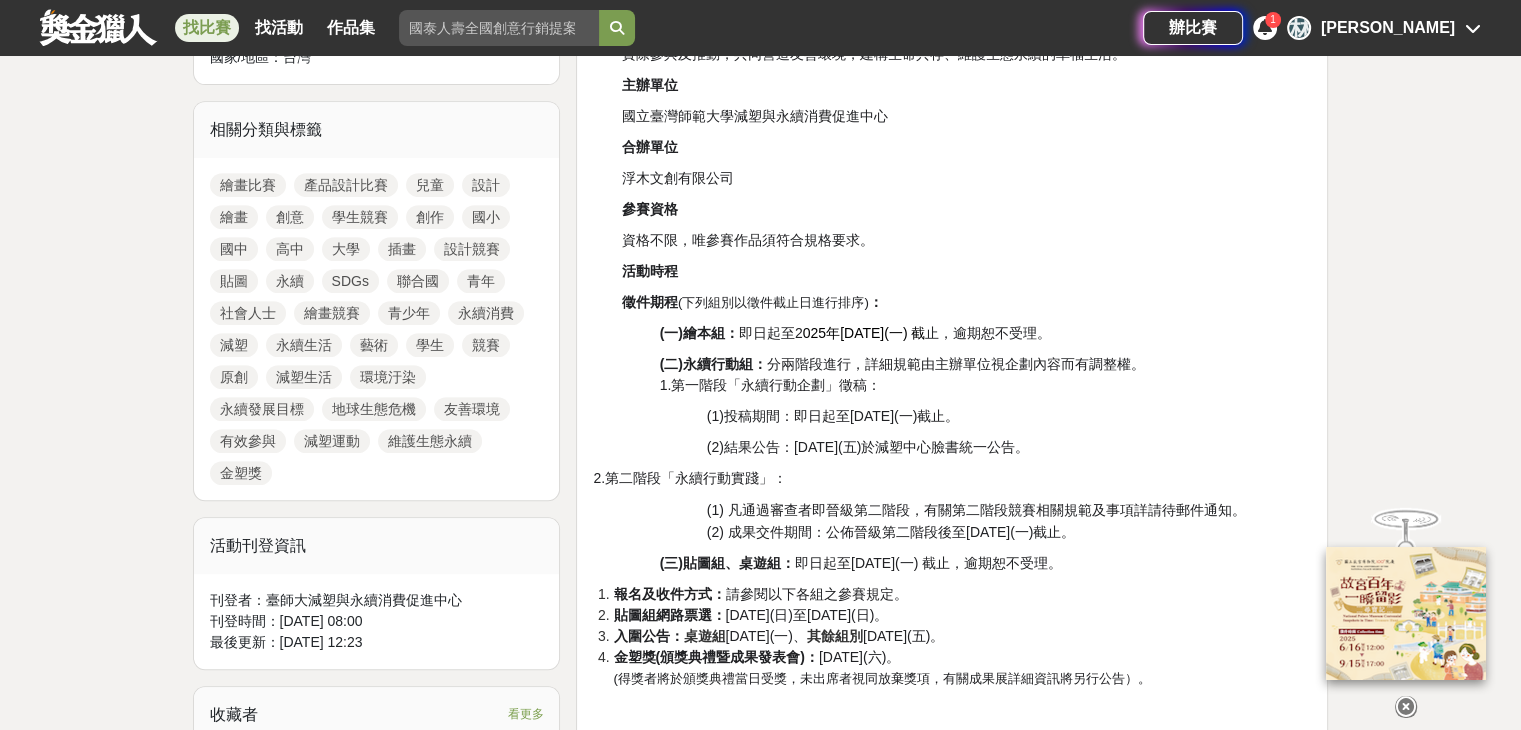 scroll, scrollTop: 900, scrollLeft: 0, axis: vertical 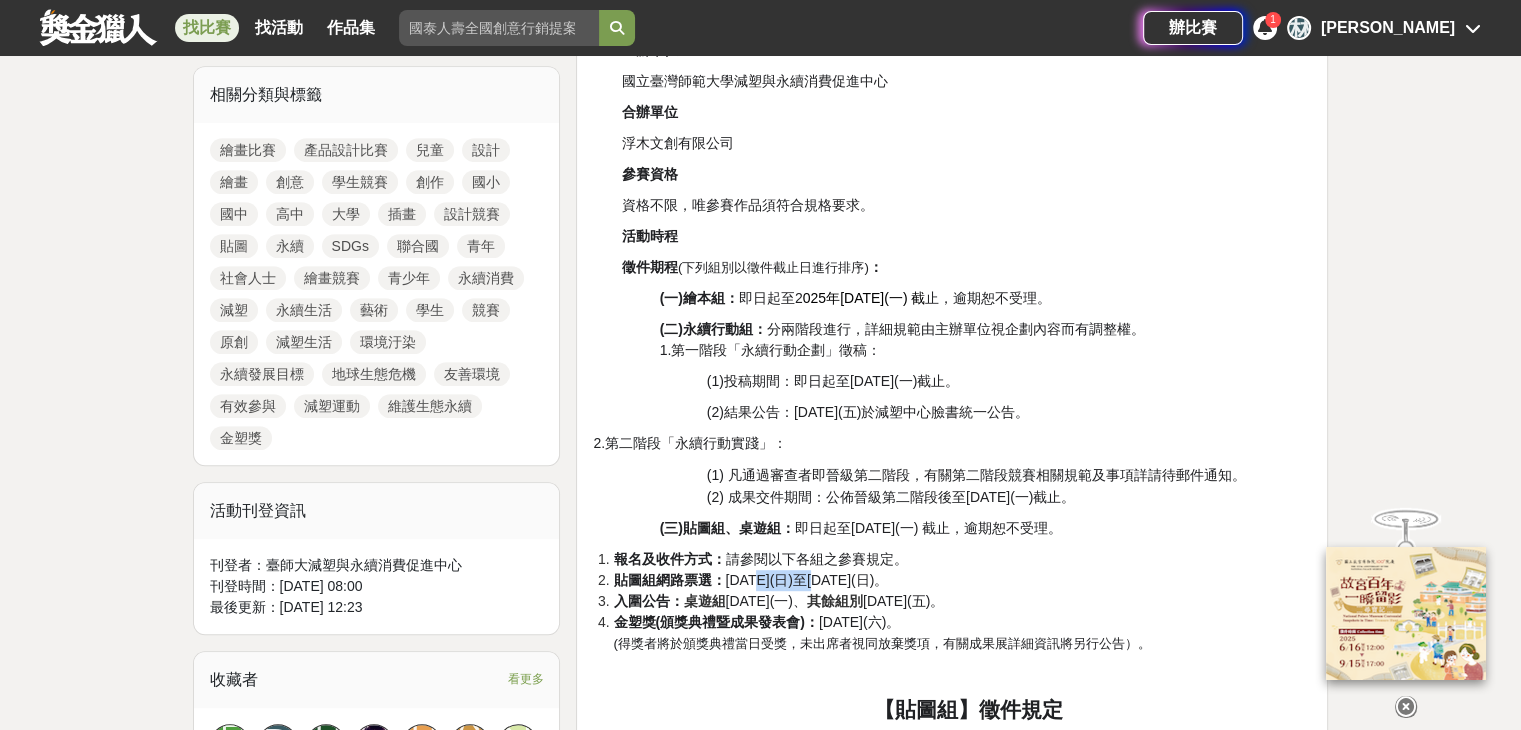 drag, startPoint x: 756, startPoint y: 582, endPoint x: 811, endPoint y: 564, distance: 57.870544 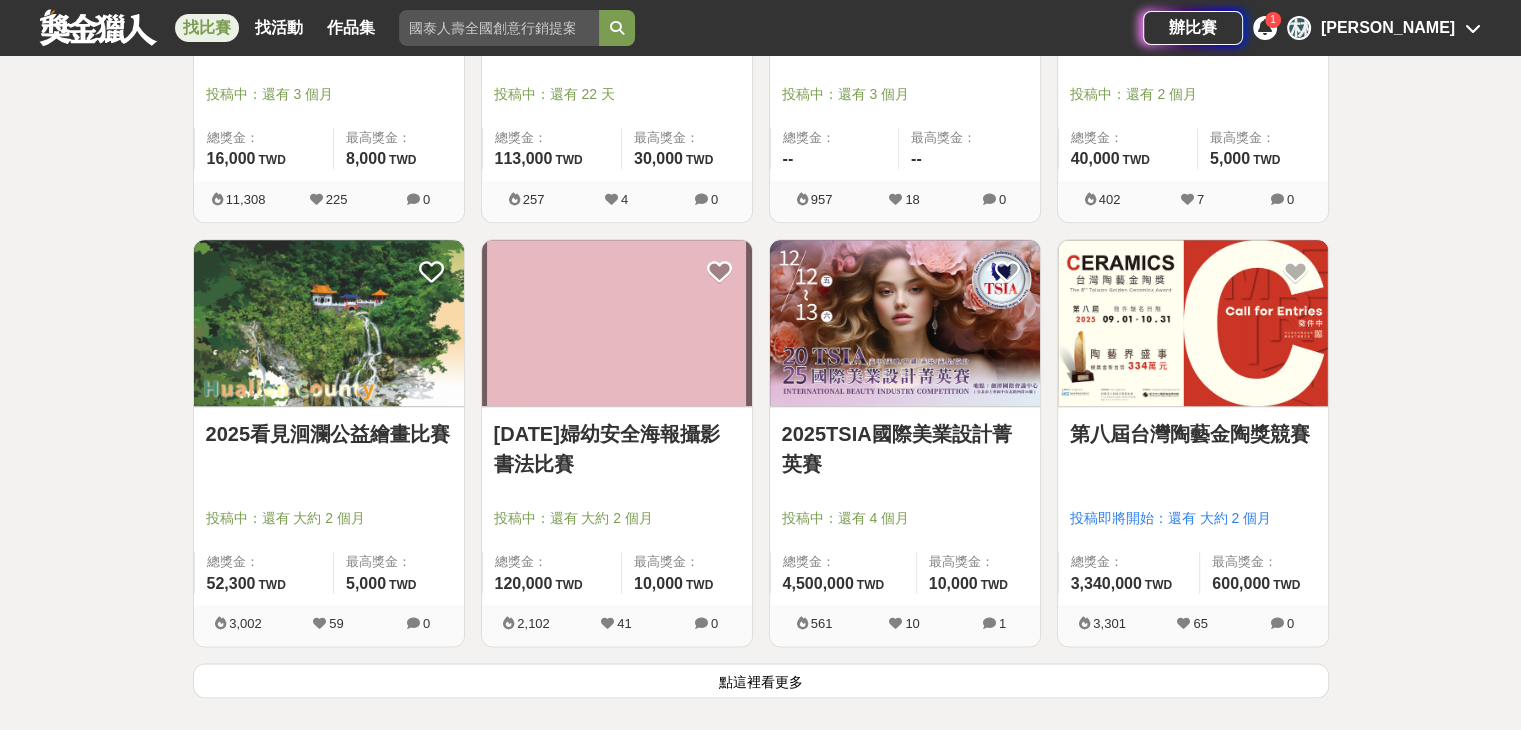 scroll, scrollTop: 10000, scrollLeft: 0, axis: vertical 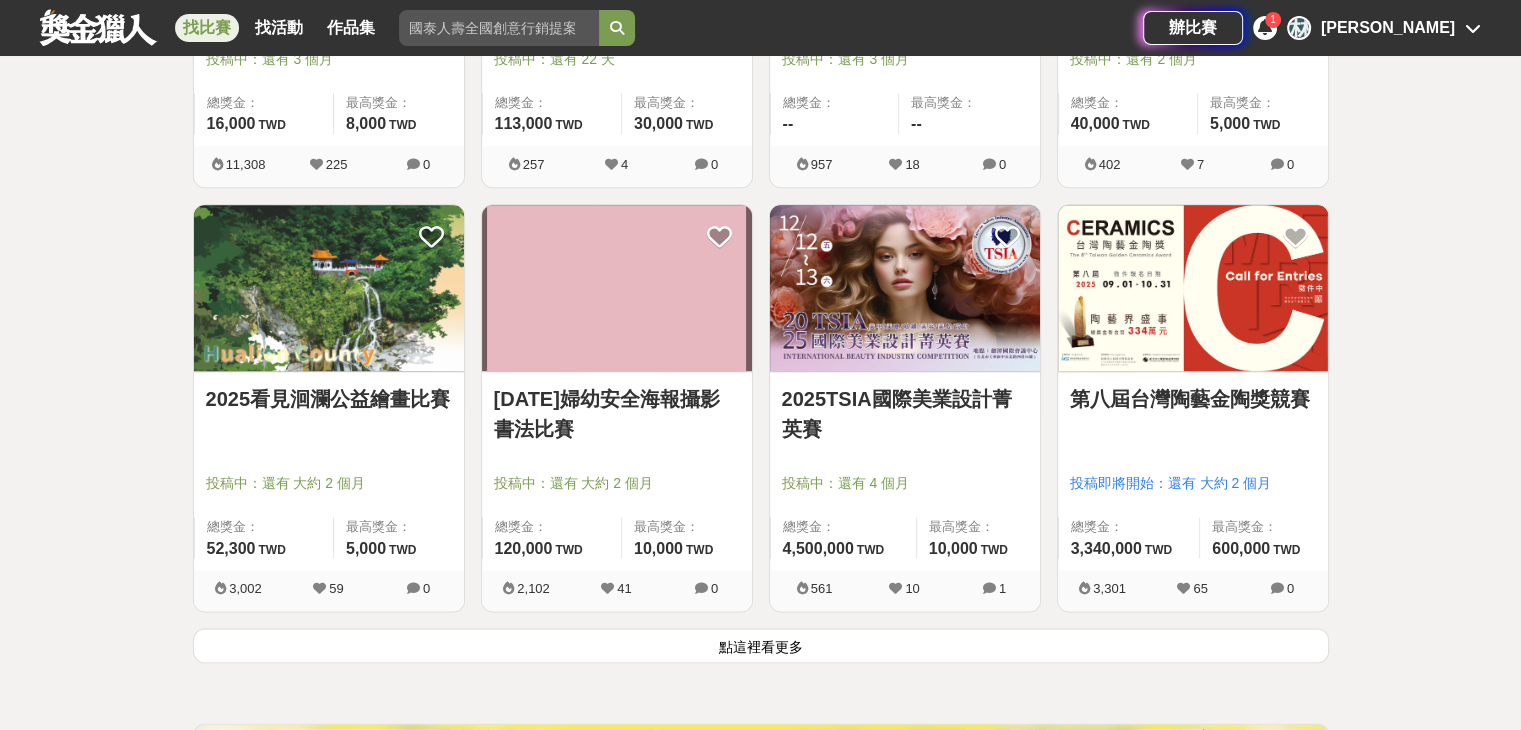 drag, startPoint x: 658, startPoint y: 633, endPoint x: 671, endPoint y: 637, distance: 13.601471 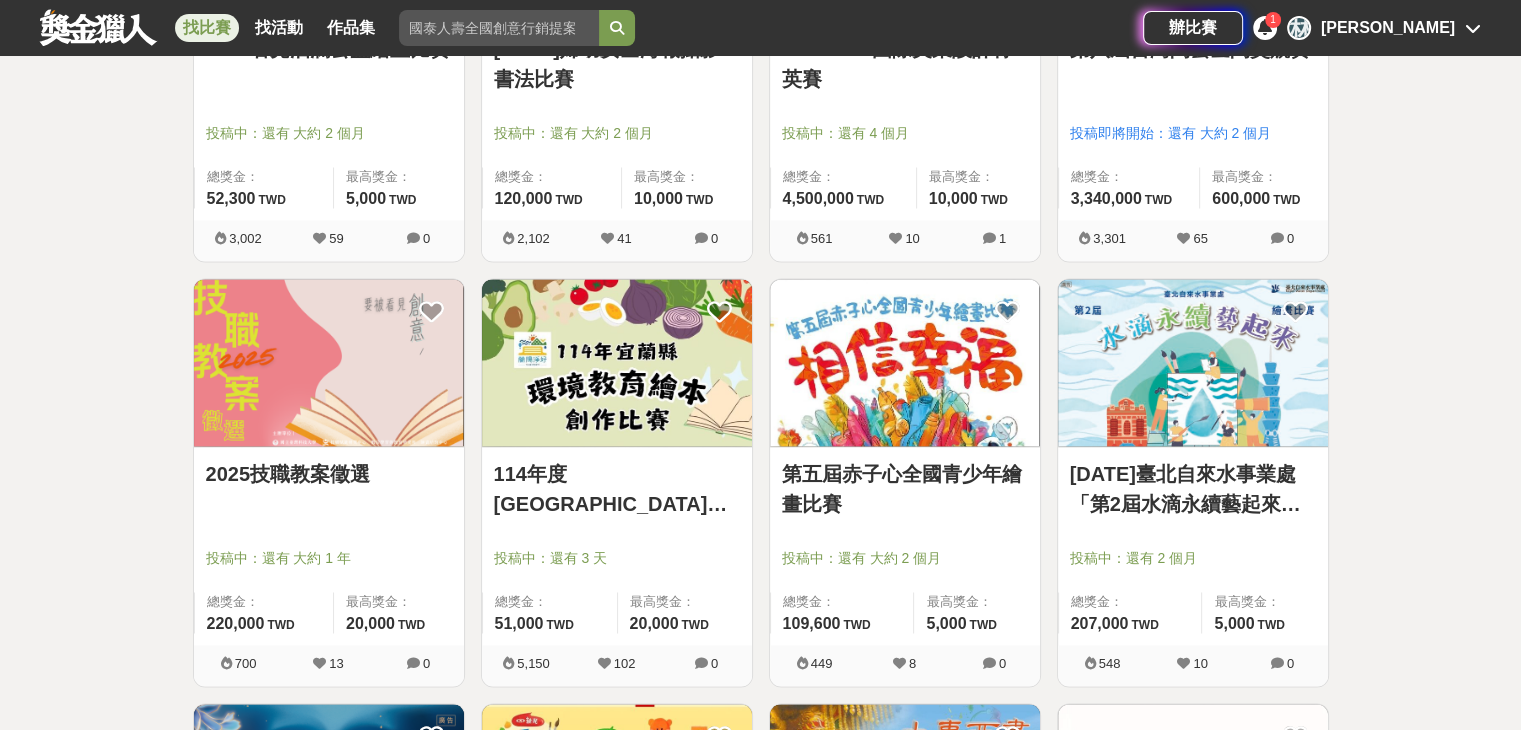 scroll, scrollTop: 10800, scrollLeft: 0, axis: vertical 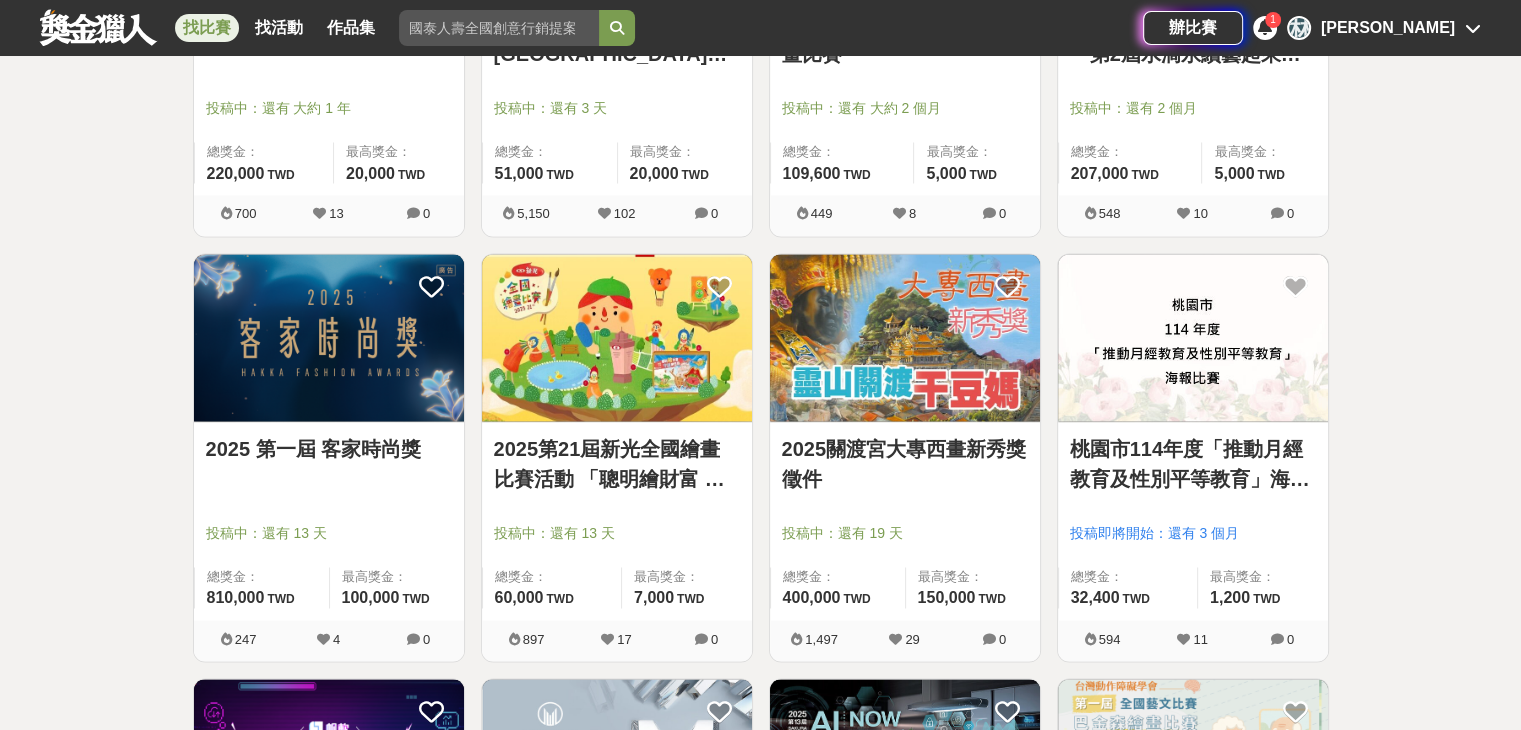 click on "2025 第一屆 客家時尚獎" at bounding box center (329, 449) 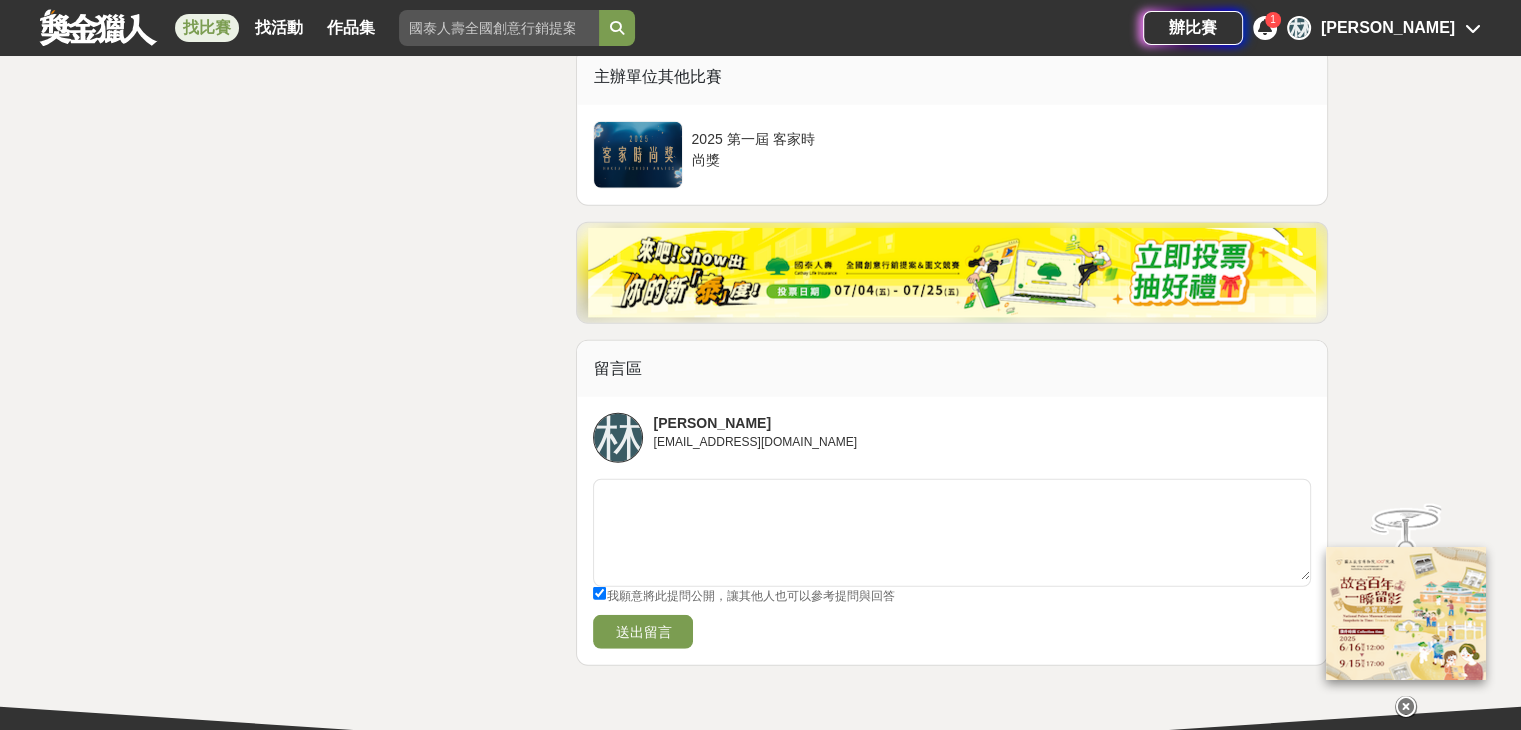 scroll, scrollTop: 4900, scrollLeft: 0, axis: vertical 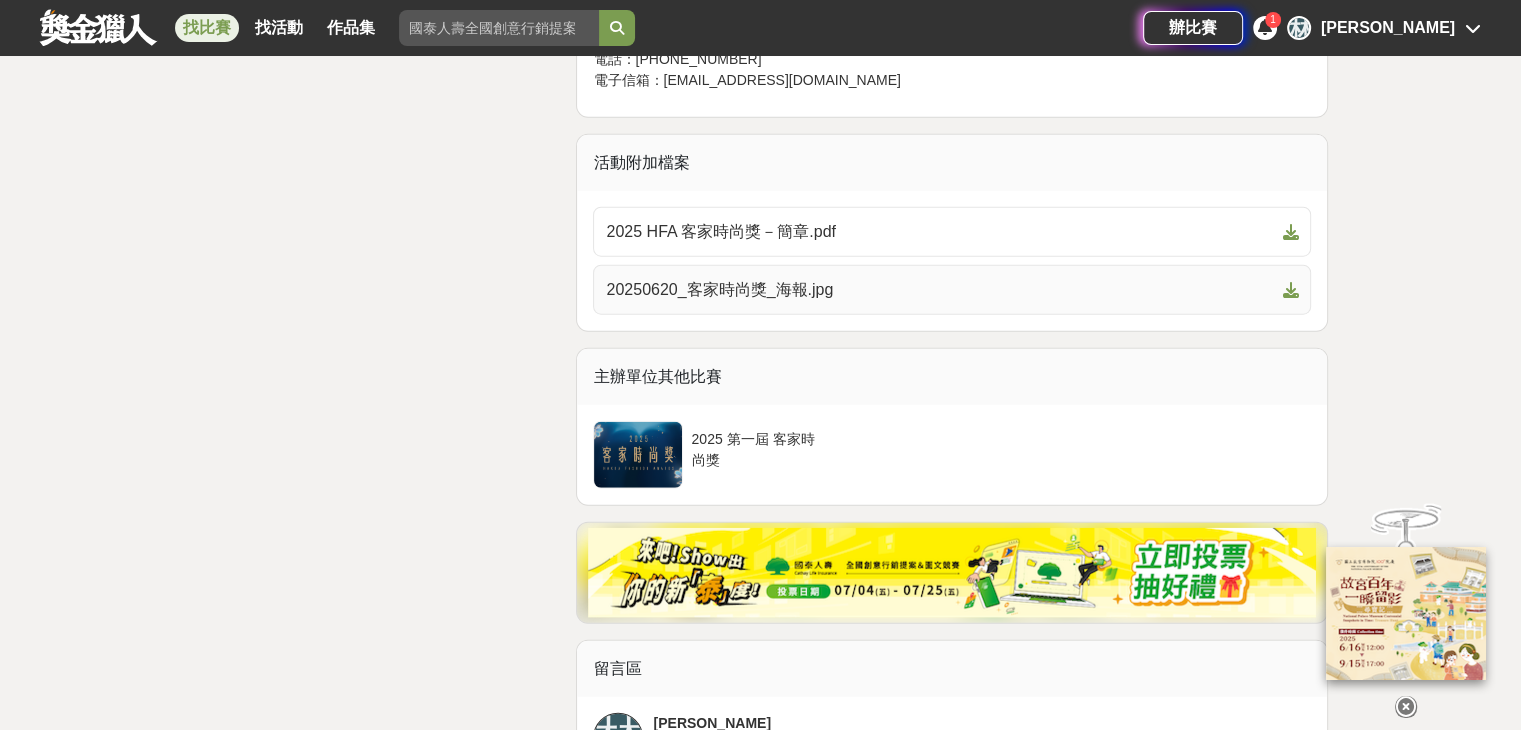 click on "20250620_客家時尚獎_海報.jpg" at bounding box center [940, 290] 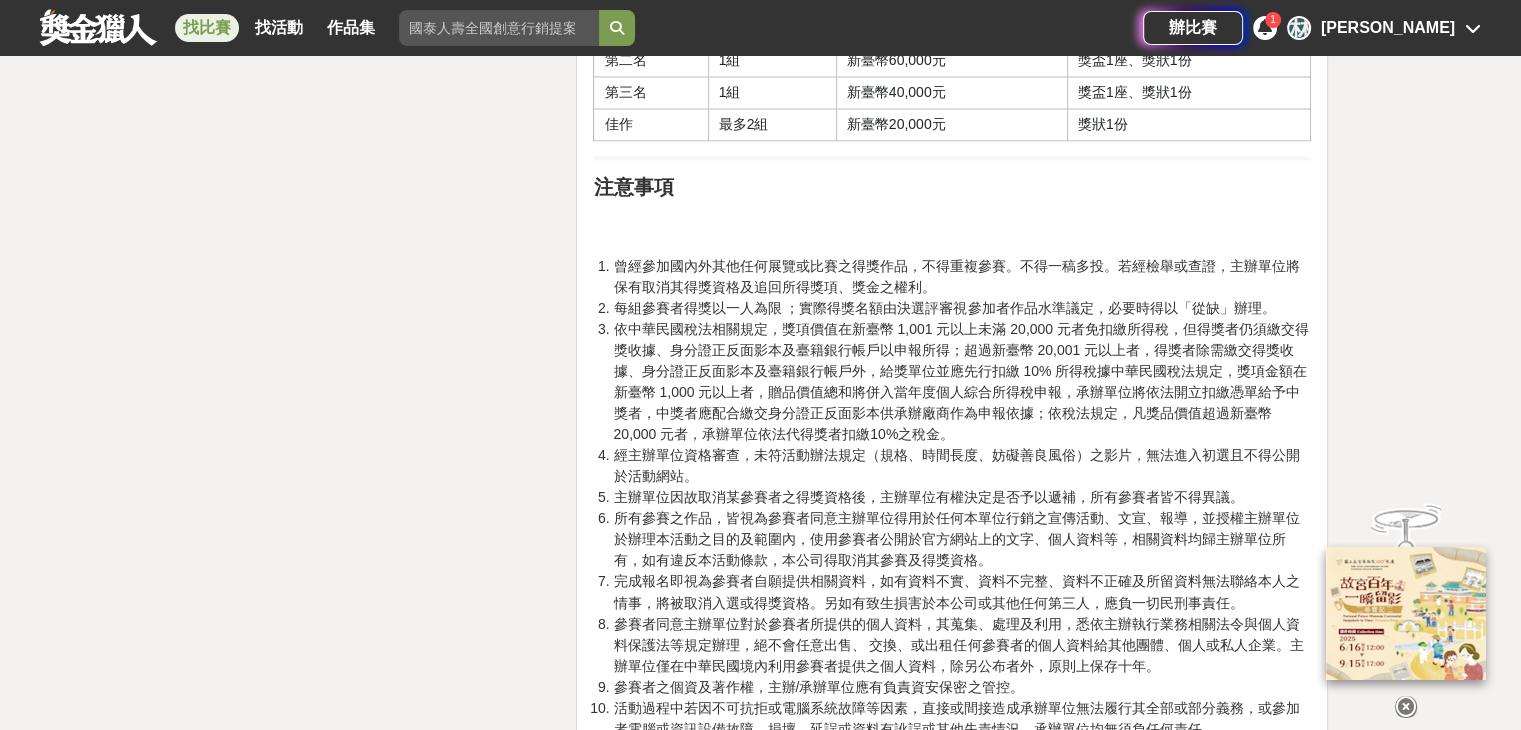 scroll, scrollTop: 3200, scrollLeft: 0, axis: vertical 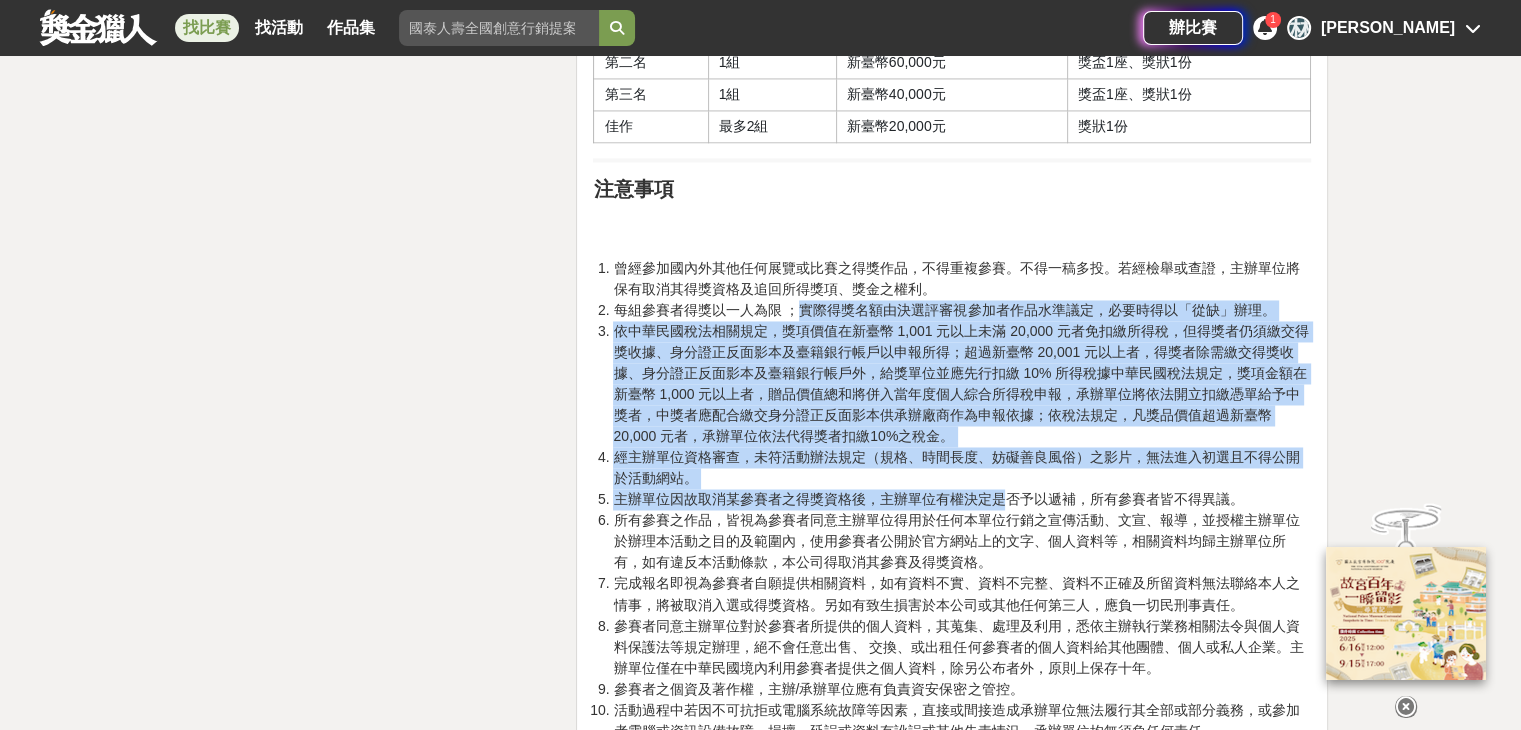 drag, startPoint x: 803, startPoint y: 304, endPoint x: 1010, endPoint y: 501, distance: 285.75864 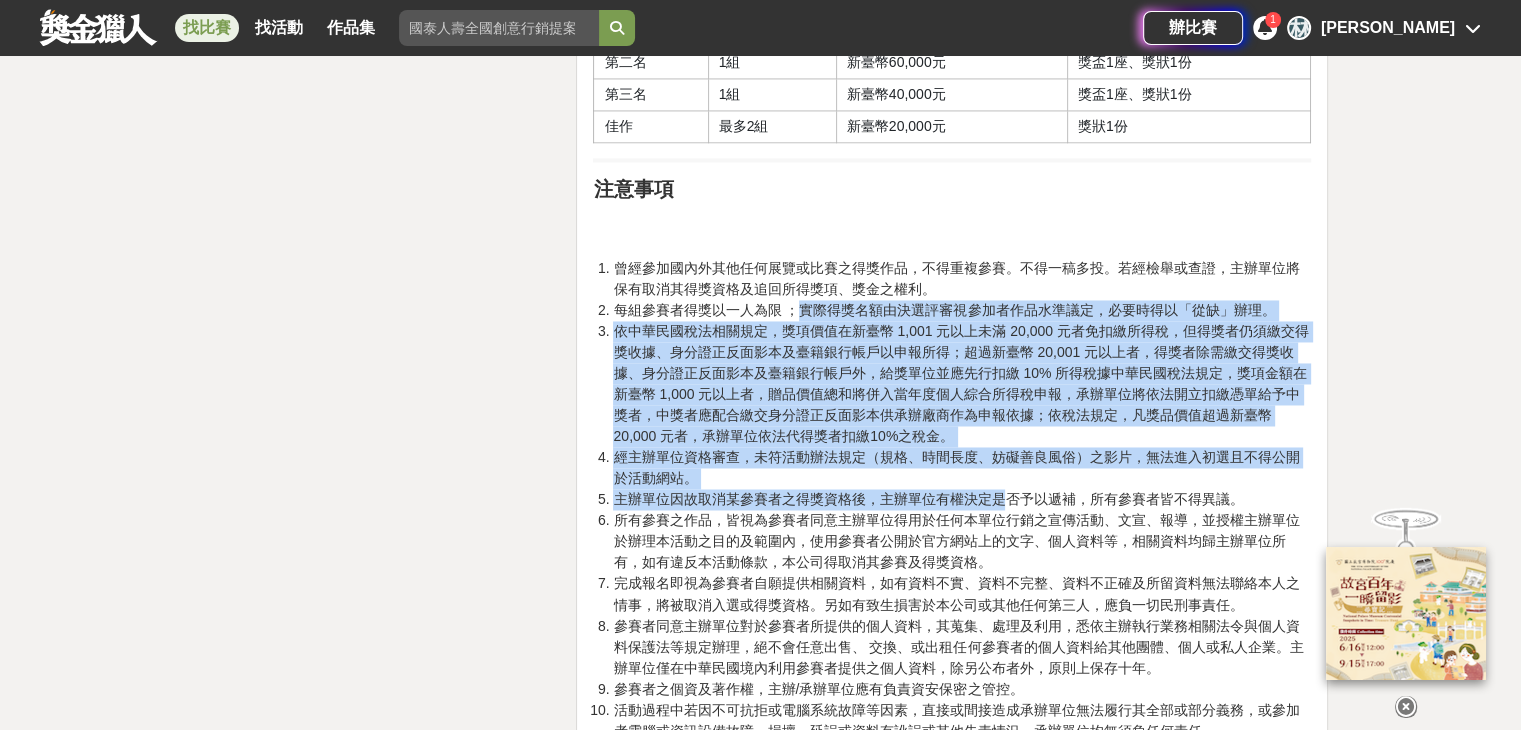 drag, startPoint x: 1061, startPoint y: 465, endPoint x: 1037, endPoint y: 449, distance: 28.84441 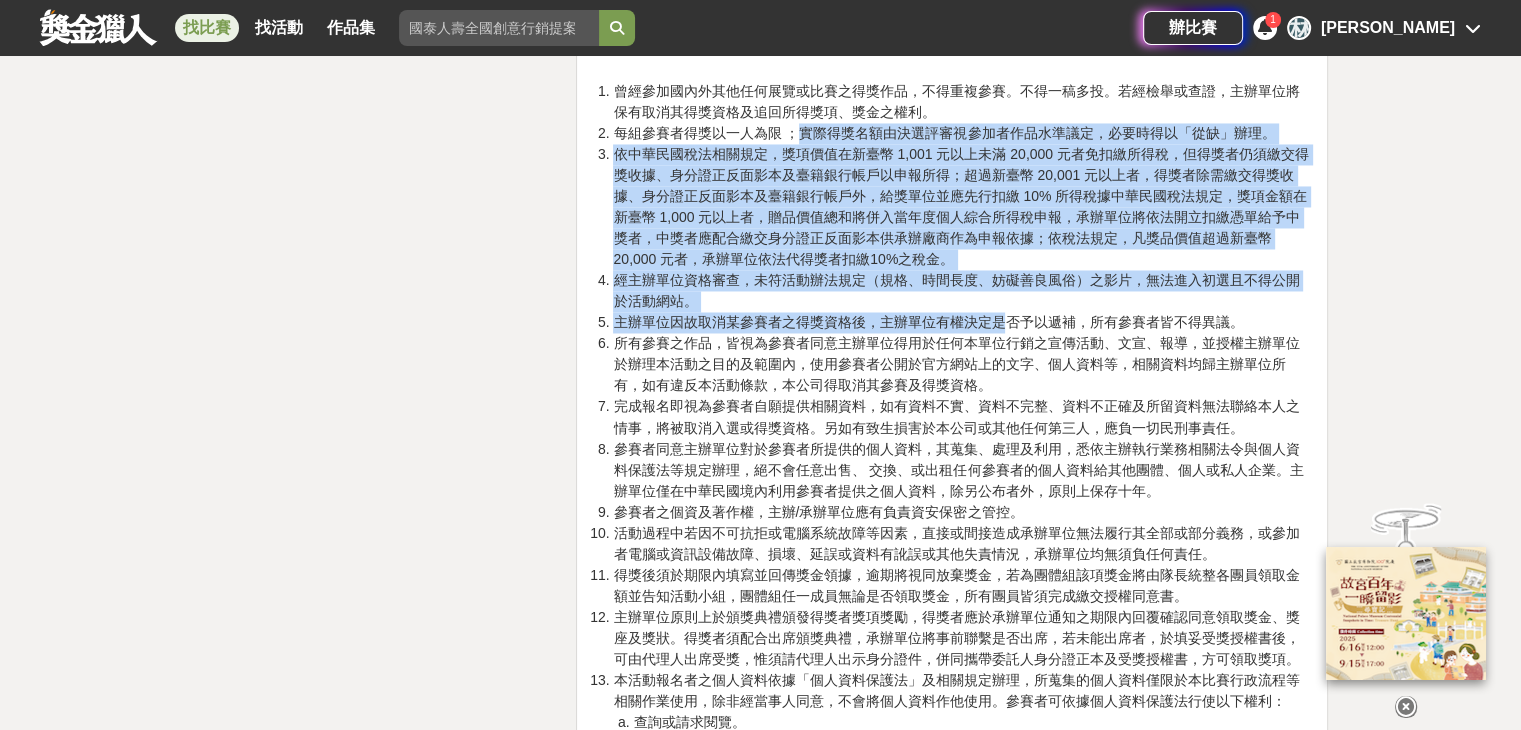 scroll, scrollTop: 3500, scrollLeft: 0, axis: vertical 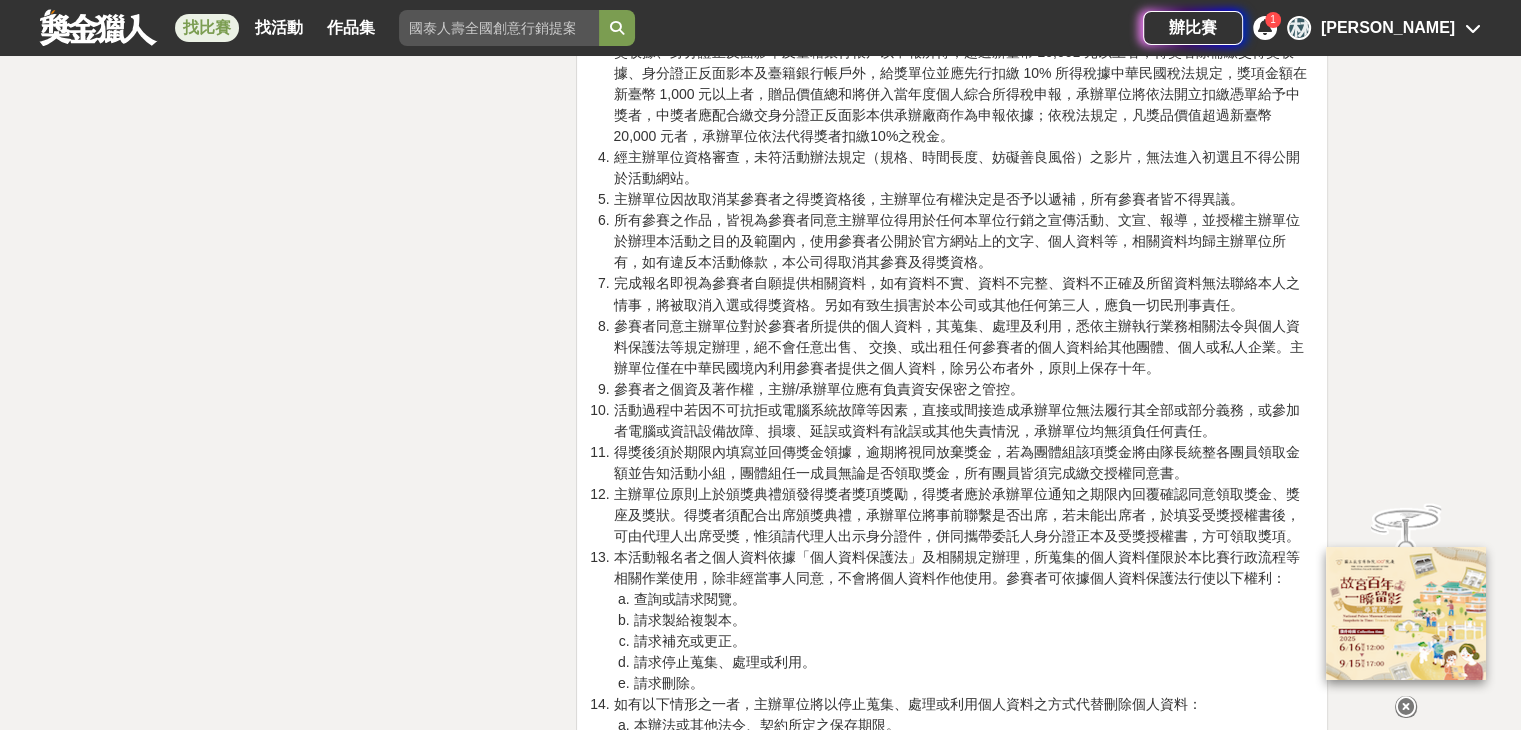 drag, startPoint x: 825, startPoint y: 259, endPoint x: 762, endPoint y: 305, distance: 78.00641 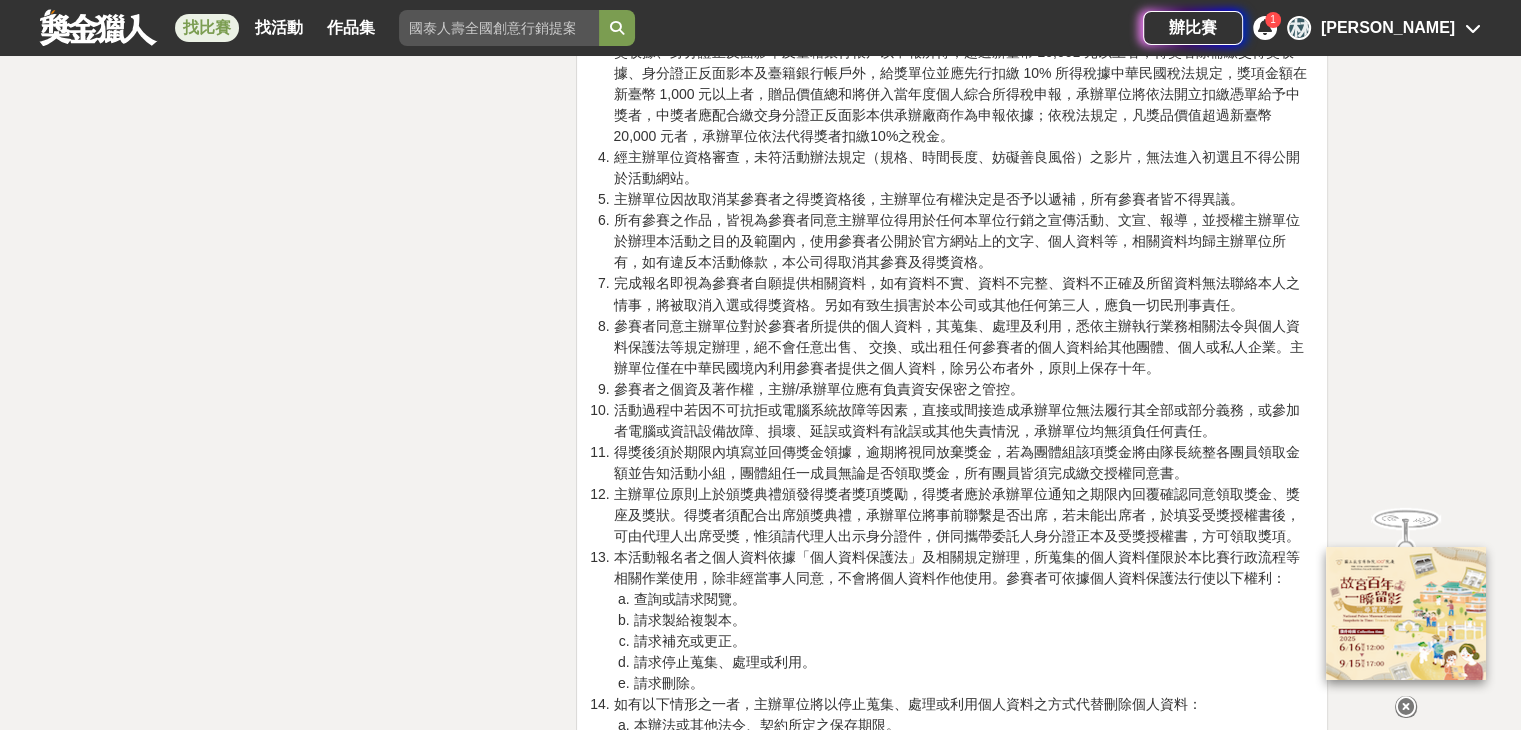 click on "所有參賽之作品，皆視為參賽者同意主辦單位得用於任何本單位行銷之宣傳活動、文宣、報導，並授權主辦單位於辦理本活動之目的及範圍內，使用參賽者公開於官方網站上的文字、個人資料等，相關資料均歸主辦單位所有，如有違反本活動條款，本公司得取消其參賽及得獎資格。" at bounding box center [962, 241] 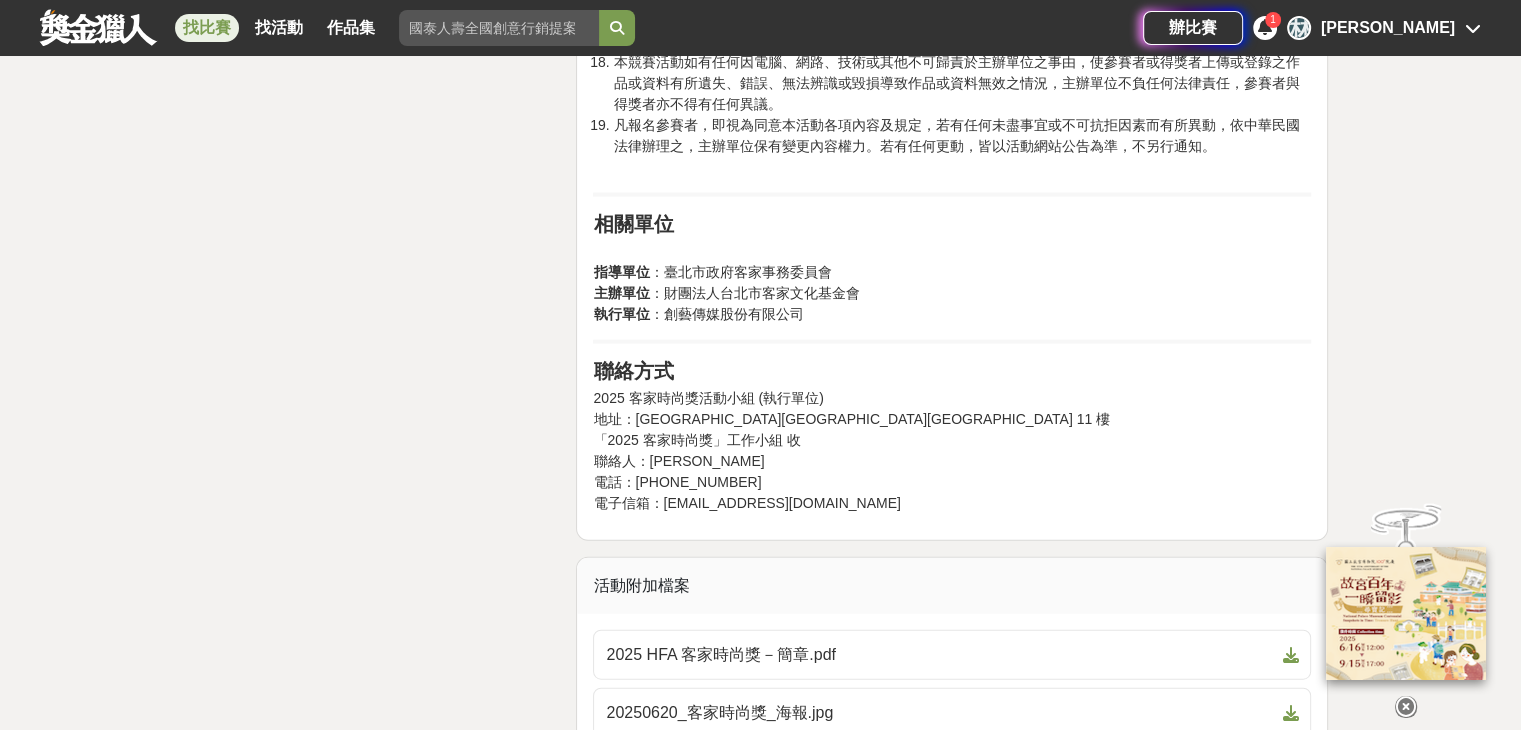 scroll, scrollTop: 4600, scrollLeft: 0, axis: vertical 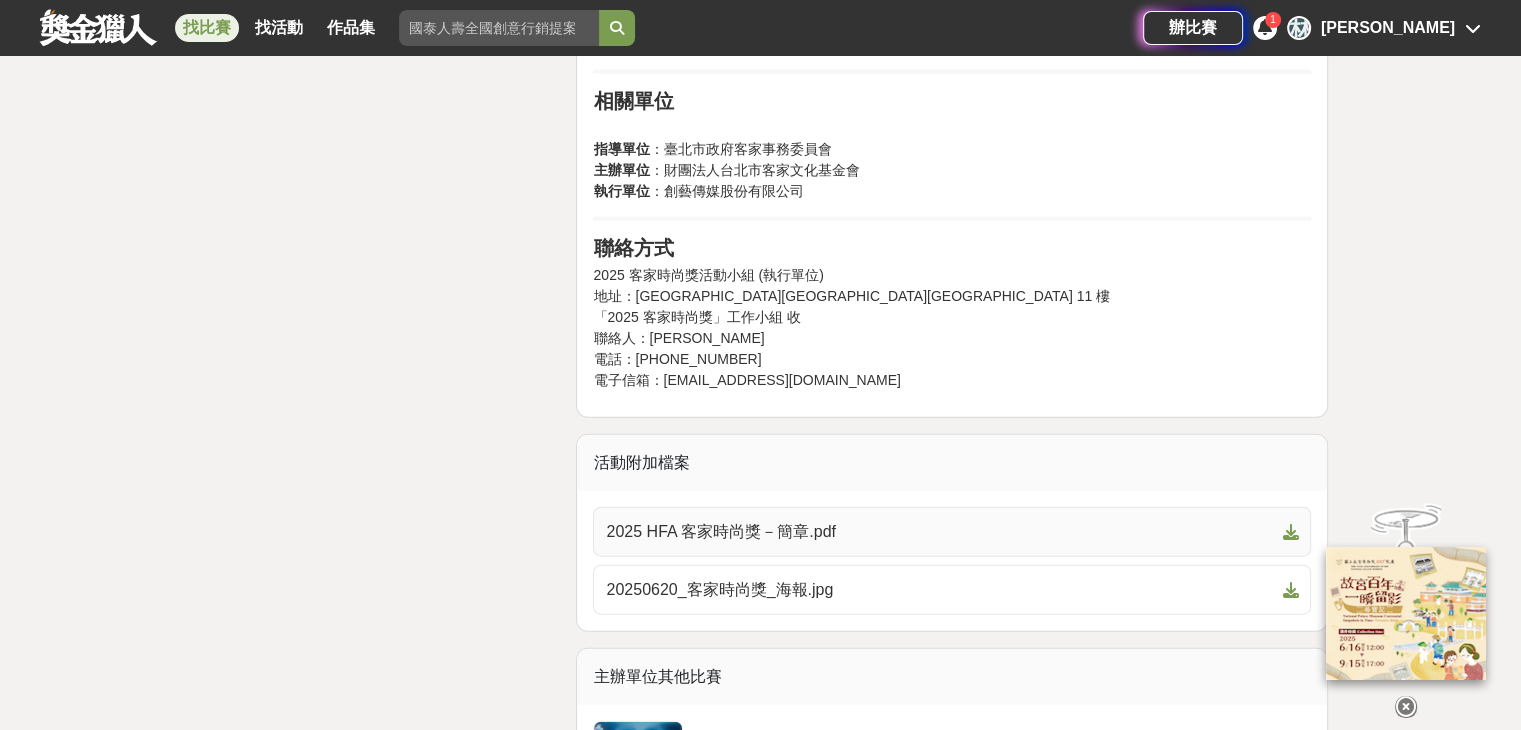 click on "2025 HFA 客家時尚獎－簡章.pdf" at bounding box center (952, 532) 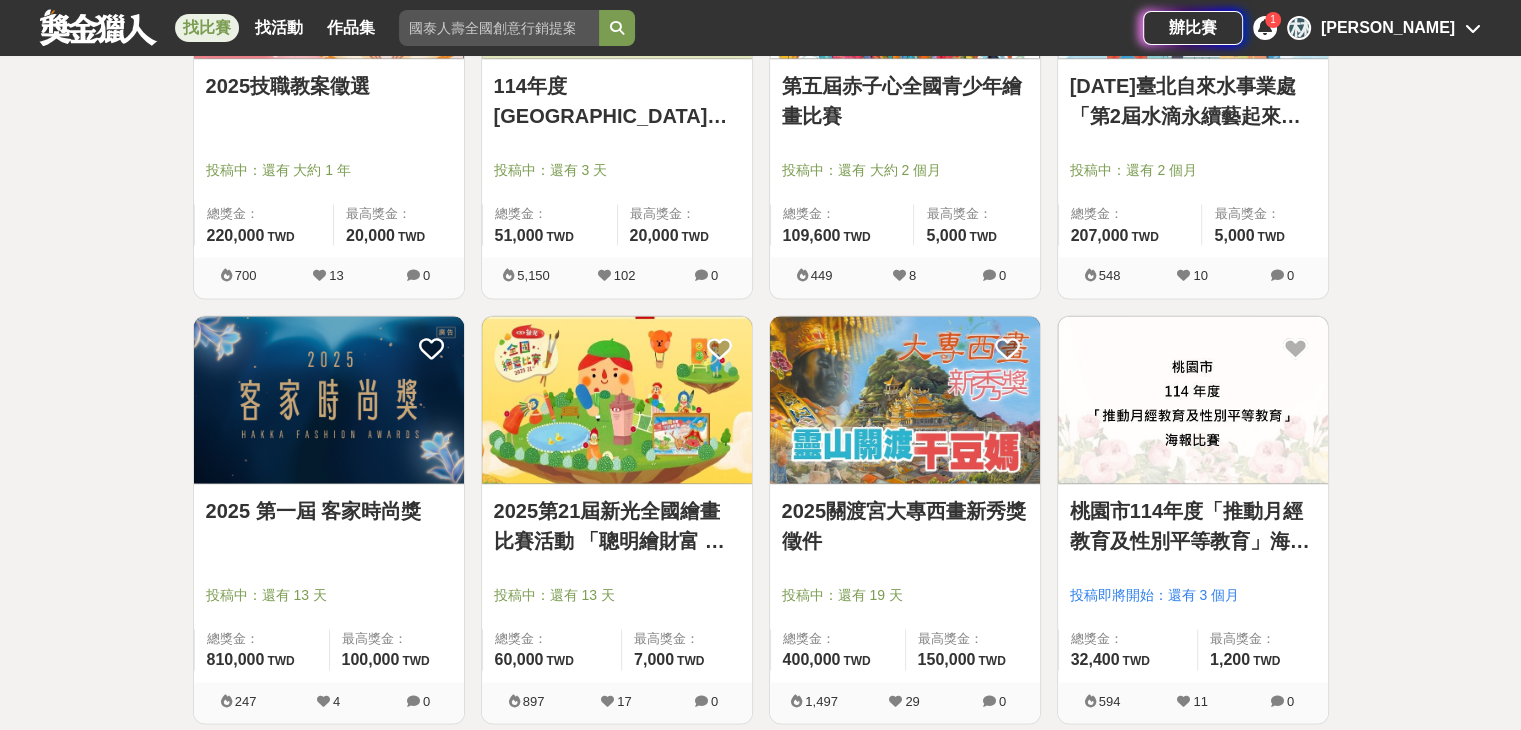scroll, scrollTop: 10800, scrollLeft: 0, axis: vertical 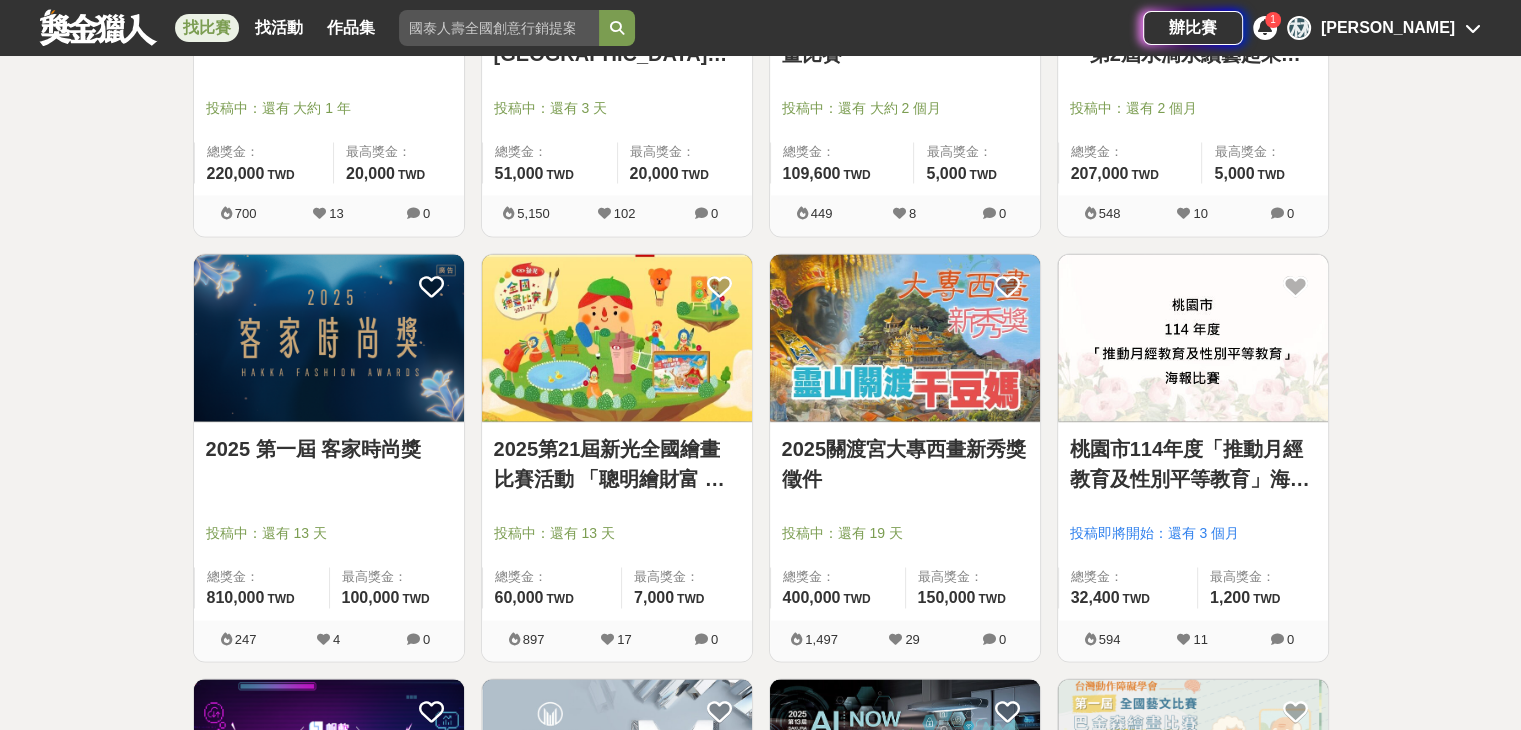 click on "桃園市114年度「推動月經教育及性別平等教育」海報比賽" at bounding box center [1193, 464] 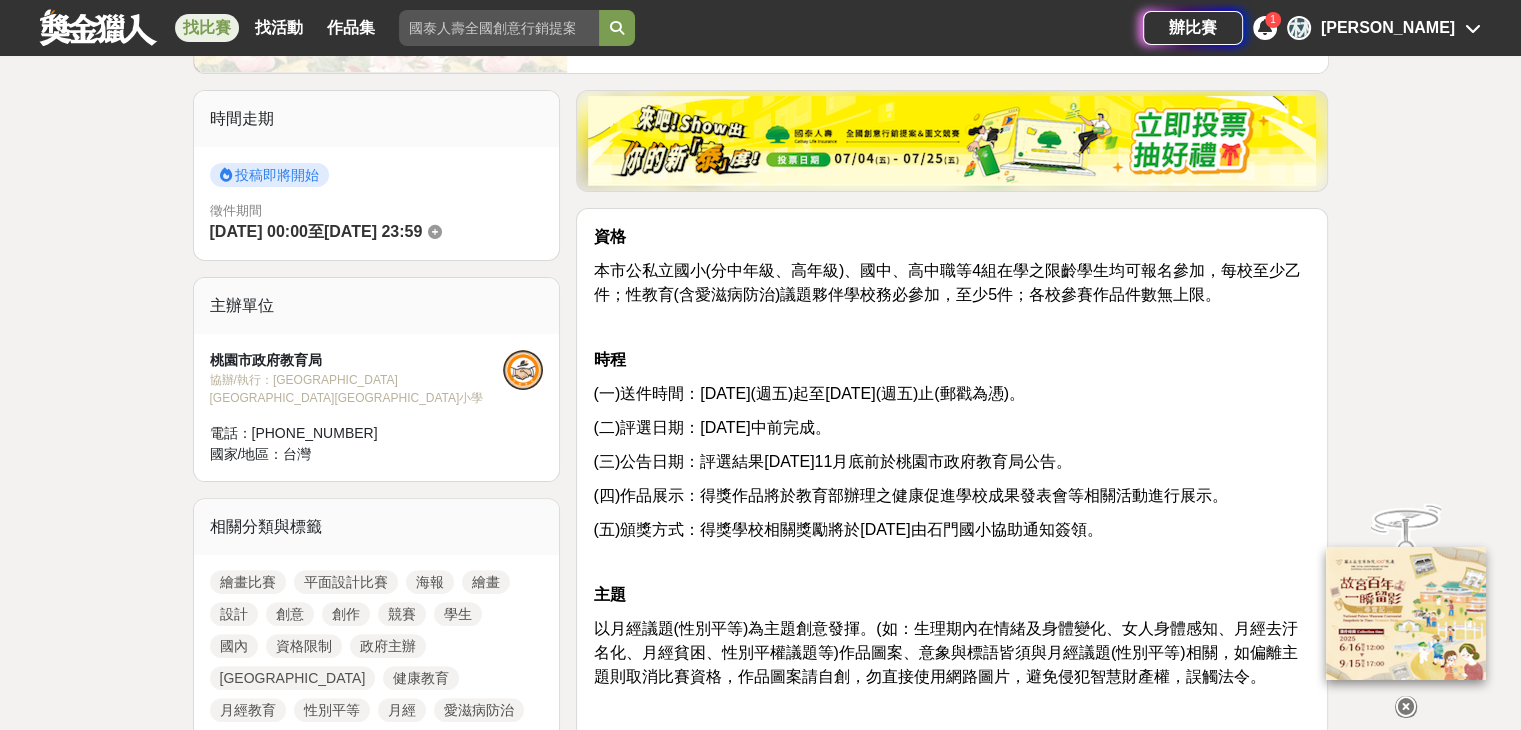 scroll, scrollTop: 500, scrollLeft: 0, axis: vertical 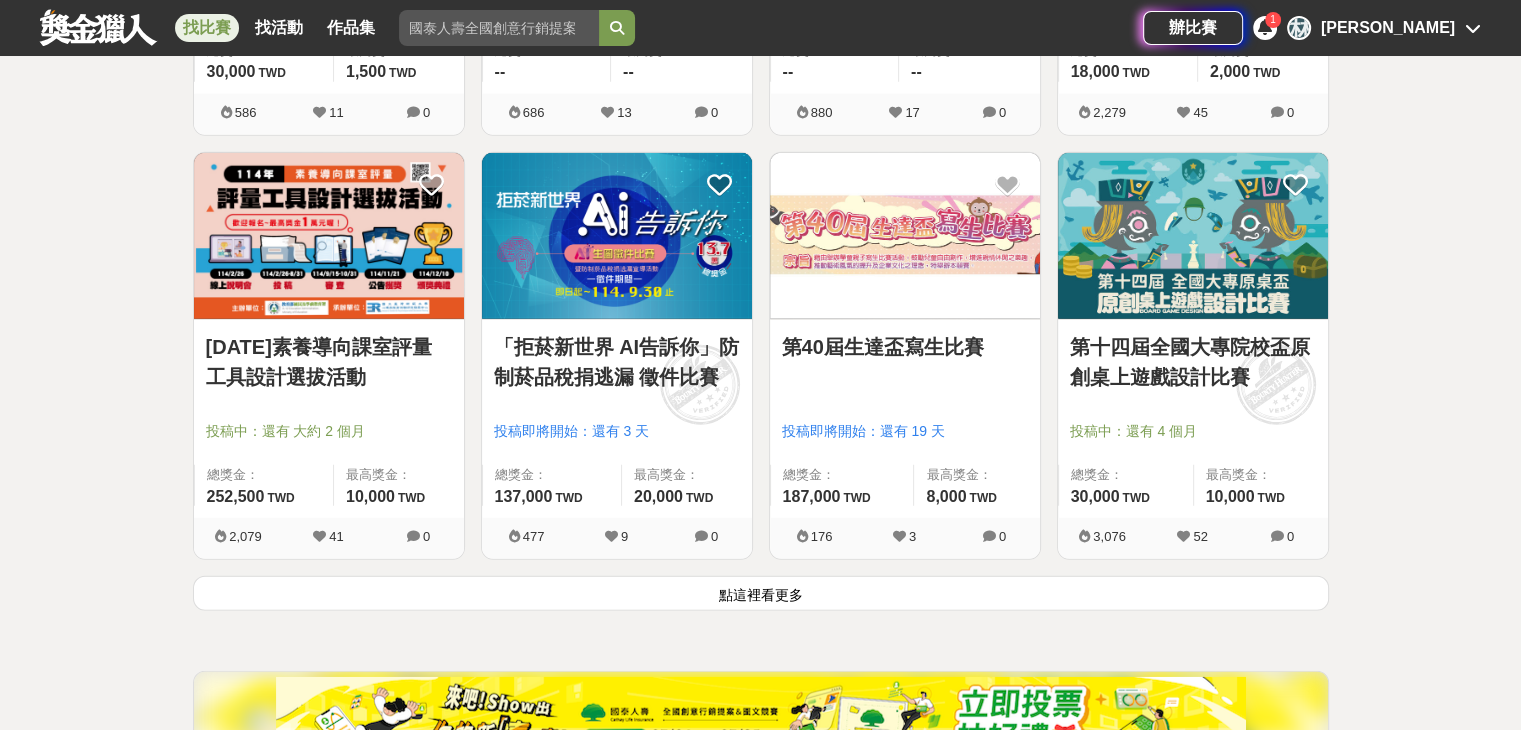 click on "點這裡看更多" at bounding box center (761, 593) 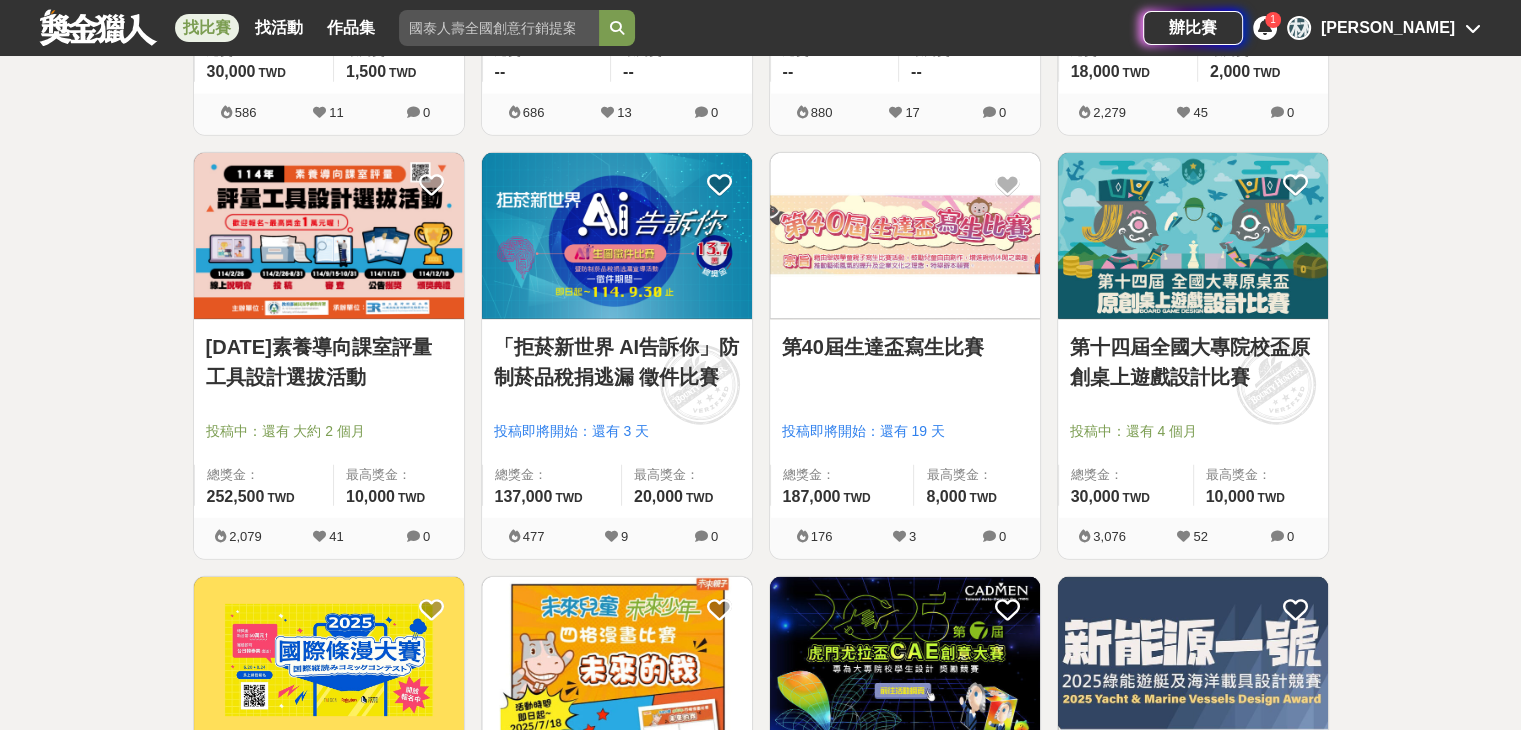 click at bounding box center (905, 236) 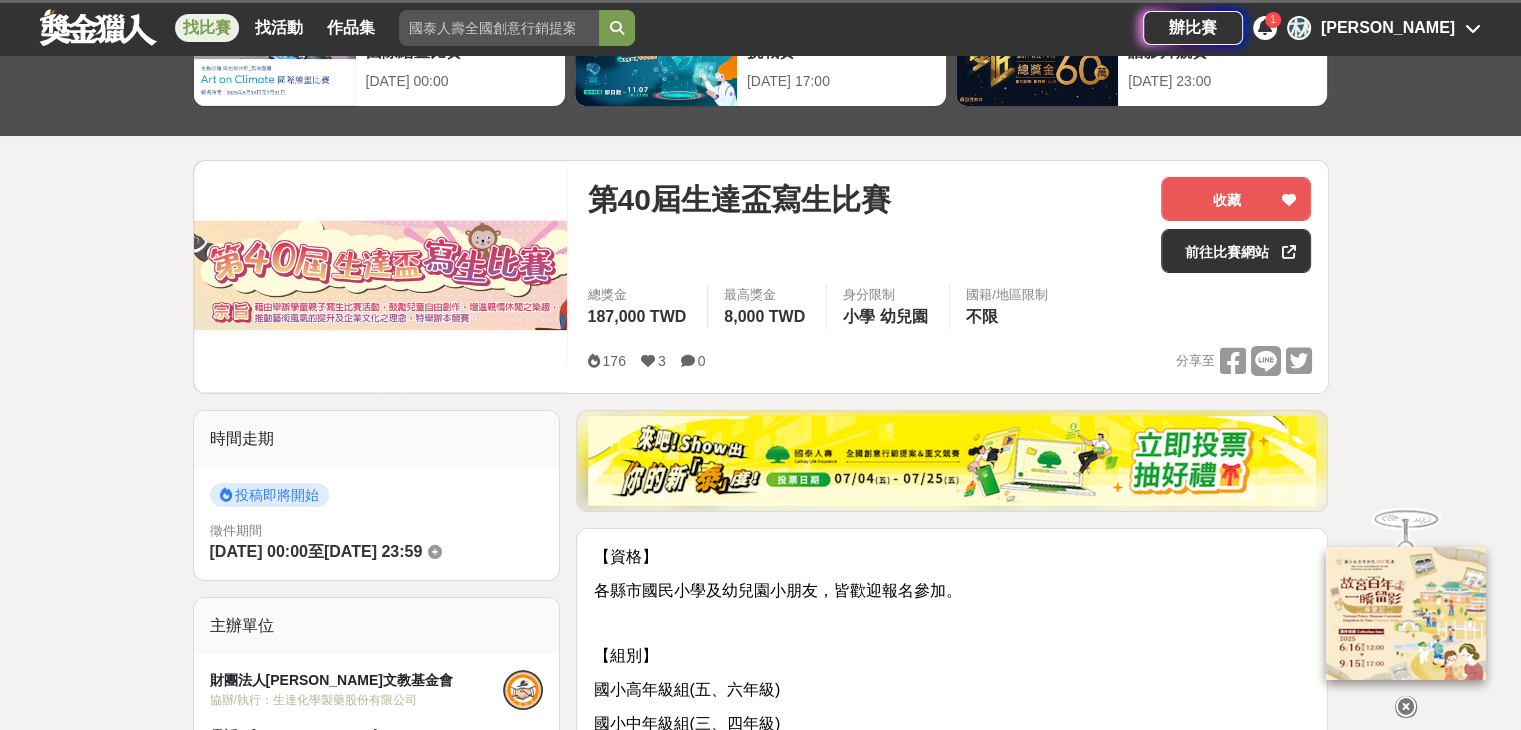 scroll, scrollTop: 300, scrollLeft: 0, axis: vertical 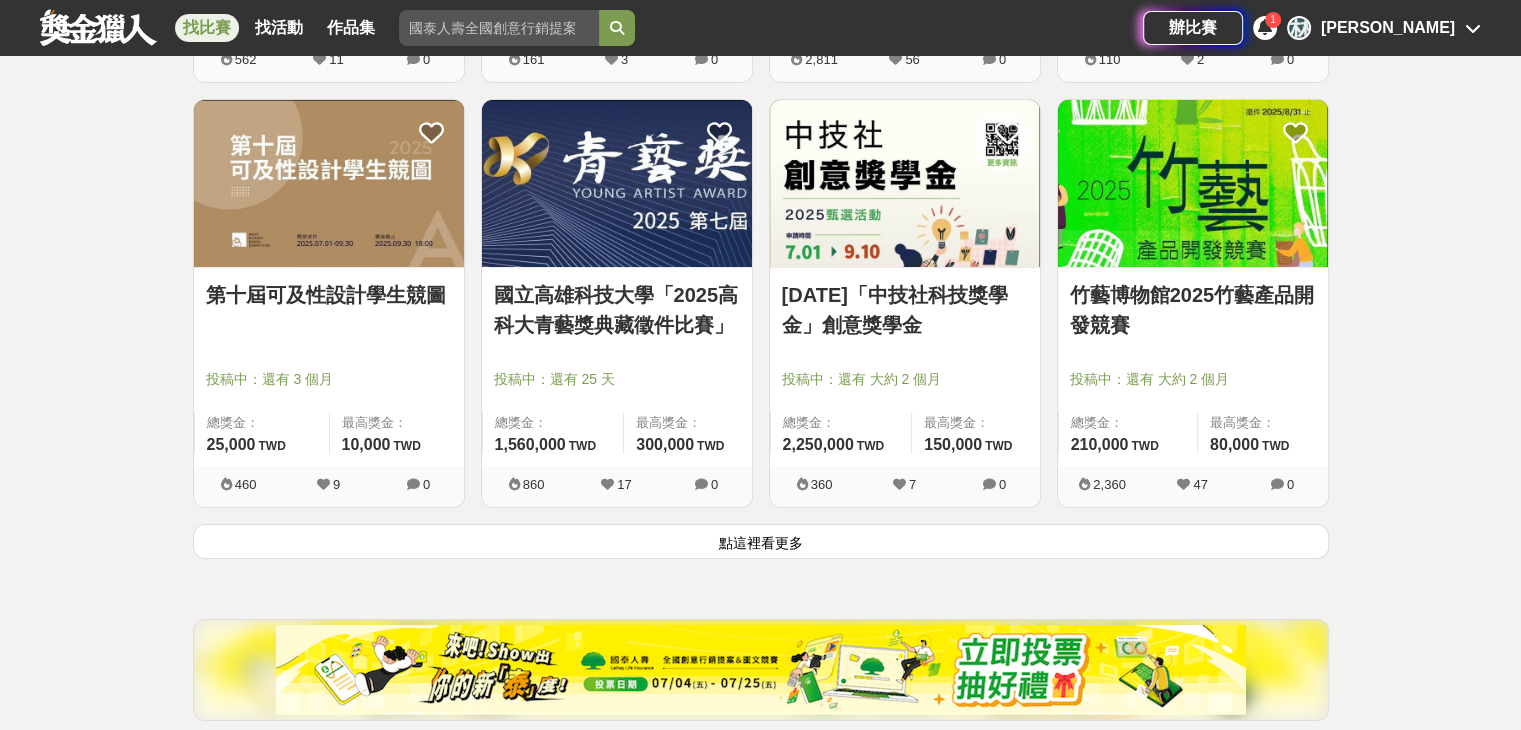 drag, startPoint x: 644, startPoint y: 531, endPoint x: 653, endPoint y: 525, distance: 10.816654 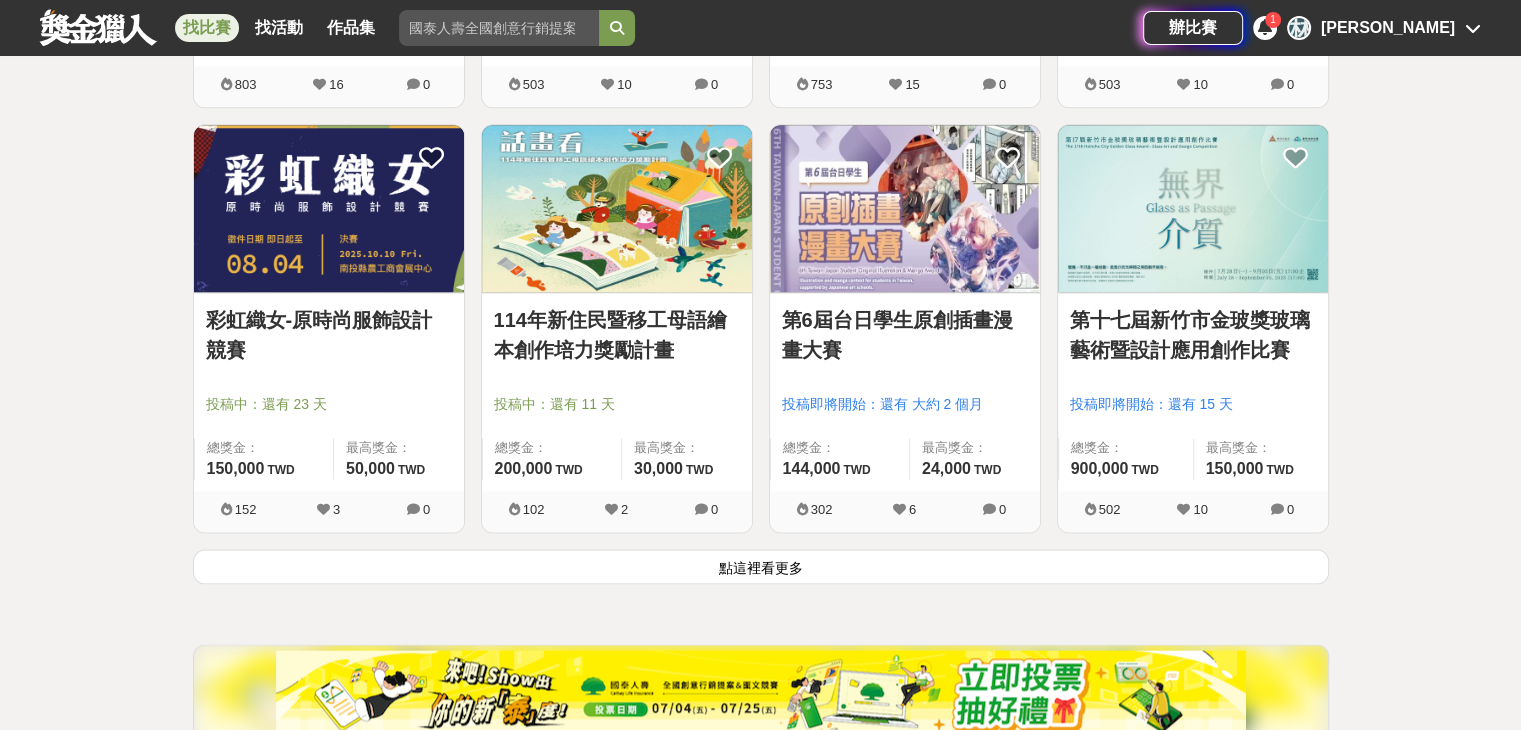 scroll, scrollTop: 17900, scrollLeft: 0, axis: vertical 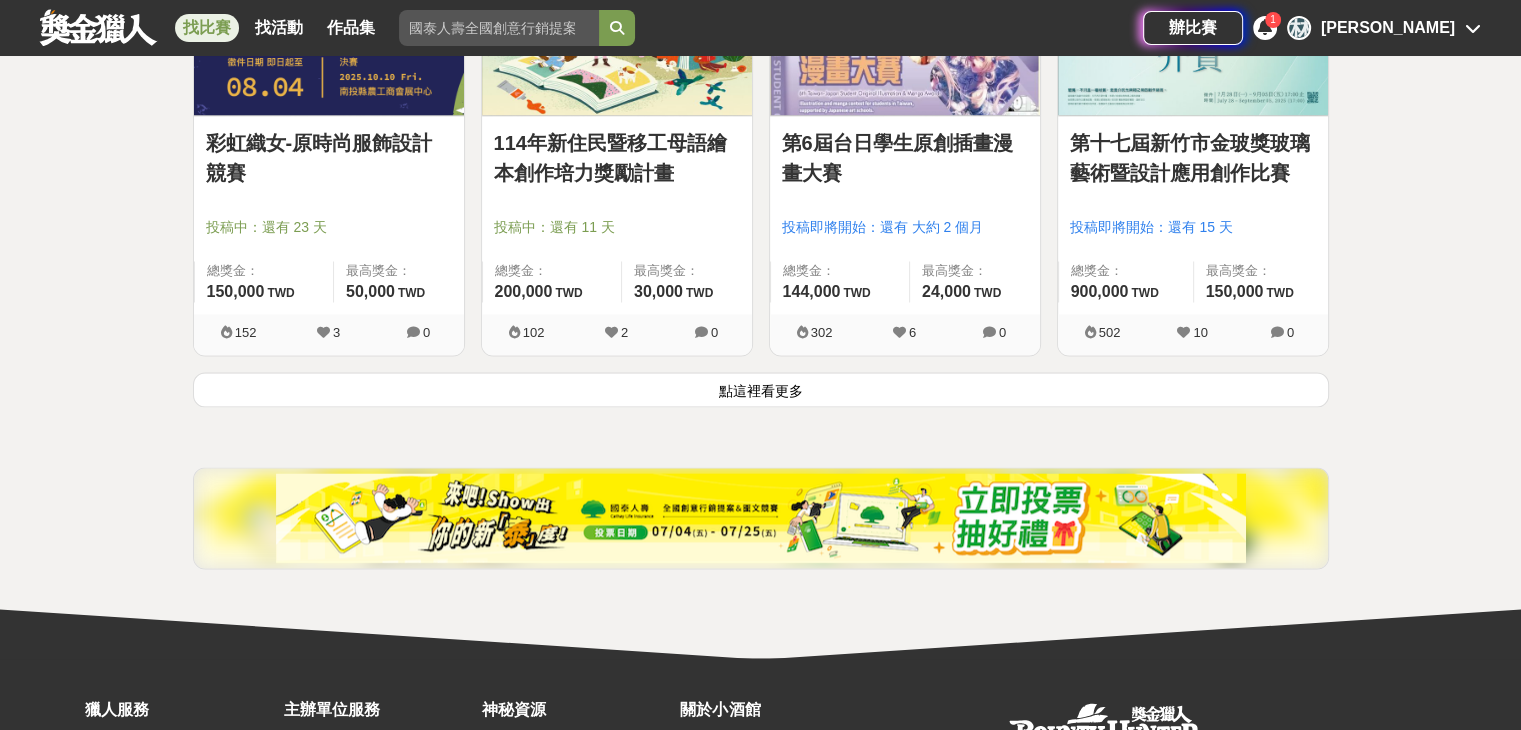 click on "183   個比賽 綜合 熱門 獎金 截止 最新 繪畫比賽 平面設計比賽 產品設計比賽 綜合設計 尚未截止 台灣 重置條件 Logitech MX 創意挑戰賽 投稿中：還有 29 天 總獎金： 139,280 139,280 TWD 最高獎金： -- 17,559 76 0 2025 Tuying Art 藝術節 社群圖文｜攝影 徵件競賽活動 投稿中：還有 29 天 總獎金： 120,000 120,000 TWD 最高獎金： 20,000 TWD 10,644 30 0 2025「臺灣繪果季」國產水果趣味繪畫比賽 投稿中：還有 2 個月 總獎金： 39,000 39,000 TWD 最高獎金： -- 10,733 59 0 2025 玩具及生活用品創意設計競賽 投稿中：還有 3 個月 總獎金： 600,000 600,000 TWD 最高獎金： 100,000 TWD 16,650 252 0 梭哈青春 ALL IN —2025屏東青年社會創新競賽 投稿中：還有 3 個月 總獎金： 1,100,000 110 萬 TWD 最高獎金： 50,000 TWD 4,911 28 0 AI x 城市智慧節點創新競賽 投稿中：還有 22 天 總獎金： 115,000 115,000 TWD 最高獎金： 7,000 TWD 13,600 22 0 260,000" at bounding box center (761, -8560) 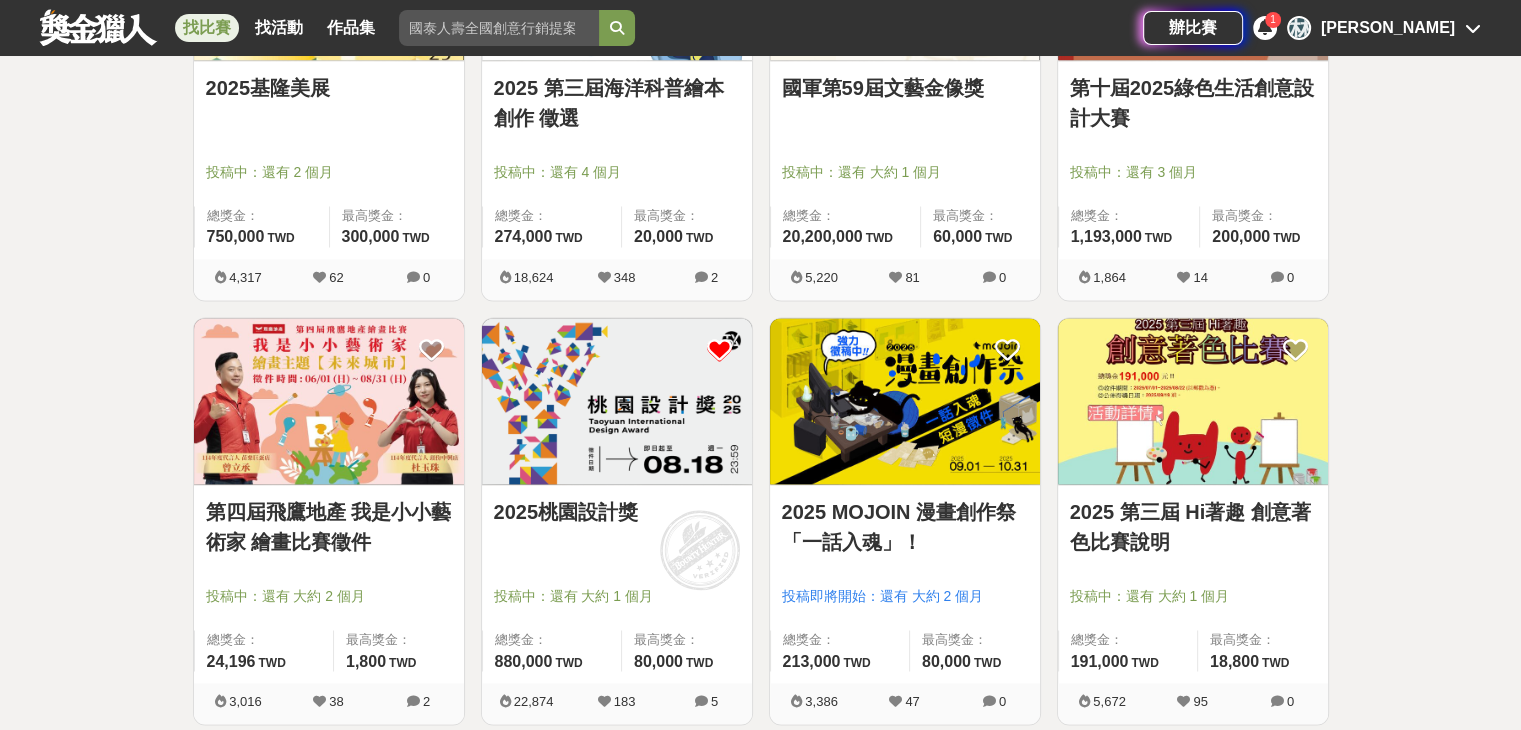 scroll, scrollTop: 2800, scrollLeft: 0, axis: vertical 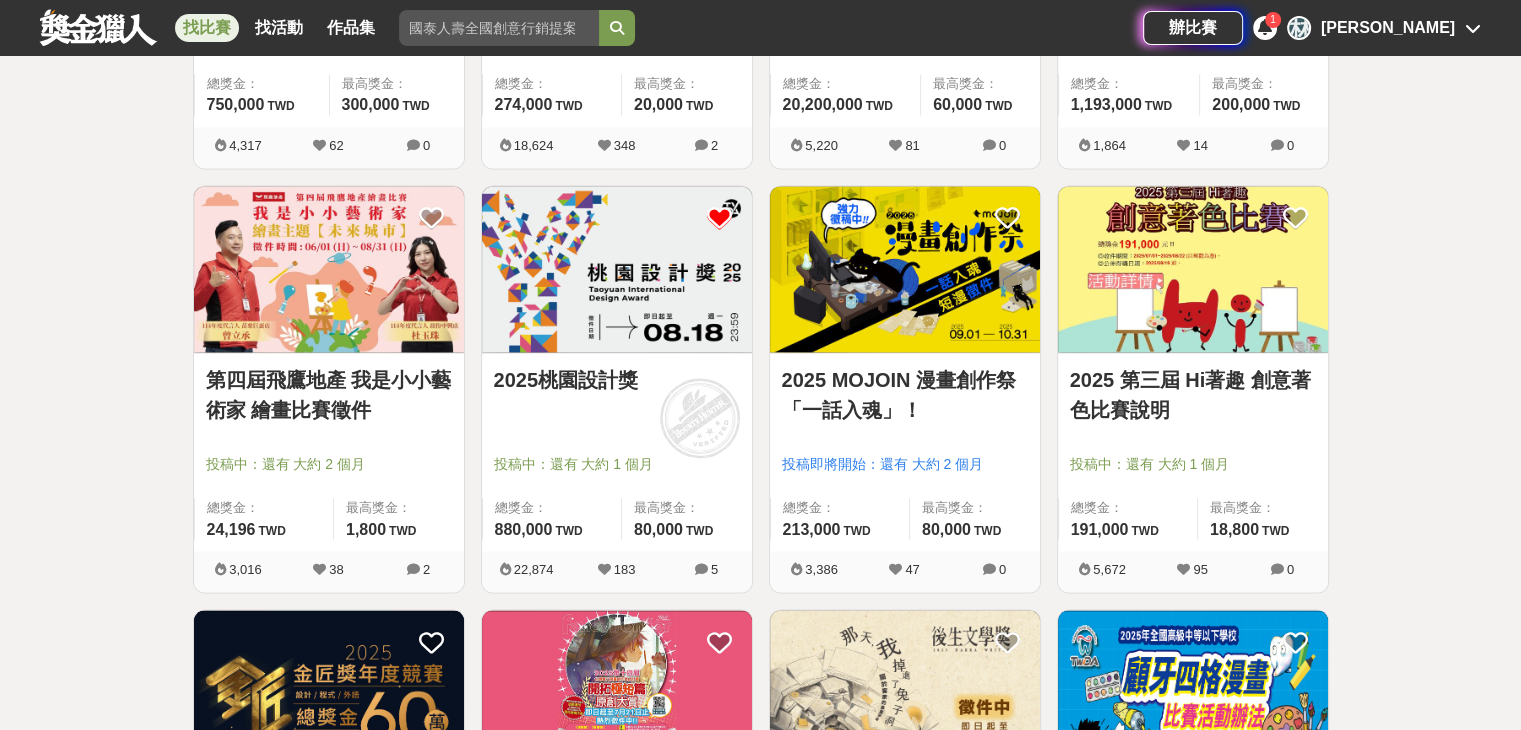 click at bounding box center [617, 269] 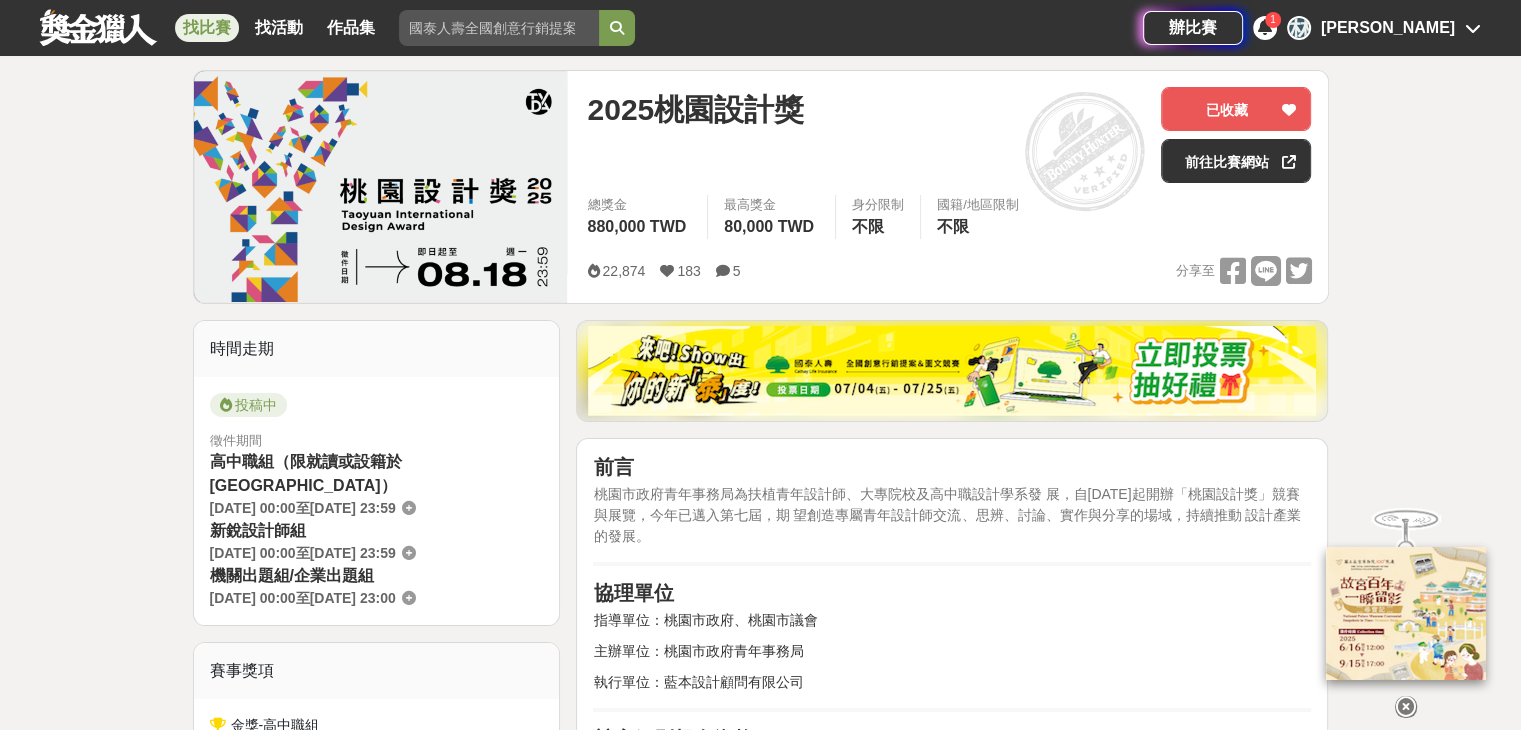 scroll, scrollTop: 200, scrollLeft: 0, axis: vertical 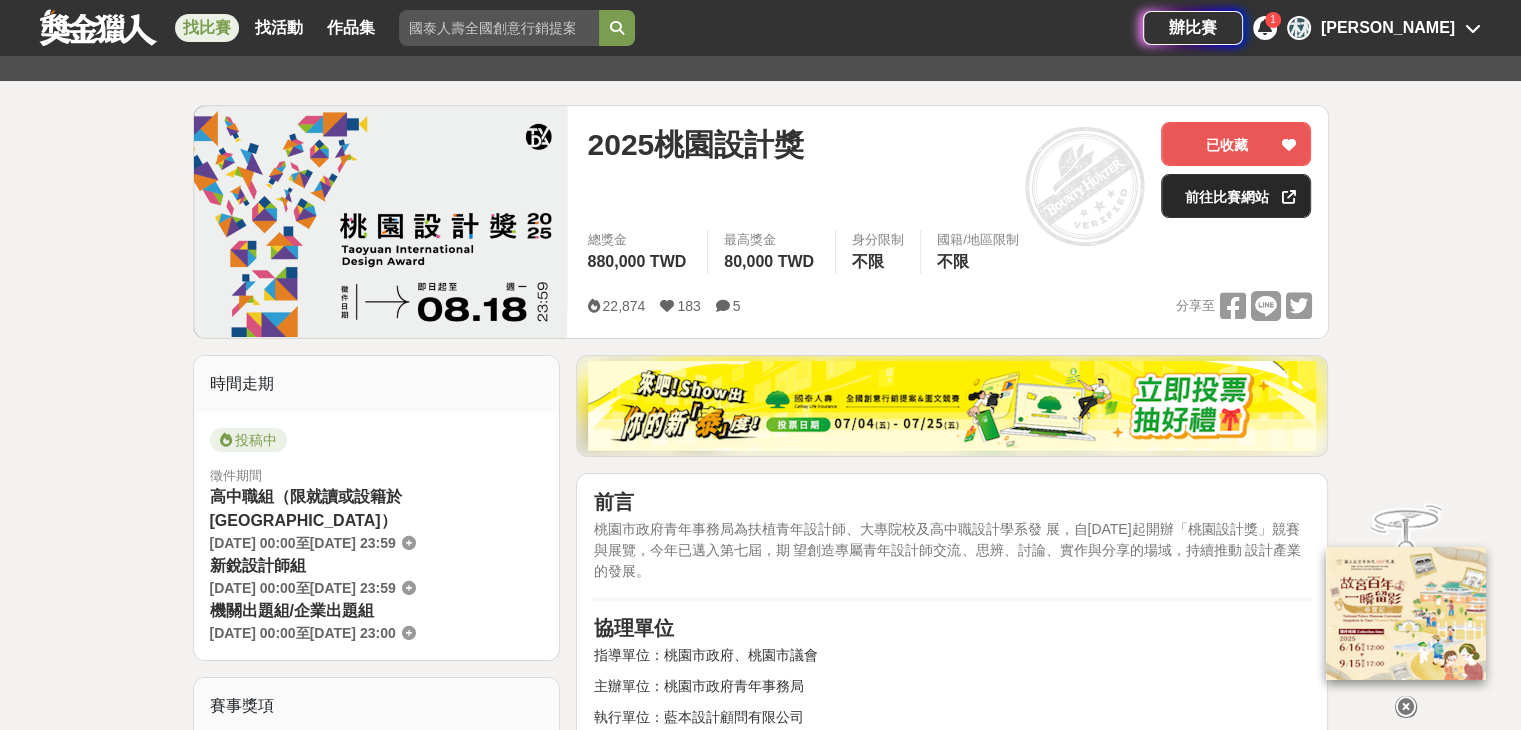 click on "前往比賽網站" at bounding box center (1236, 196) 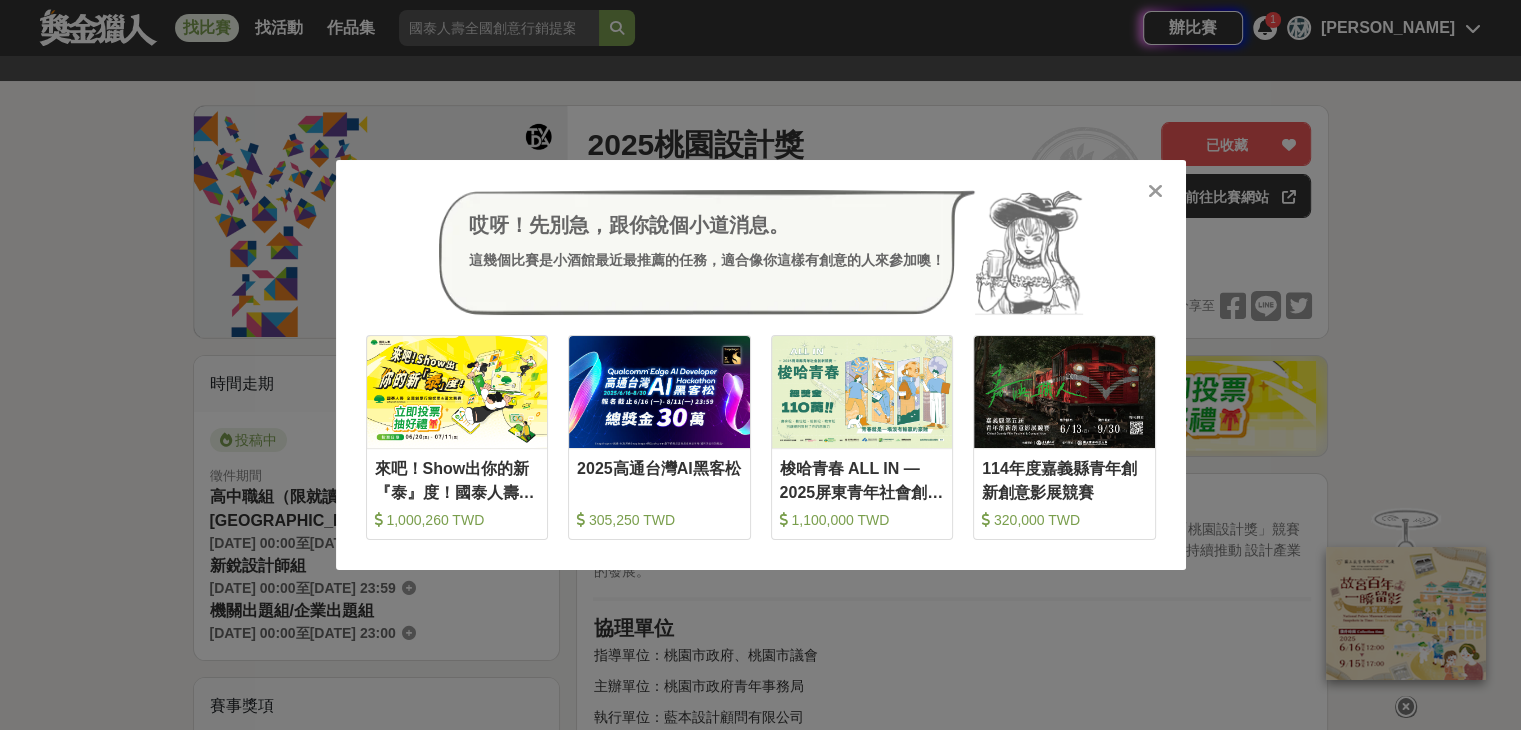 click on "哎呀！先別急，跟你說個小道消息。 這幾個比賽是小酒館最近最推薦的任務，適合像你這樣有創意的人來參加噢！   收藏 來吧！Show出你的新『泰』度！國泰人壽全國創意行銷提案&圖文競賽   1,000,260 TWD   收藏 2025高通台灣AI黑客松   305,250 TWD   收藏 梭哈青春 ALL IN —2025屏東青年社會創新競賽   1,100,000 TWD   收藏 114年度嘉義縣青年創新創意影展競賽   320,000 TWD" at bounding box center (760, 365) 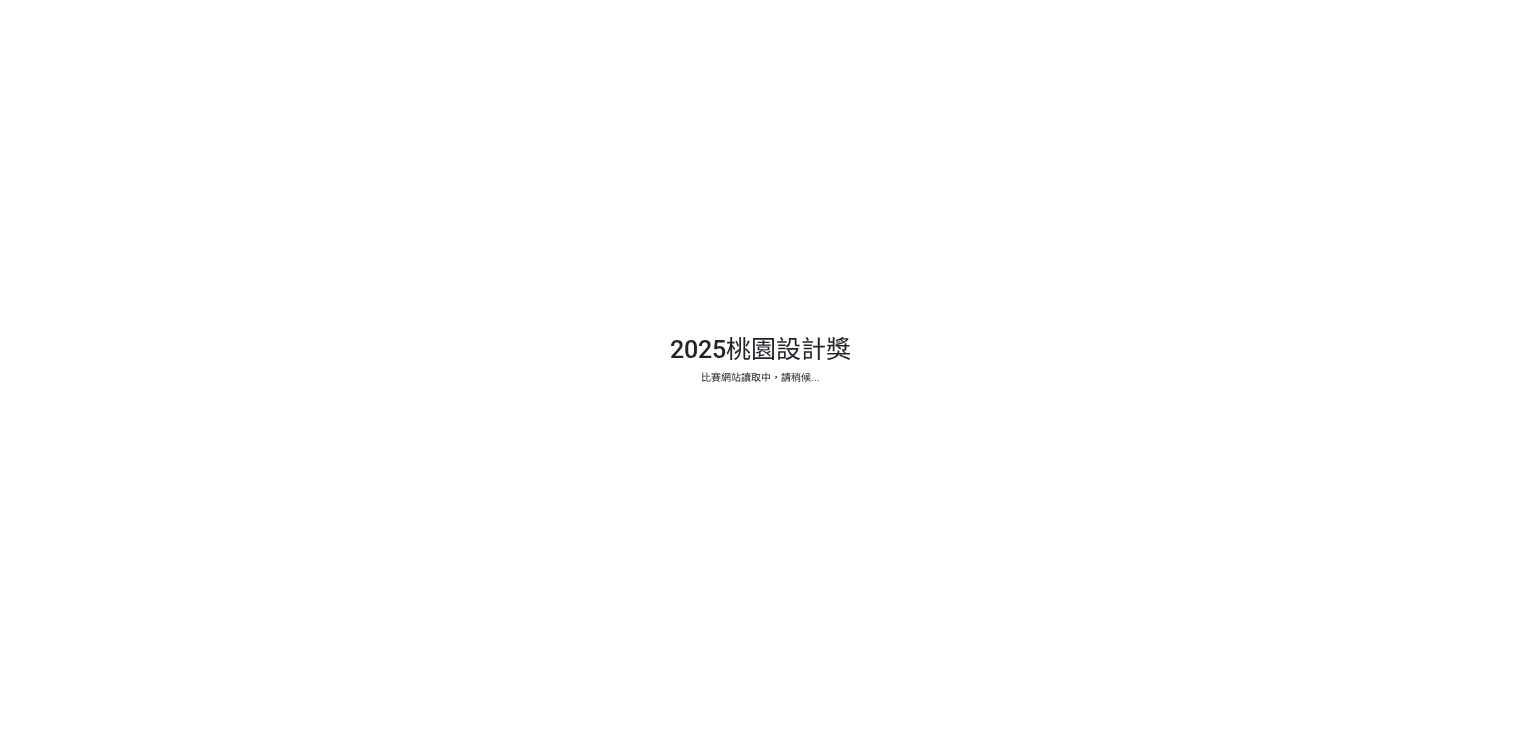 scroll, scrollTop: 0, scrollLeft: 0, axis: both 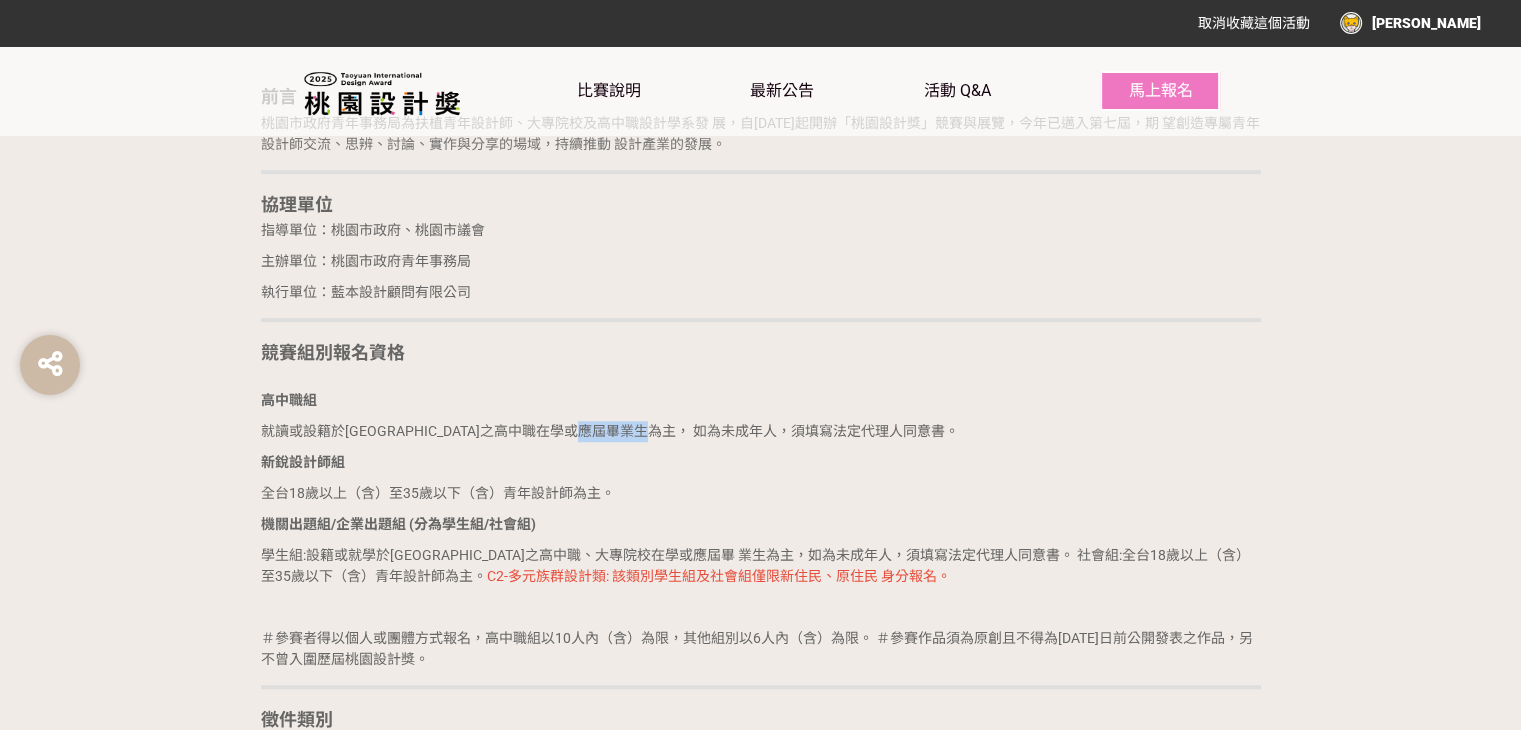 drag, startPoint x: 668, startPoint y: 425, endPoint x: 750, endPoint y: 439, distance: 83.18654 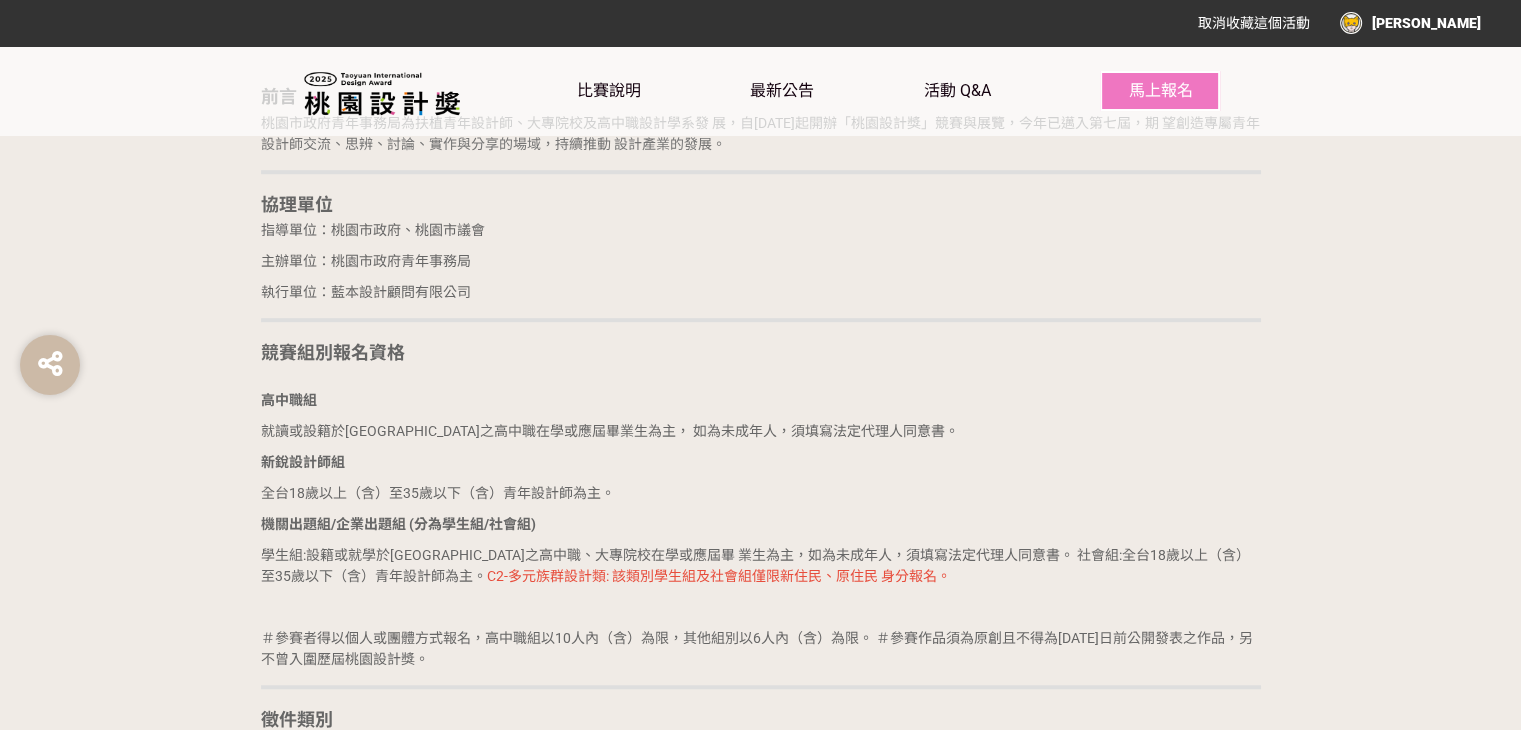 click on "新銳設計師組" at bounding box center (761, 462) 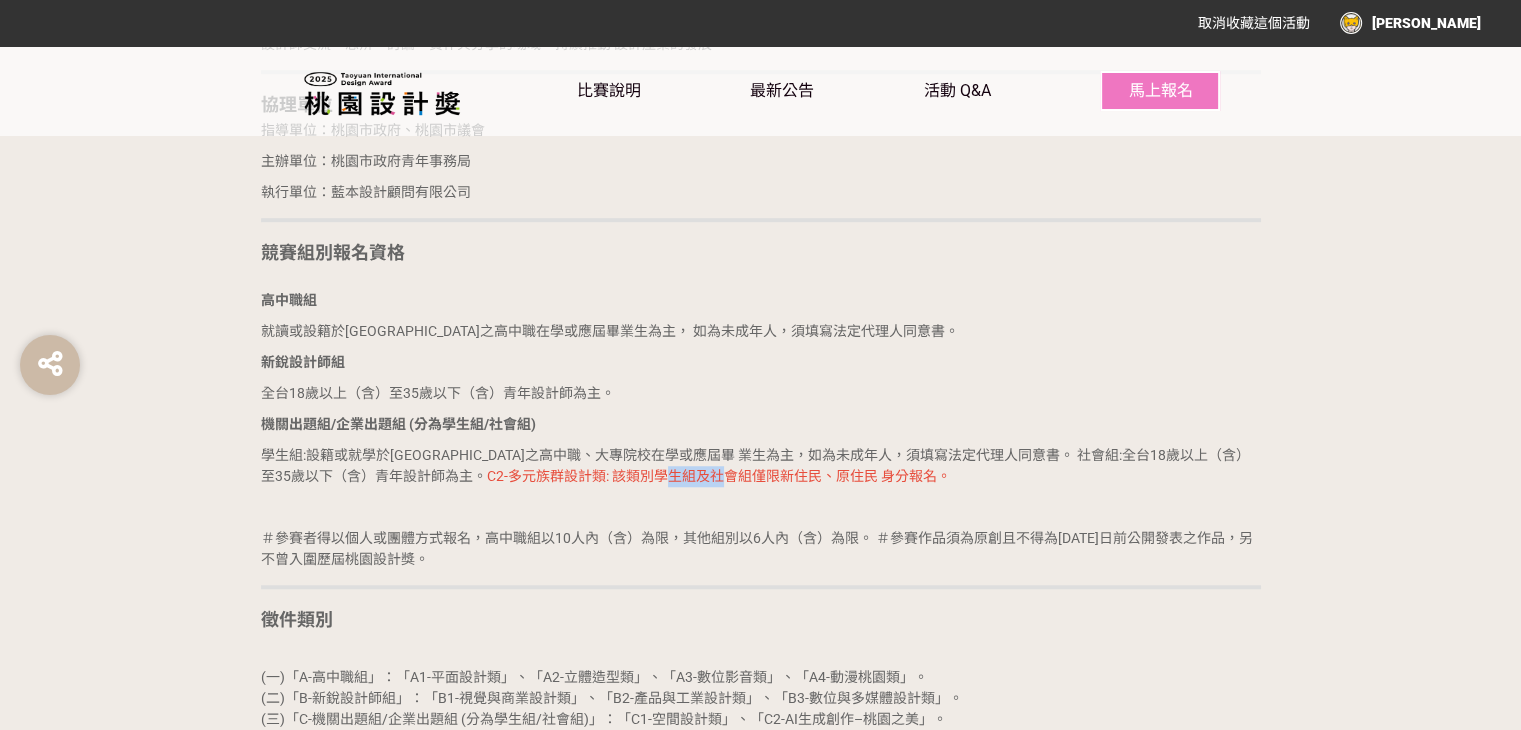 drag, startPoint x: 606, startPoint y: 473, endPoint x: 675, endPoint y: 493, distance: 71.8401 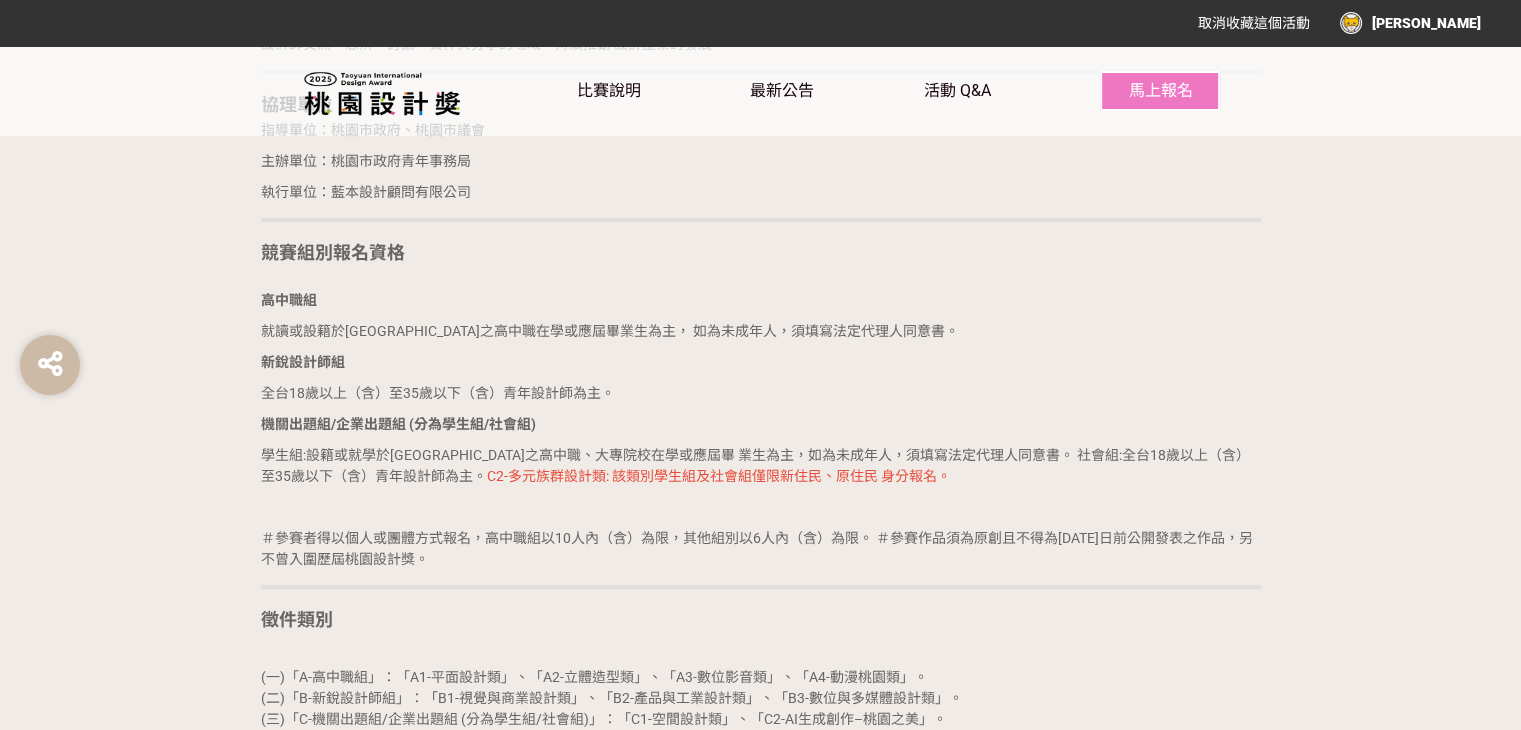 click at bounding box center (761, 507) 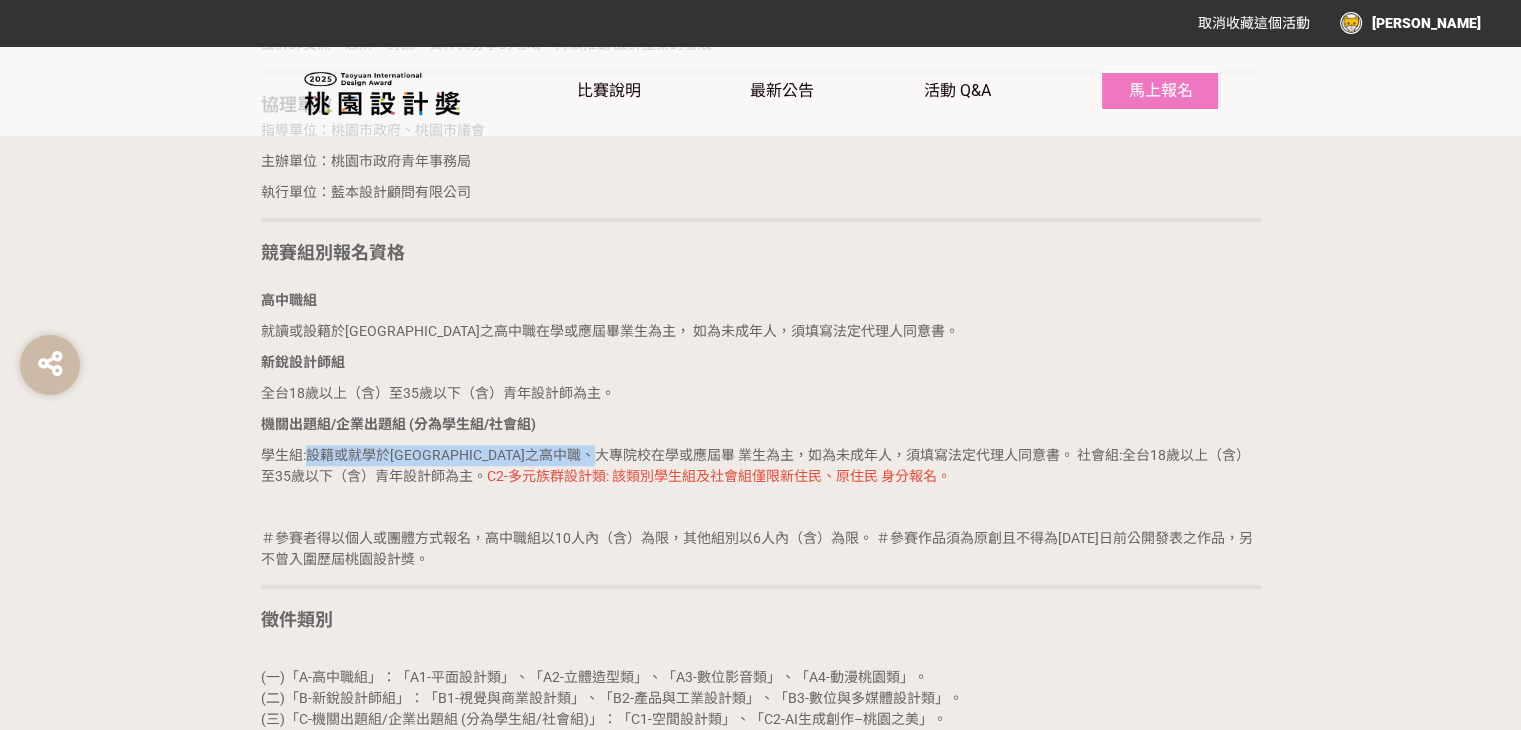 drag, startPoint x: 307, startPoint y: 454, endPoint x: 683, endPoint y: 450, distance: 376.02127 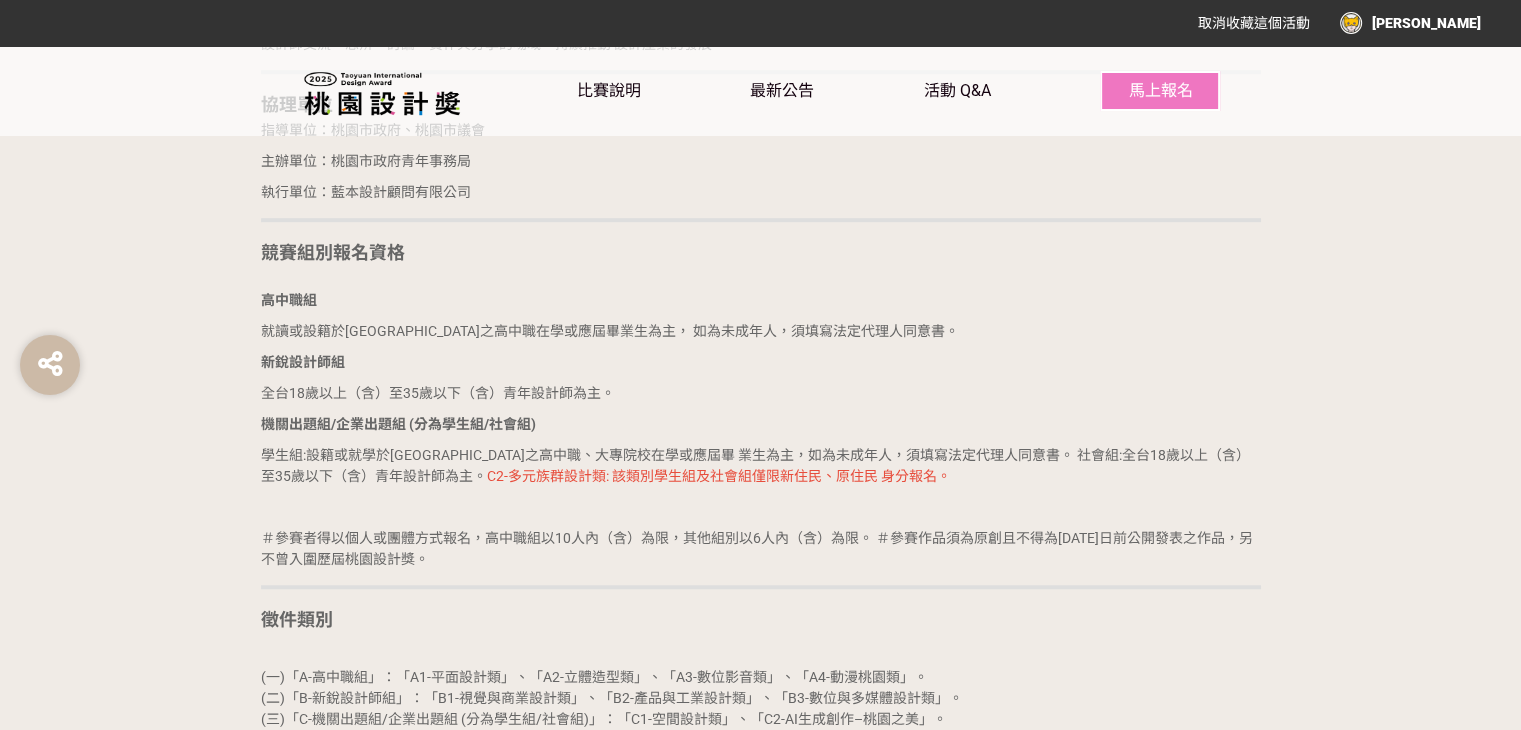 click on "前言 桃園市政府青年事務局為扶植青年設計師、大專院校及高中職設計學系發 展，自108年起開辦「桃園設計獎」競賽與展覽，今年已邁入第七屆，期 望創造專屬青年設計師交流、思辨、討論、實作與分享的場域，持續推動 設計產業的發展。 協理單位 指導單位：桃園市政府、桃園市議會 主辦單位：桃園市政府青年事務局 執行單位：藍本設計顧問有限公司 競賽組別報名資格 高中職組 就讀或設籍於桃園市之高中職在學或應屆畢業生為主， 如為未成年人，須填寫法定代理人同意書。 新銳設計師組 全台18歲以上（含）至35歲以下（含）青年設計師為主。 機關出題組/企業出題組 (分為學生組/社會組) C2-多元族群設計類: 該類別學生組及社會組僅限新住民、原住民 身分報名。   徵件類別   競賽時程 活動項目 時間 報名開始 自機關公布日起至 08月18日（一）23:59截止" at bounding box center [761, 2382] 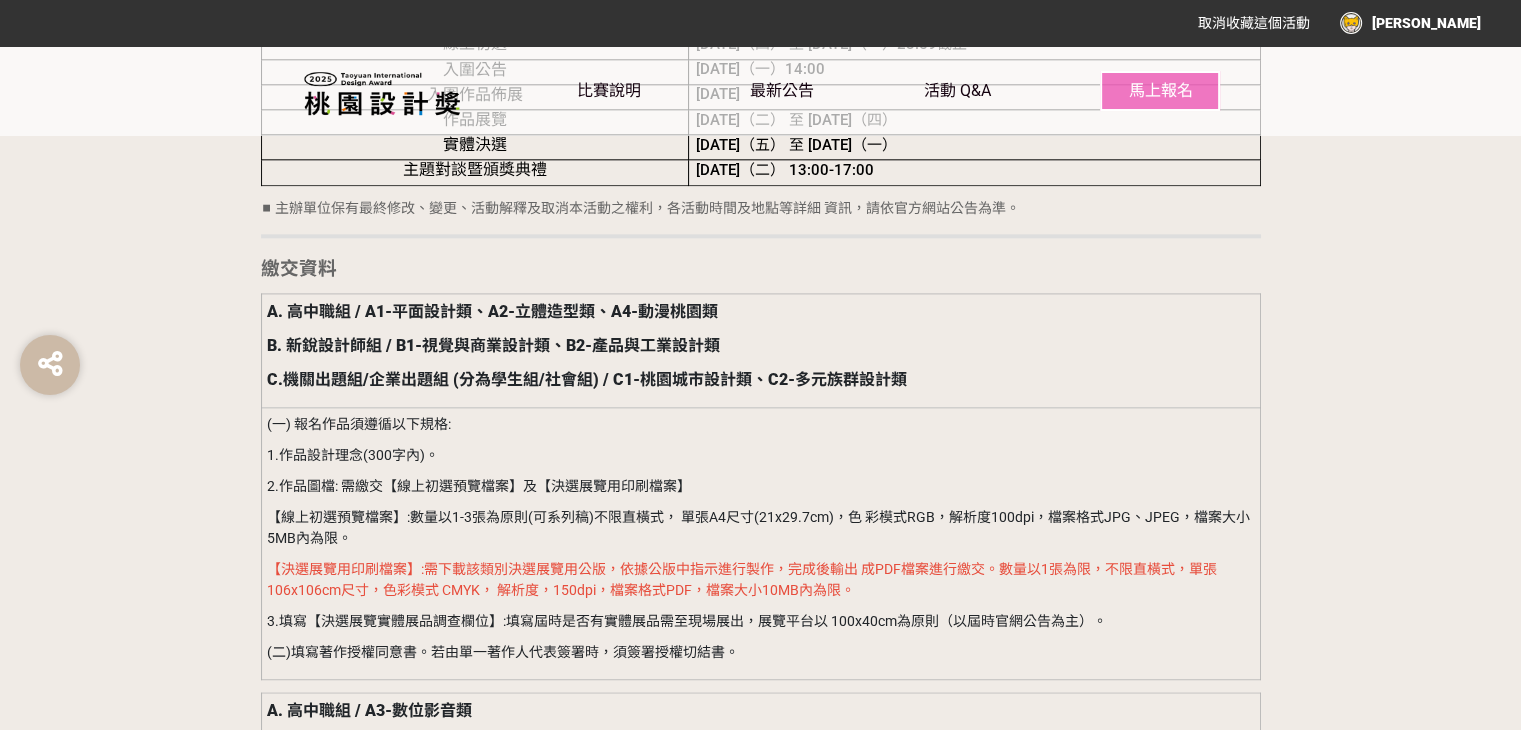 scroll, scrollTop: 2400, scrollLeft: 0, axis: vertical 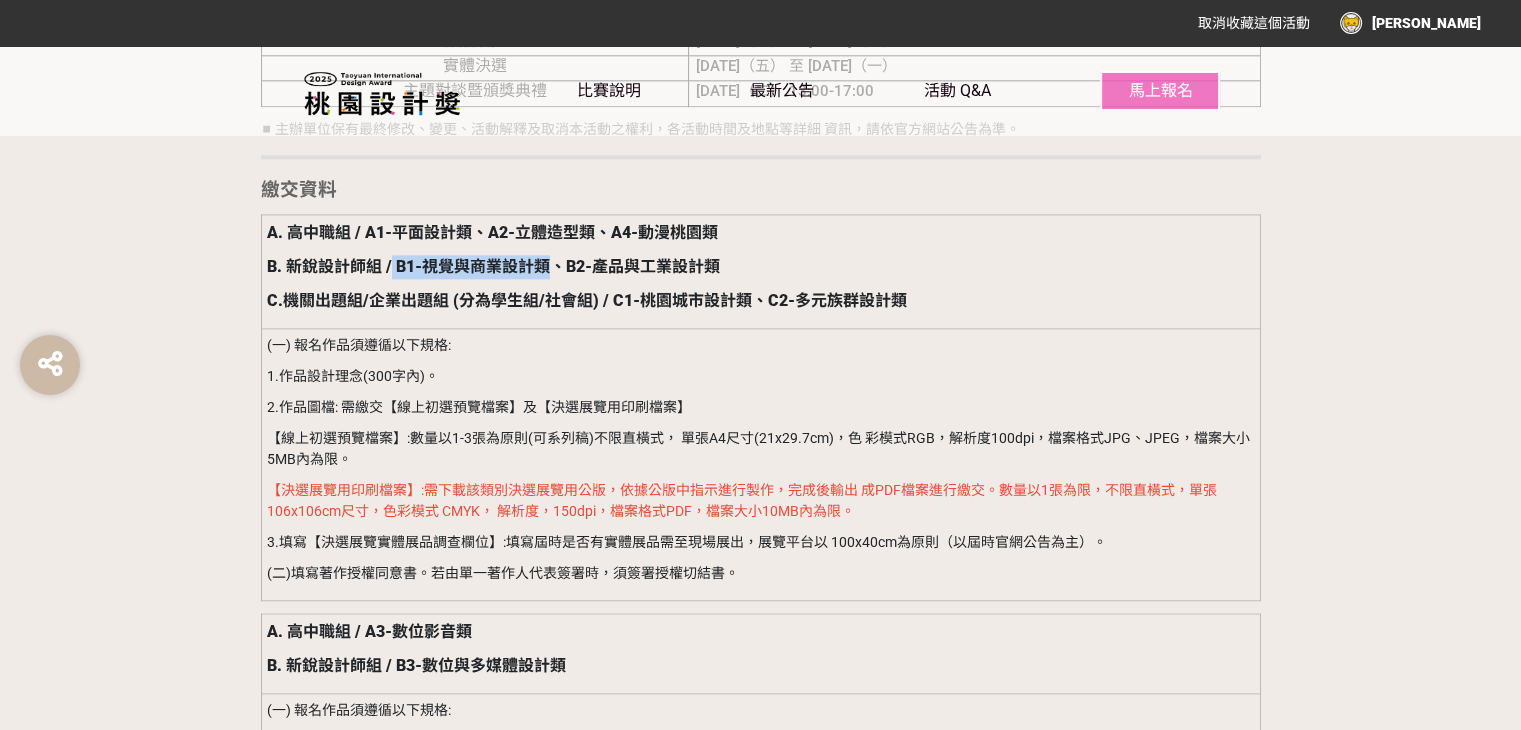 drag, startPoint x: 551, startPoint y: 265, endPoint x: 392, endPoint y: 264, distance: 159.00314 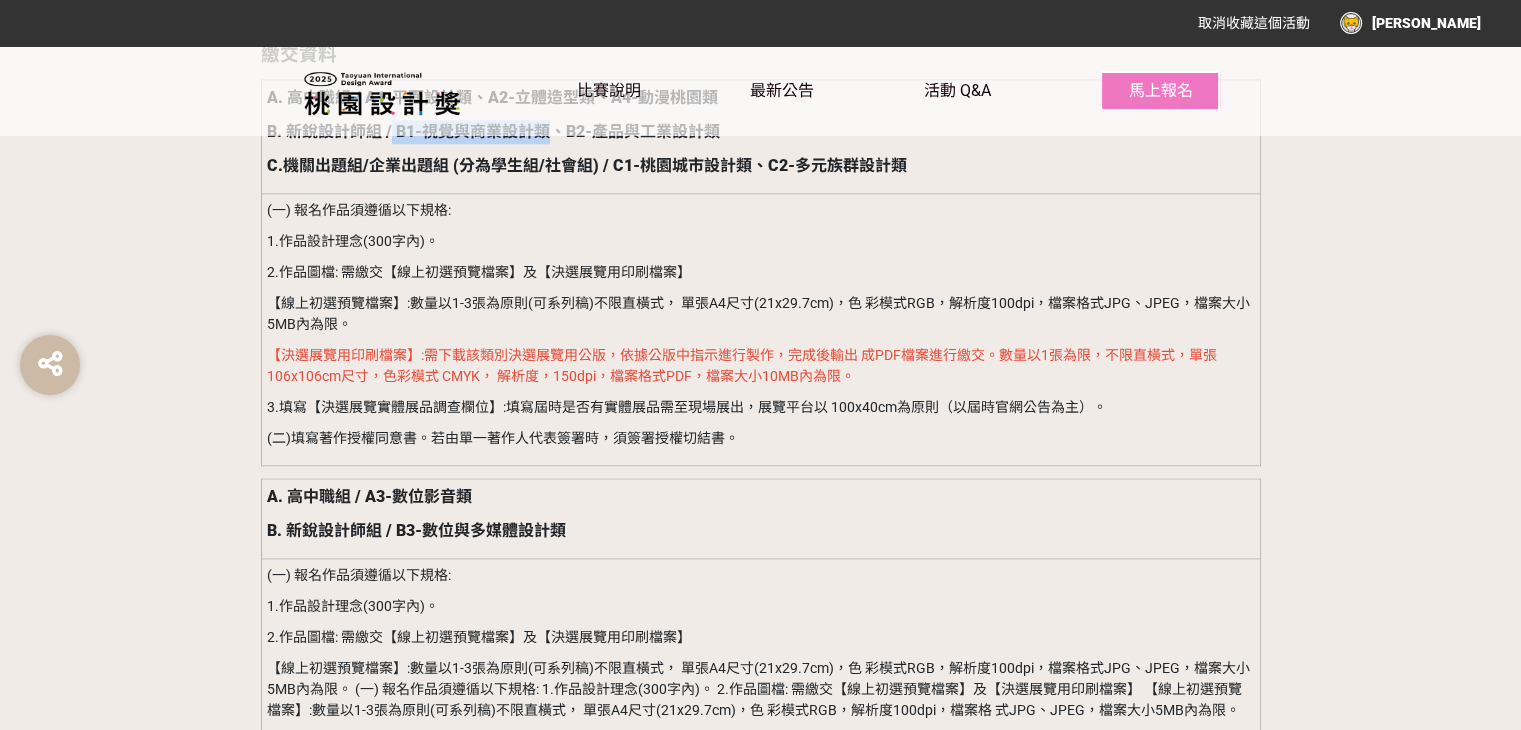 scroll, scrollTop: 2500, scrollLeft: 0, axis: vertical 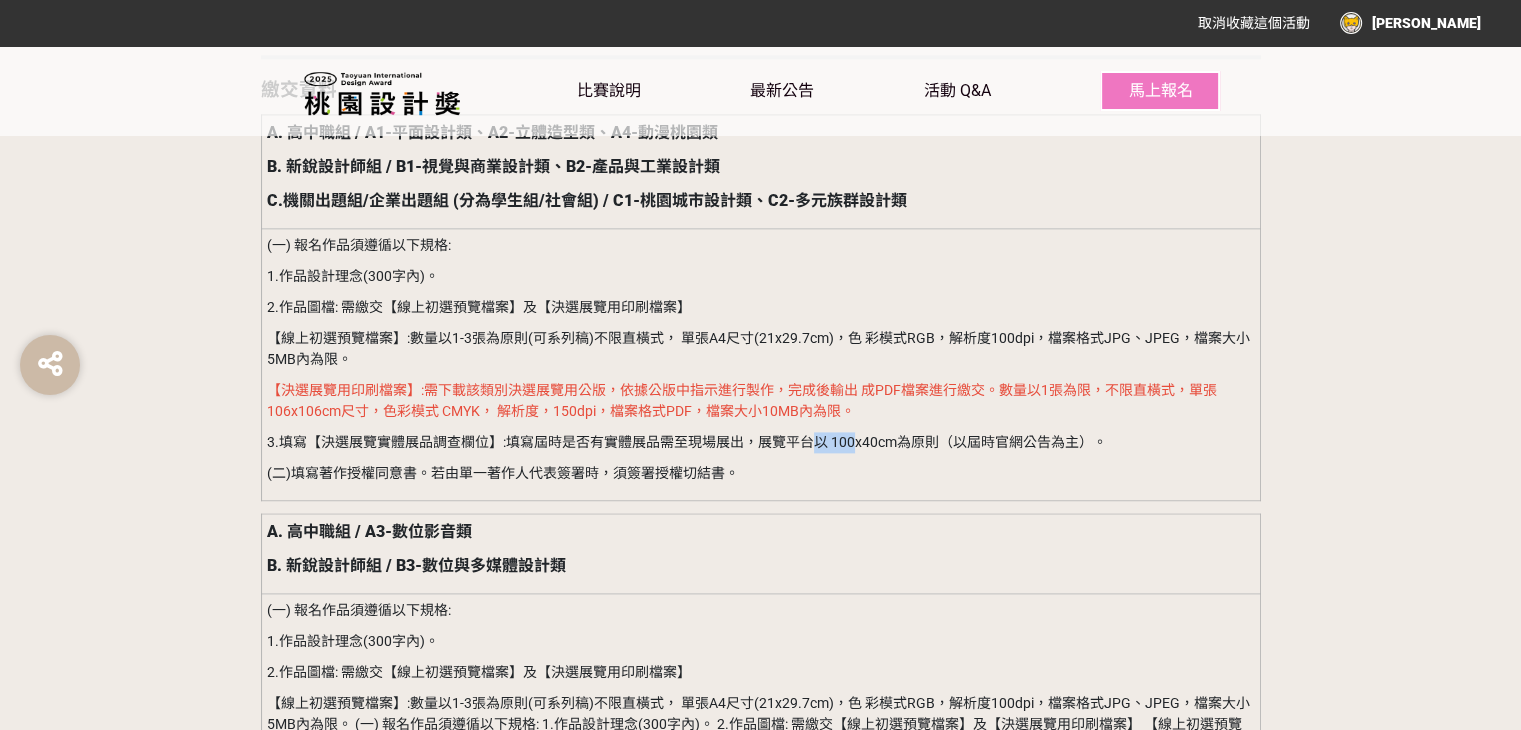 drag, startPoint x: 817, startPoint y: 441, endPoint x: 851, endPoint y: 433, distance: 34.928497 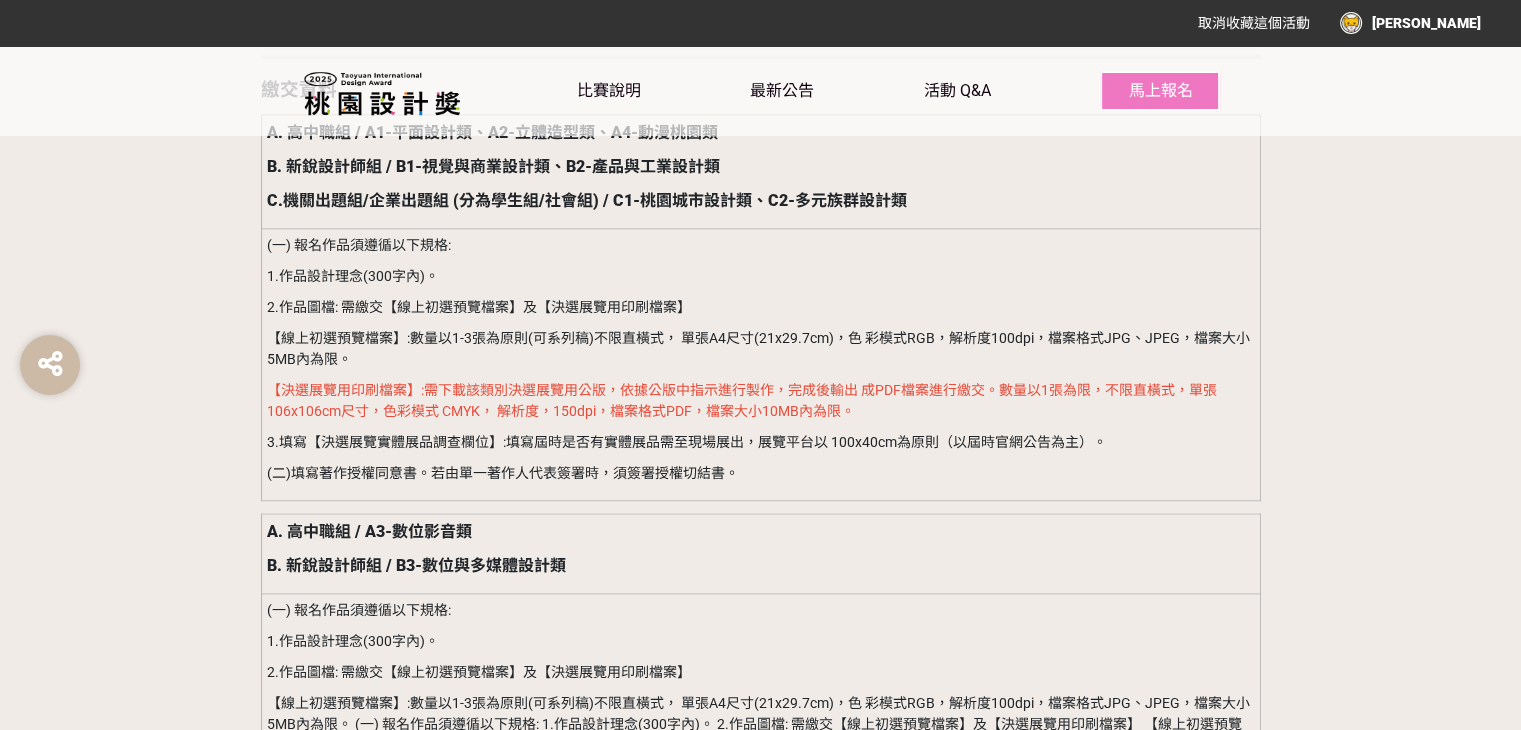 click on "(一) 報名作品須遵循以下規格: 1.作品設計理念(300字內)。  2.作品圖檔: 需繳交【線上初選預覽檔案】及【決選展覽用印刷檔案】  【線上初選預覽檔案】:數量以1-3張為原則(可系列稿)不限直橫式， 單張A4尺寸(21x29.7cm)，色 彩模式RGB，解析度100dpi，檔案格式JPG、JPEG，檔案大小5MB內為限。  【決選展覽用印刷檔案】:需下載該類別決選展覽用公版，依據公版中指示進行製作，完成後輸出 成PDF檔案進行繳交。數量以1張為限，不限直橫式，單張106x106cm尺寸，色彩模式 CMYK， 解析度，150dpi，檔案格式PDF，檔案大小10MB內為限。   3.填寫【決選展覽實體展品調查欄位】:填寫屆時是否有實體展品需至現場展出，展覽平台以 100x40cm為原則（以屆時官網公告為主）。  (二)填寫著作授權同意書。若由單一著作人代表簽署時，須簽署授權切結書。" at bounding box center [760, 364] 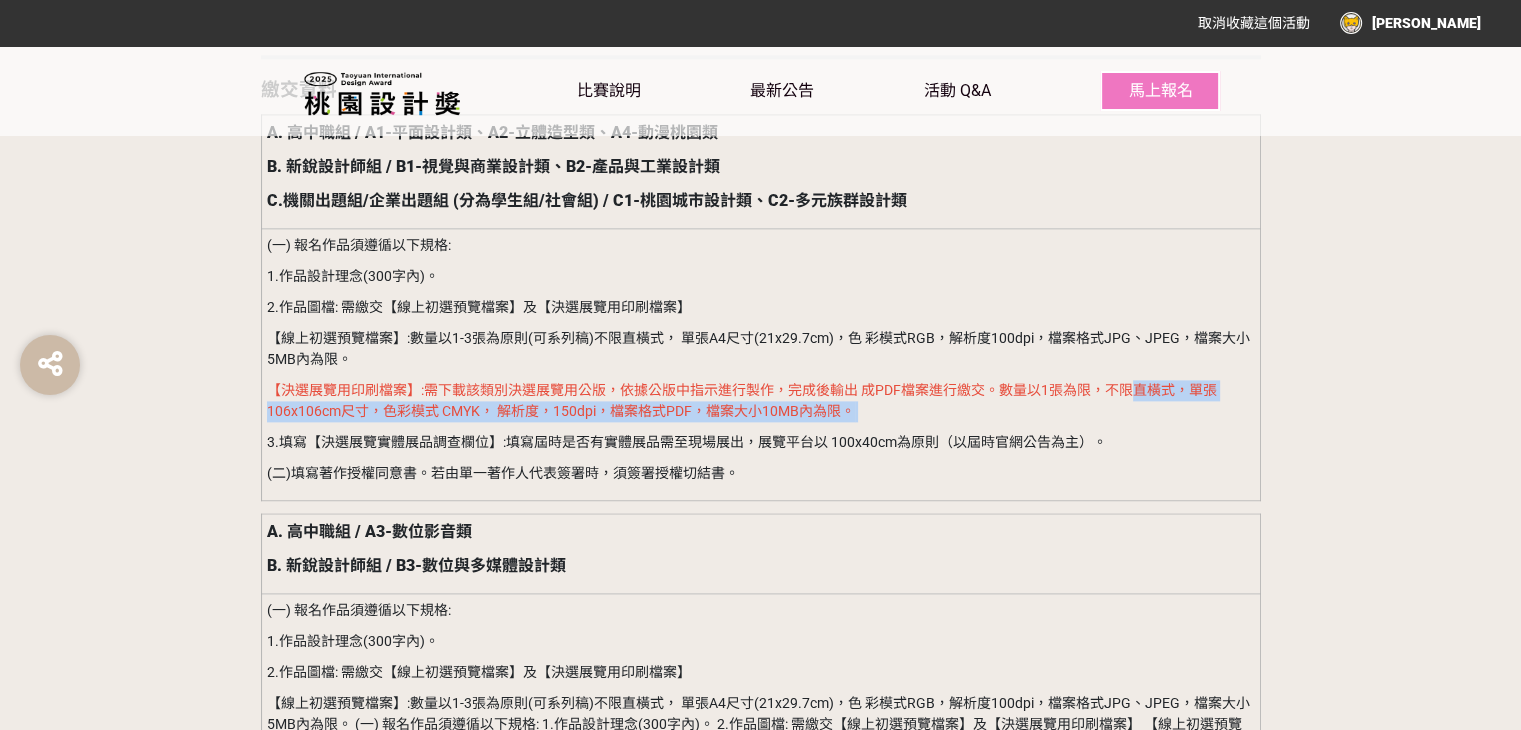 drag, startPoint x: 1129, startPoint y: 388, endPoint x: 1145, endPoint y: 409, distance: 26.400757 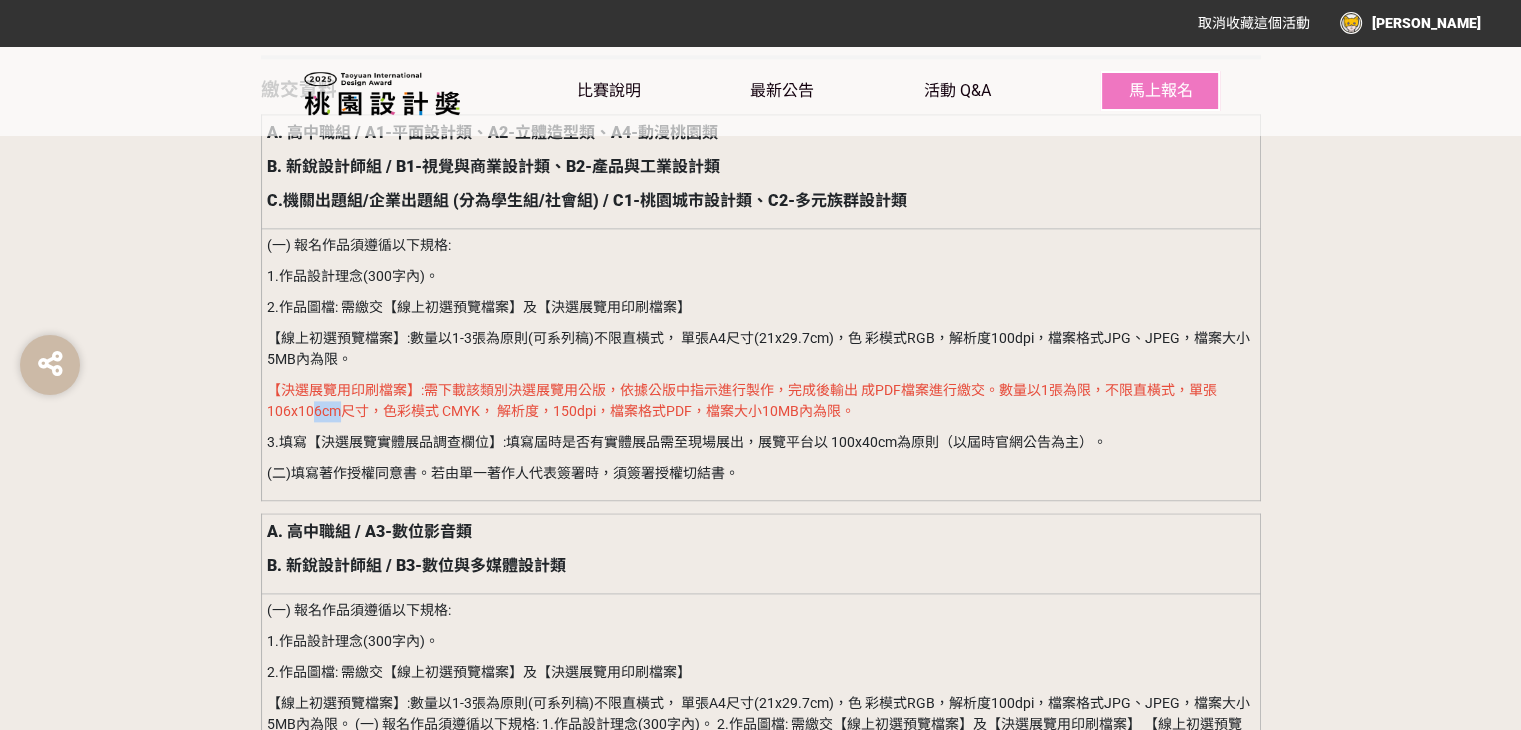 drag, startPoint x: 344, startPoint y: 417, endPoint x: 304, endPoint y: 413, distance: 40.1995 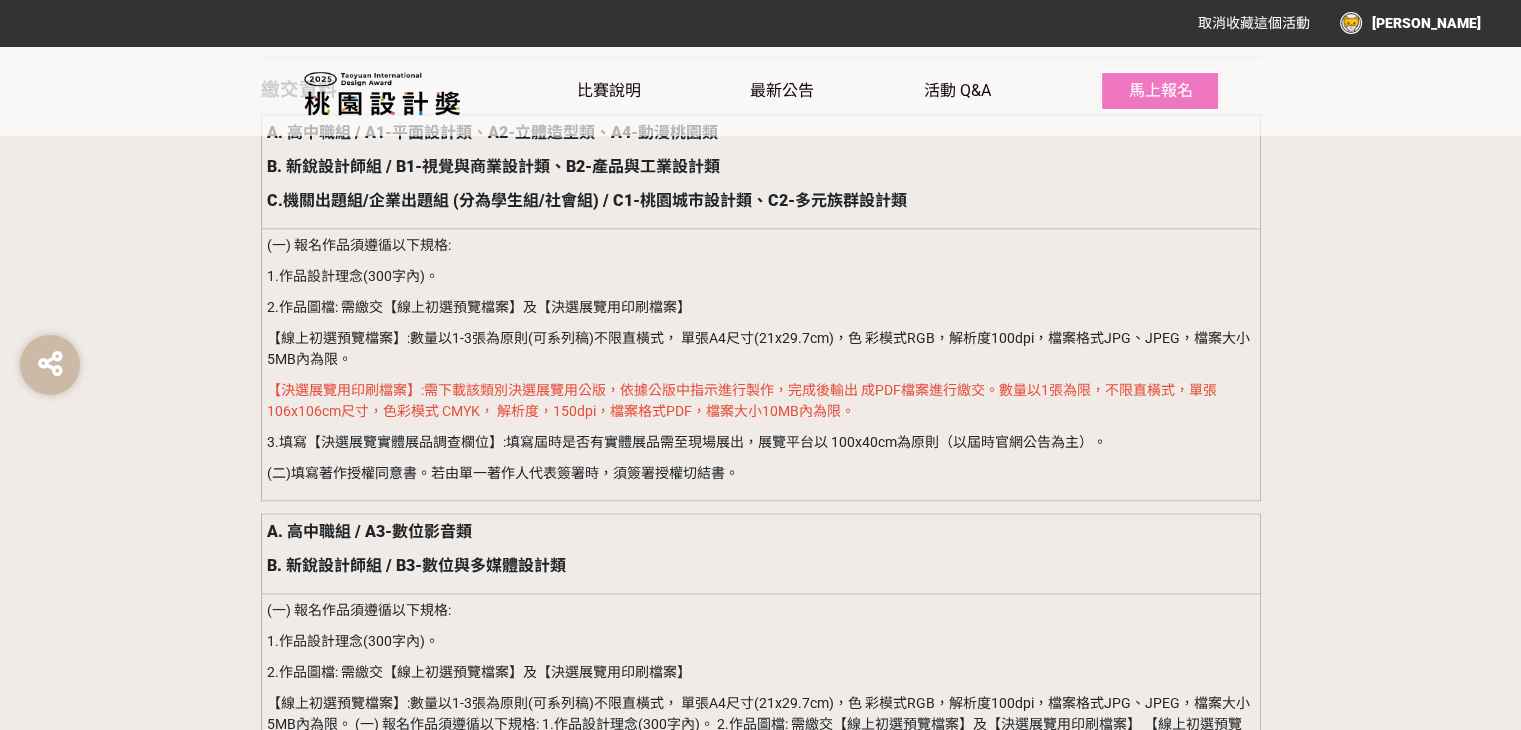 click on "【決選展覽用印刷檔案】:需下載該類別決選展覽用公版，依據公版中指示進行製作，完成後輸出 成PDF檔案進行繳交。數量以1張為限，不限直橫式，單張106x106cm尺寸，色彩模式 CMYK， 解析度，150dpi，檔案格式PDF，檔案大小10MB內為限。" at bounding box center [742, 400] 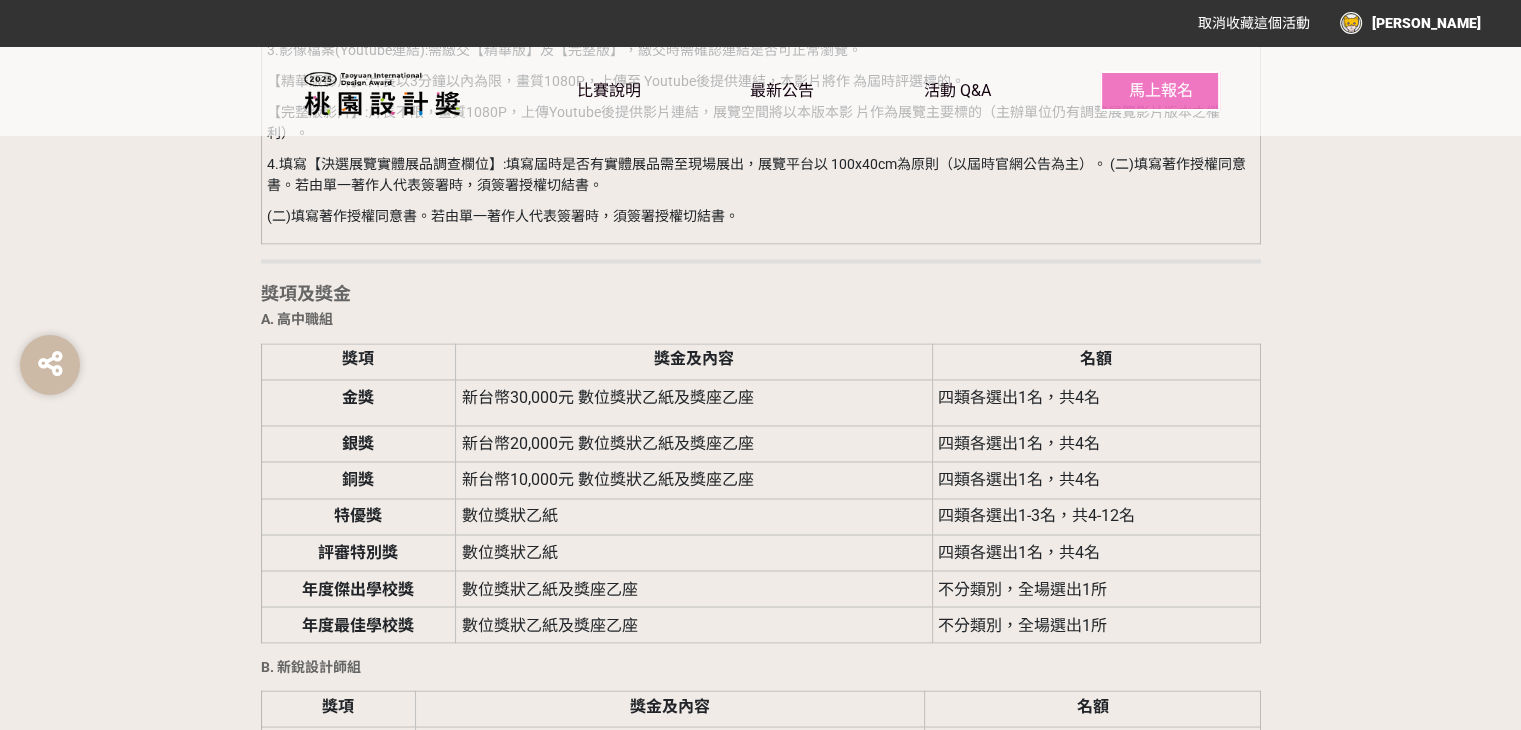 scroll, scrollTop: 3300, scrollLeft: 0, axis: vertical 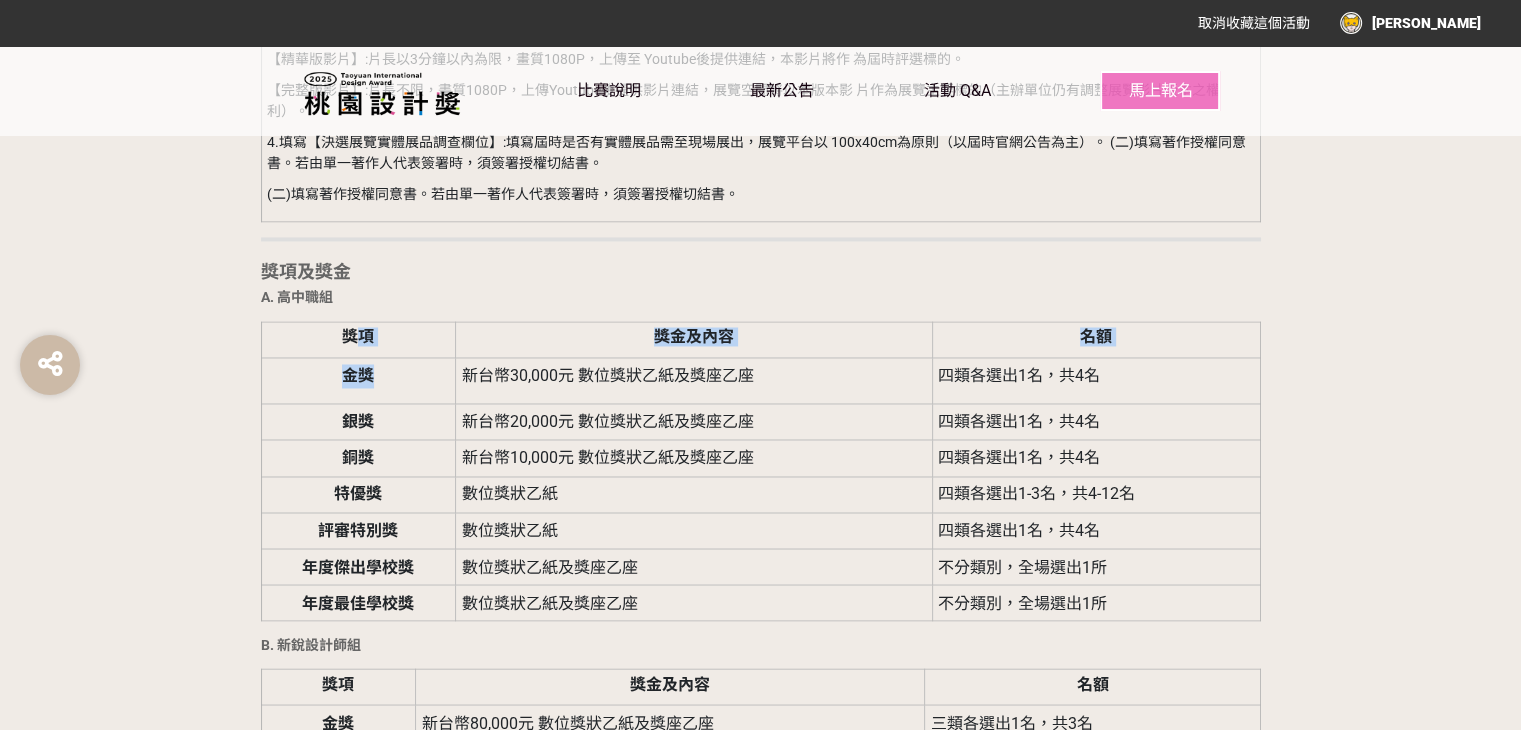 drag, startPoint x: 360, startPoint y: 339, endPoint x: 424, endPoint y: 369, distance: 70.68239 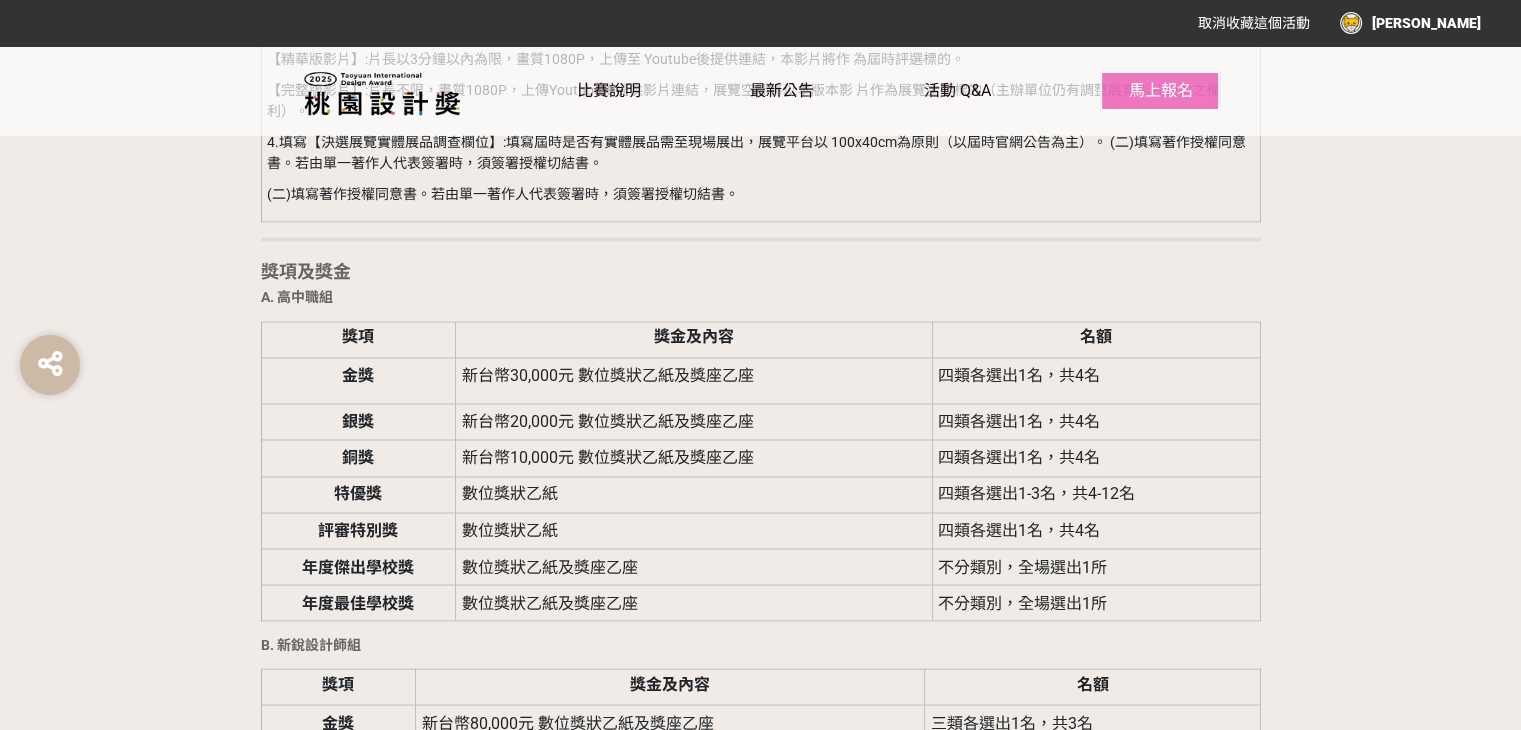 click on "A. 高中職組" at bounding box center [761, 297] 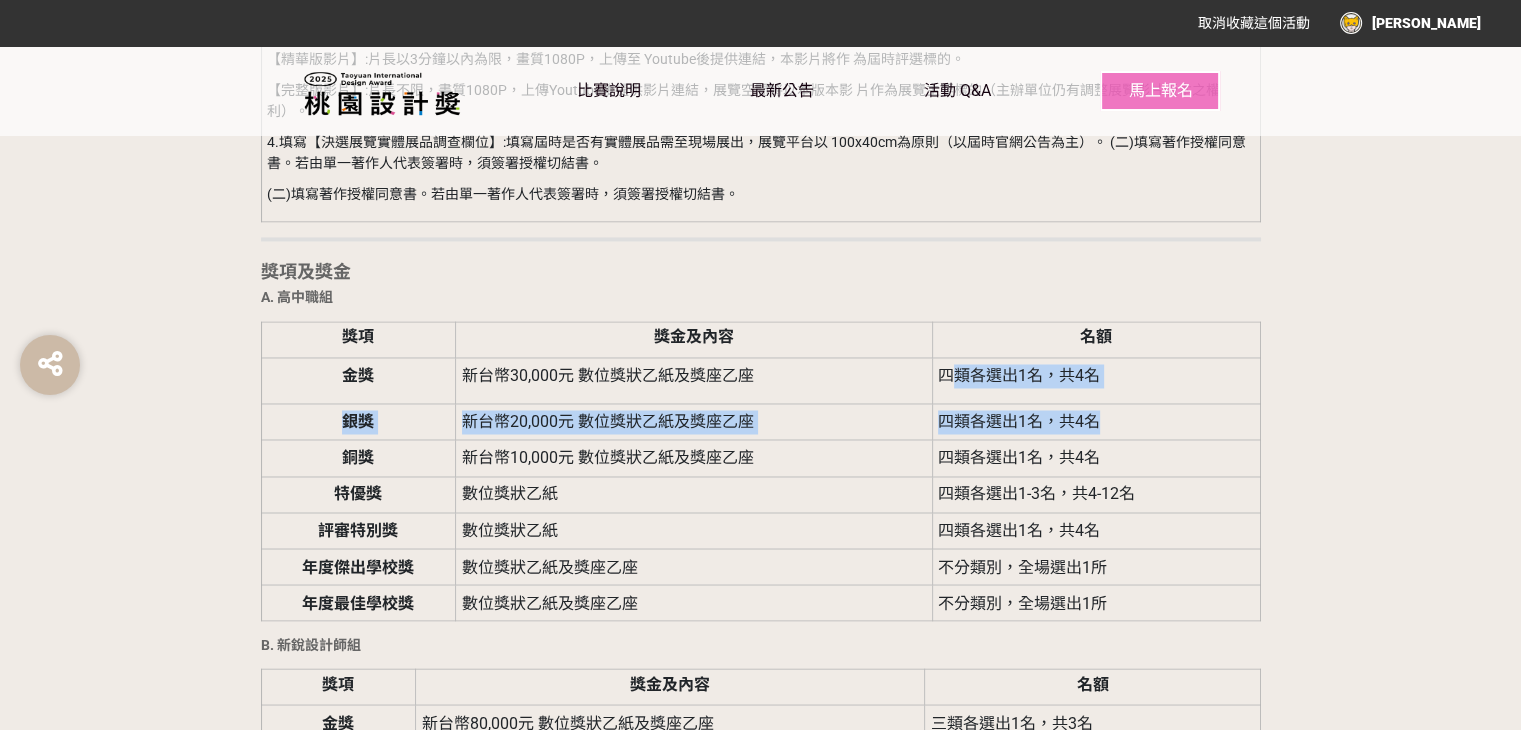 drag, startPoint x: 952, startPoint y: 385, endPoint x: 1206, endPoint y: 413, distance: 255.53865 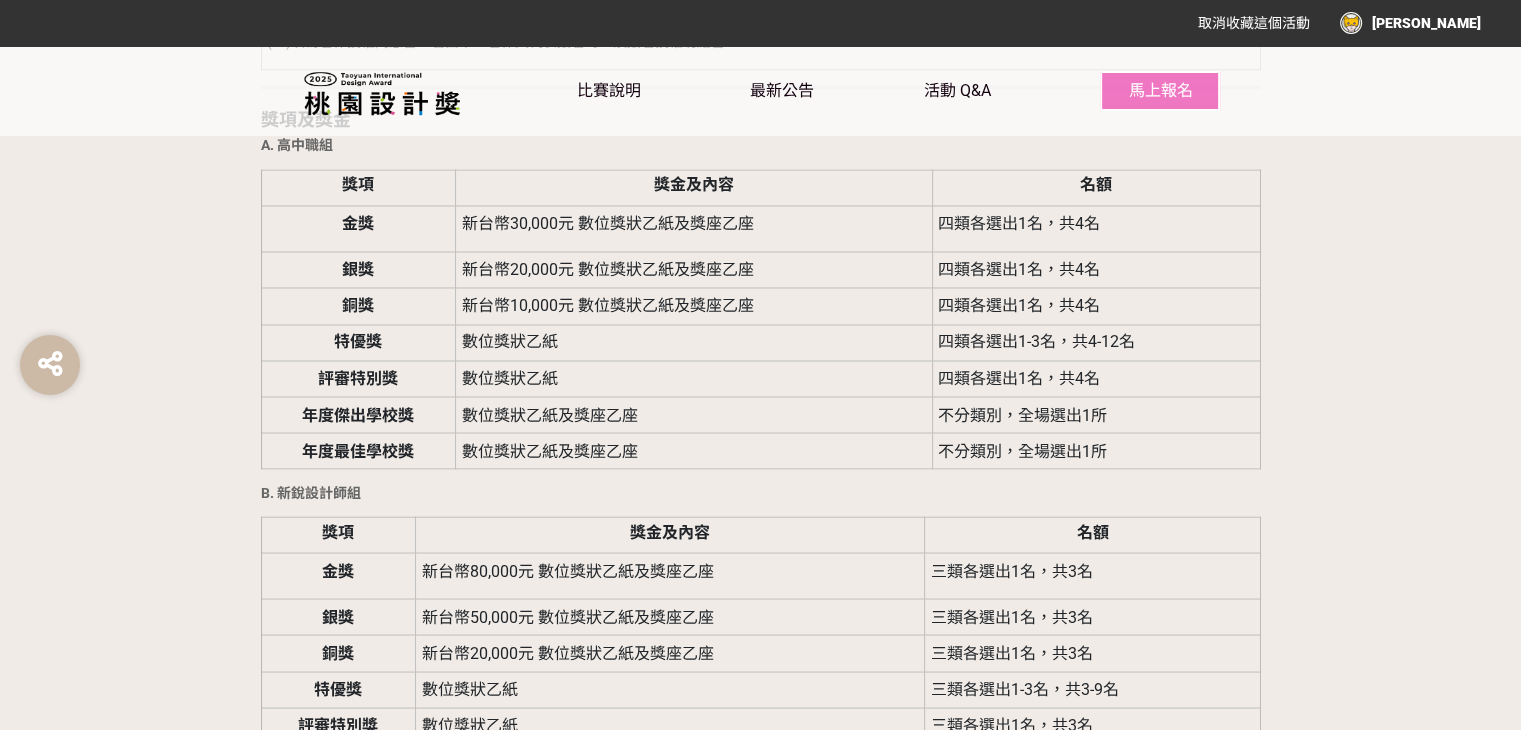 scroll, scrollTop: 3500, scrollLeft: 0, axis: vertical 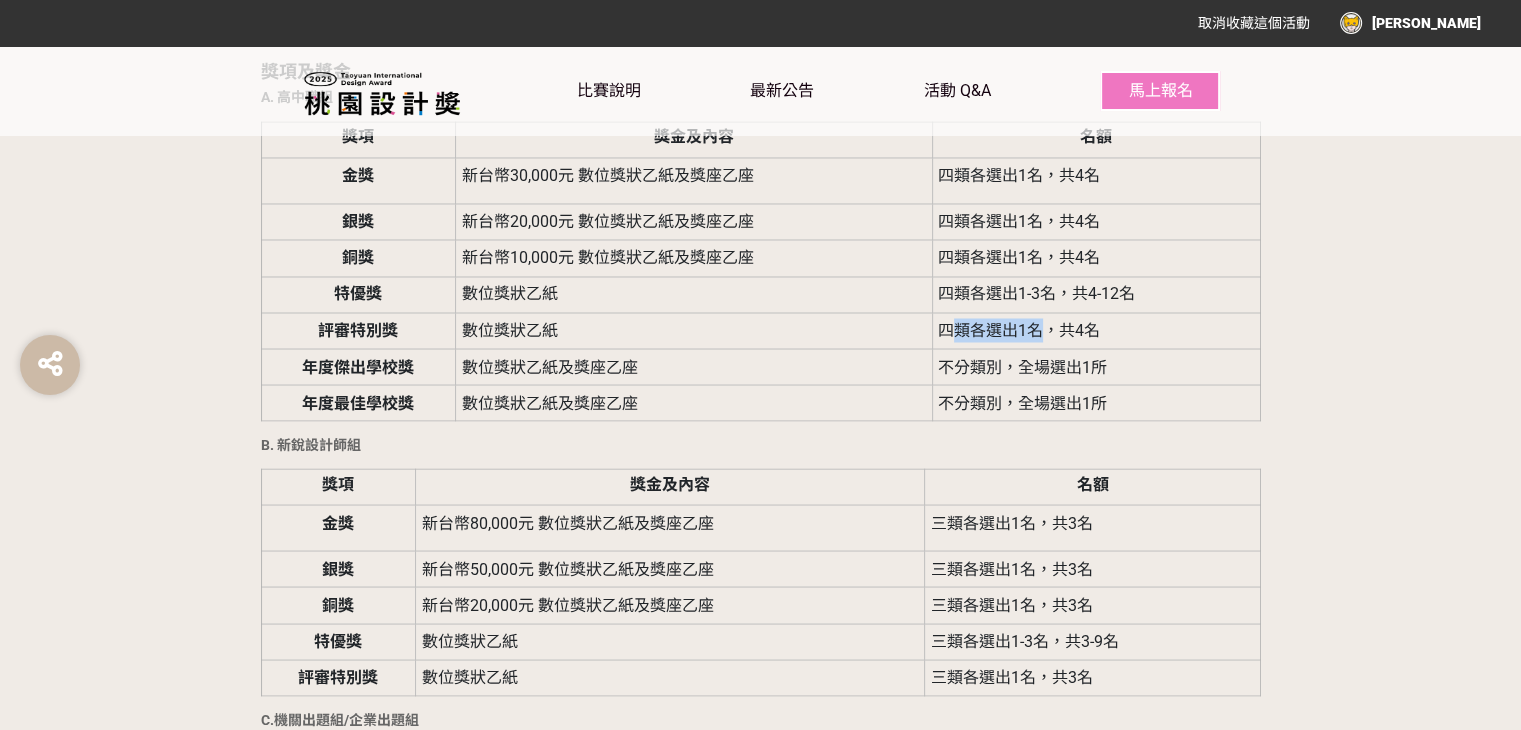 drag, startPoint x: 948, startPoint y: 333, endPoint x: 1074, endPoint y: 341, distance: 126.253716 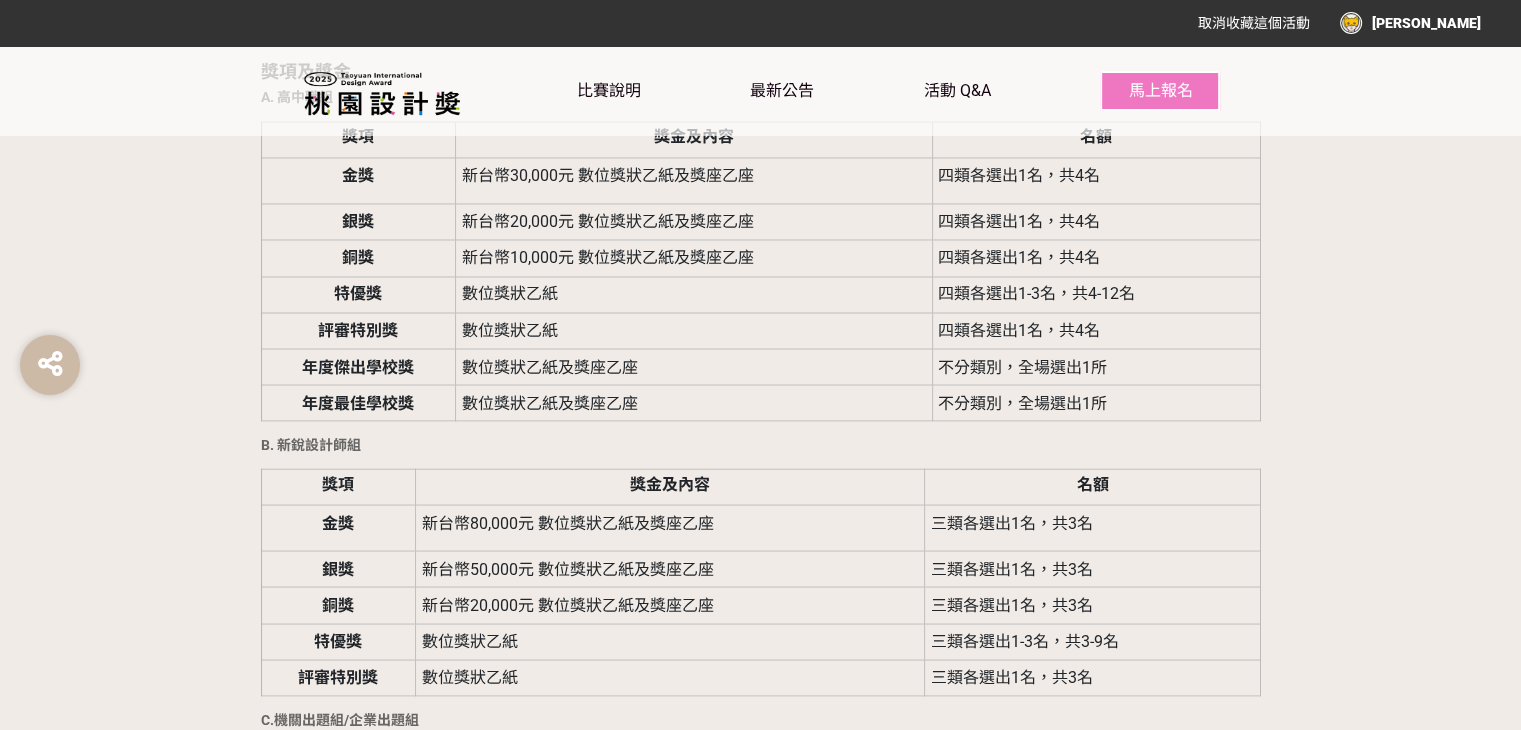 click on "前言 桃園市政府青年事務局為扶植青年設計師、大專院校及高中職設計學系發 展，自108年起開辦「桃園設計獎」競賽與展覽，今年已邁入第七屆，期 望創造專屬青年設計師交流、思辨、討論、實作與分享的場域，持續推動 設計產業的發展。 協理單位 指導單位：桃園市政府、桃園市議會 主辦單位：桃園市政府青年事務局 執行單位：藍本設計顧問有限公司 競賽組別報名資格 高中職組 就讀或設籍於桃園市之高中職在學或應屆畢業生為主， 如為未成年人，須填寫法定代理人同意書。 新銳設計師組 全台18歲以上（含）至35歲以下（含）青年設計師為主。 機關出題組/企業出題組 (分為學生組/社會組) C2-多元族群設計類: 該類別學生組及社會組僅限新住民、原住民 身分報名。   徵件類別   競賽時程 活動項目 時間 報名開始 自機關公布日起至 08月18日（一）23:59截止" at bounding box center [761, 382] 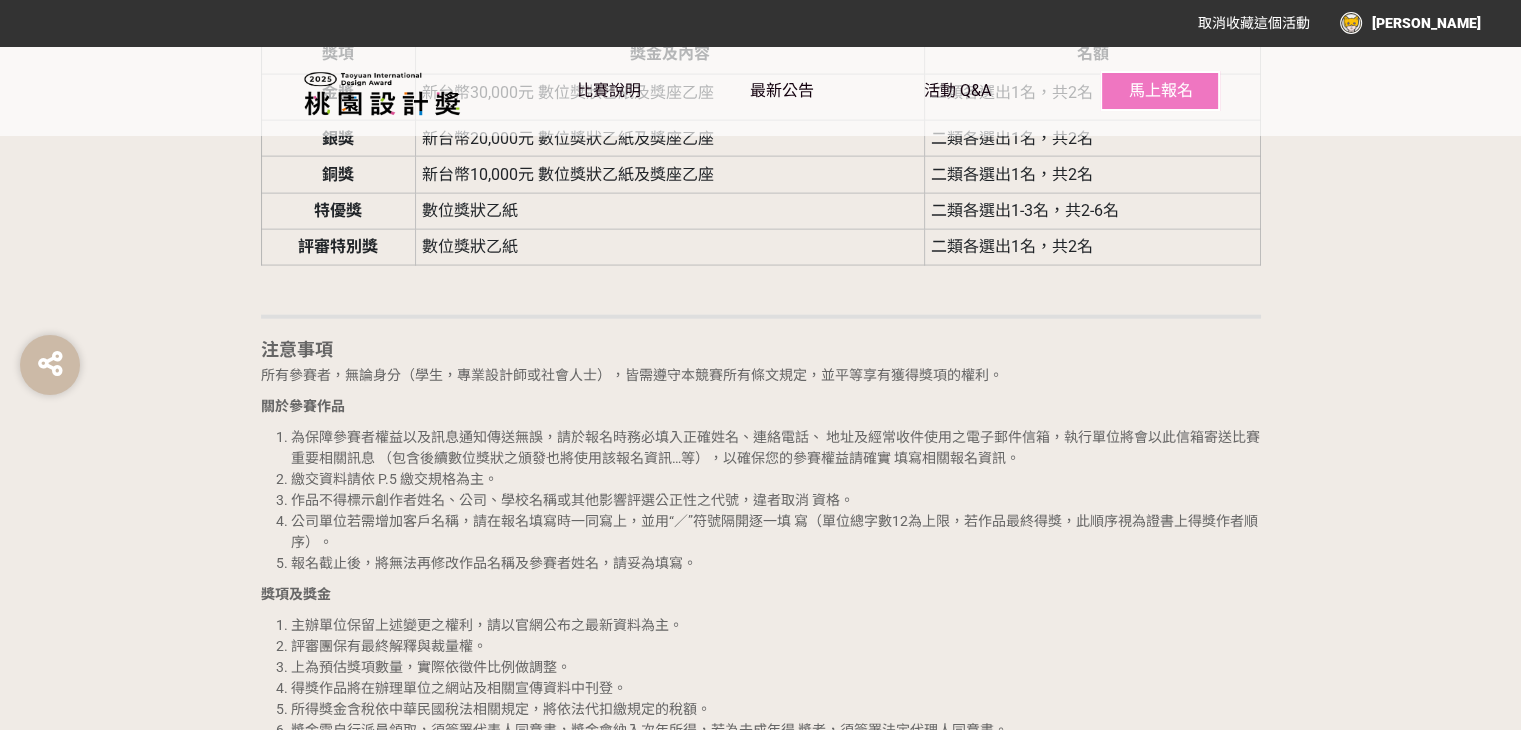scroll, scrollTop: 4600, scrollLeft: 0, axis: vertical 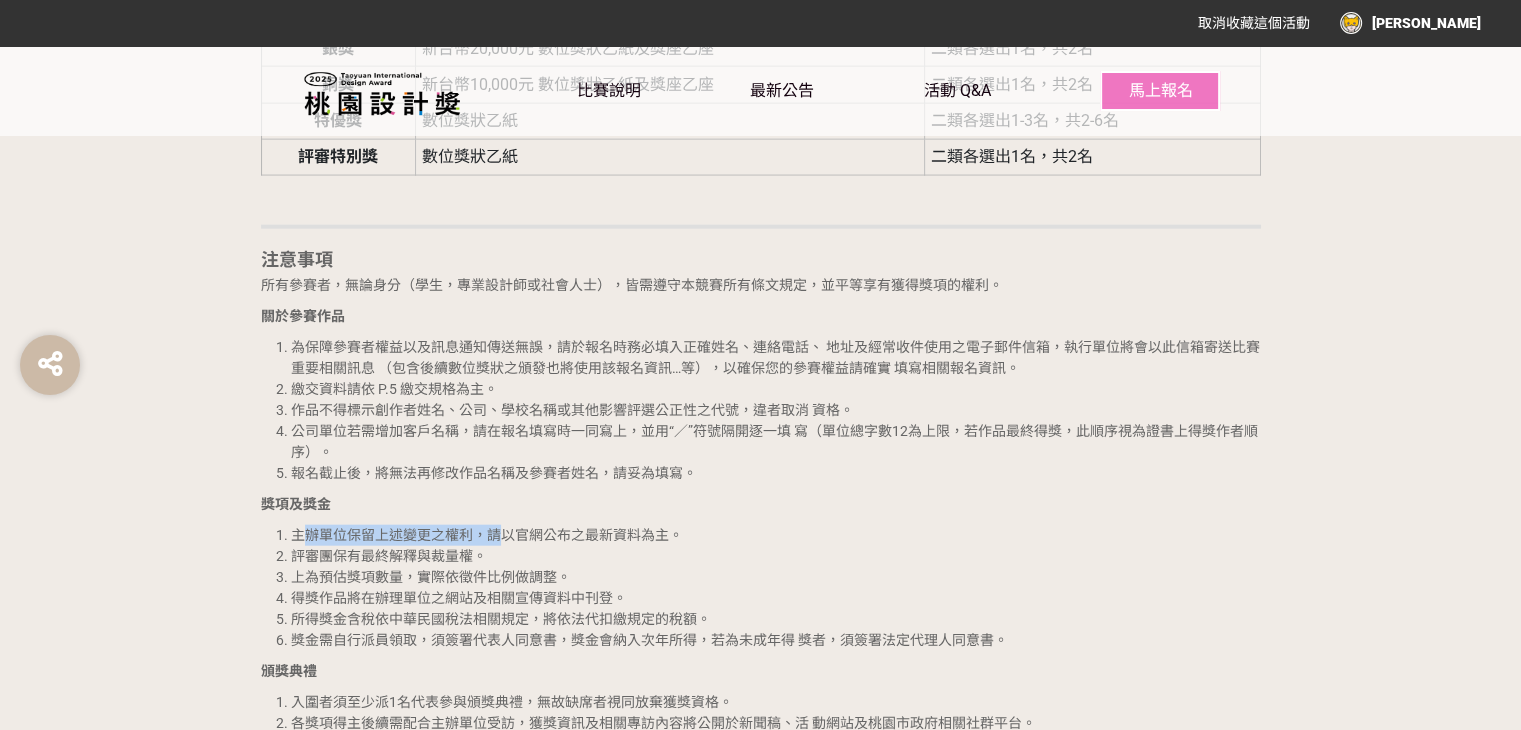 drag, startPoint x: 298, startPoint y: 525, endPoint x: 495, endPoint y: 529, distance: 197.0406 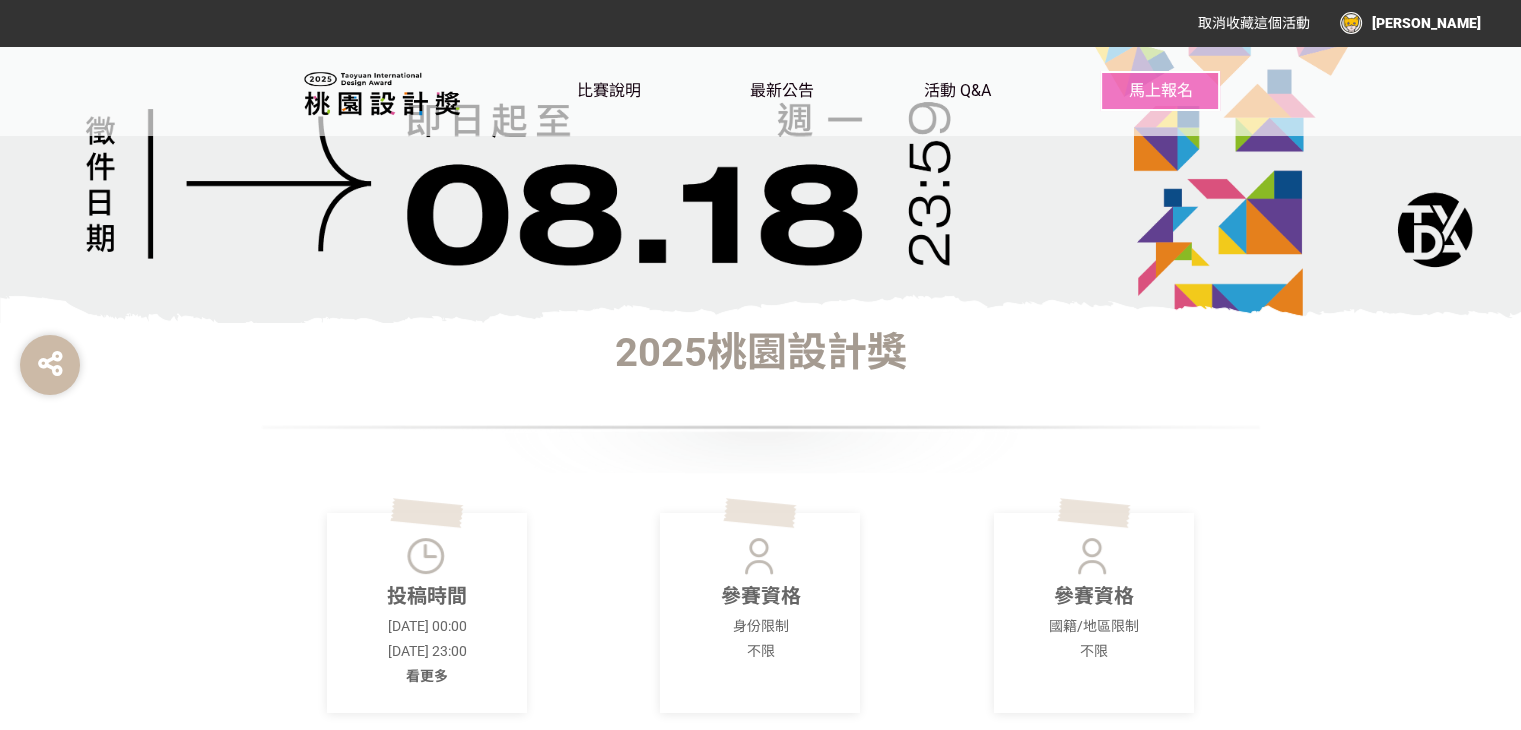 scroll, scrollTop: 0, scrollLeft: 0, axis: both 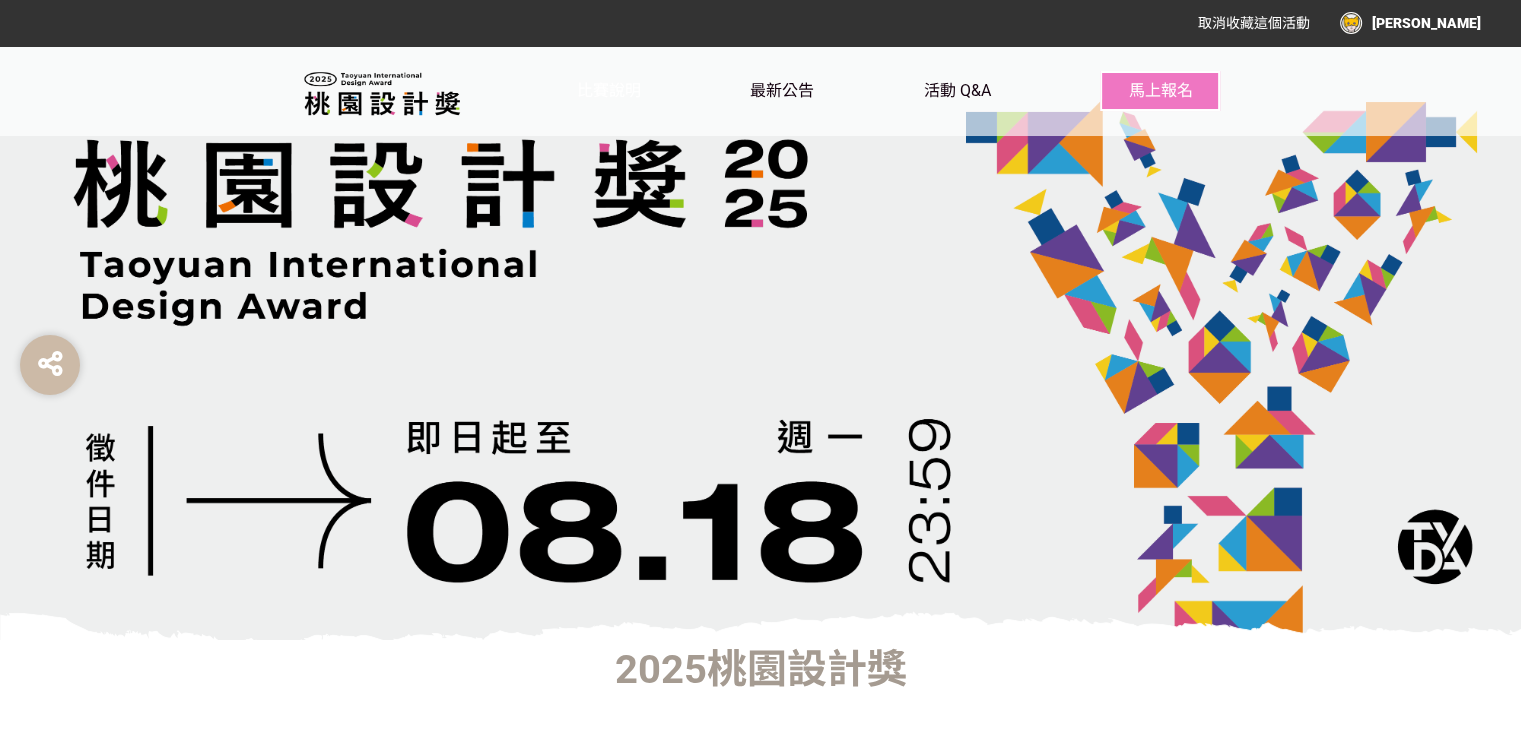 click on "比賽說明" at bounding box center [609, 90] 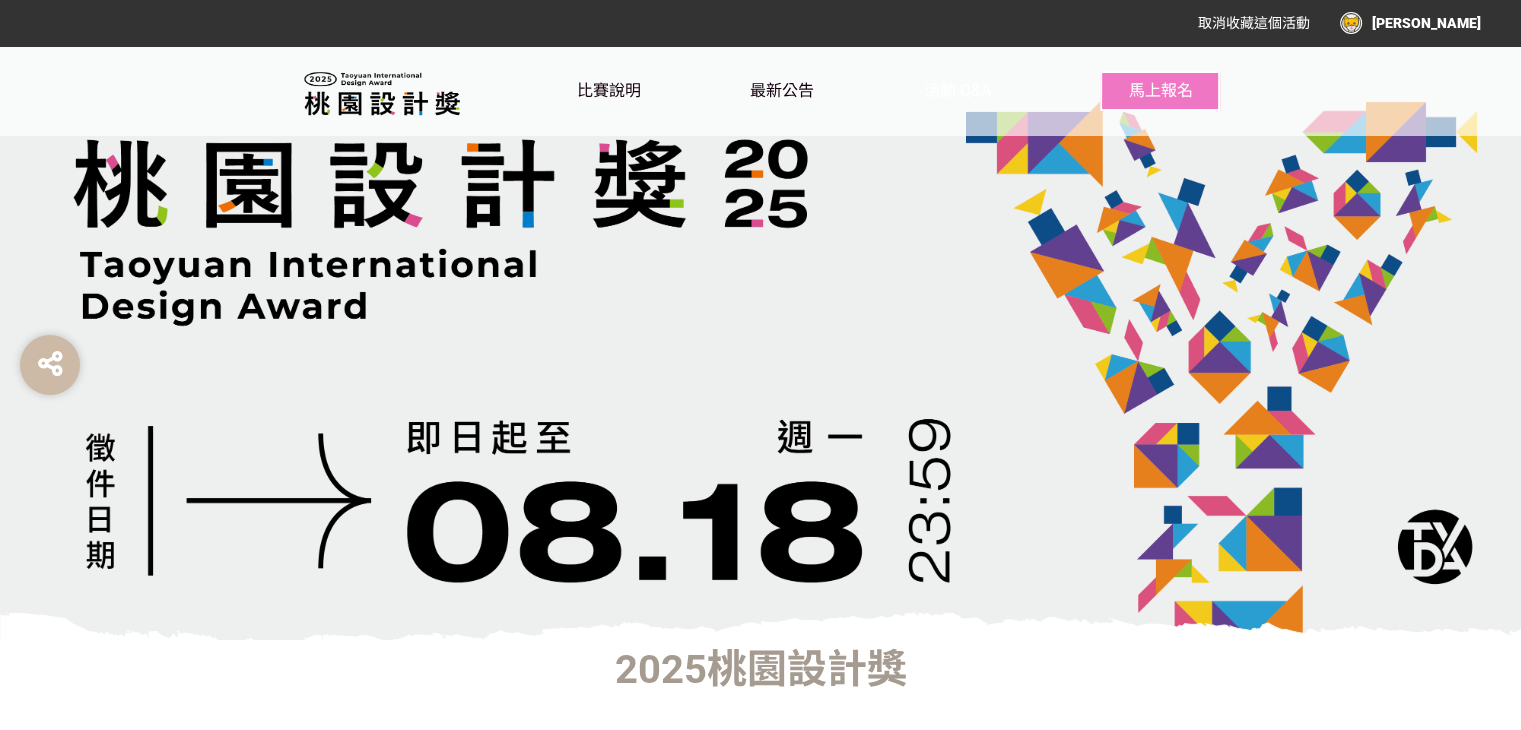 click on "活動 Q&A" at bounding box center [957, 90] 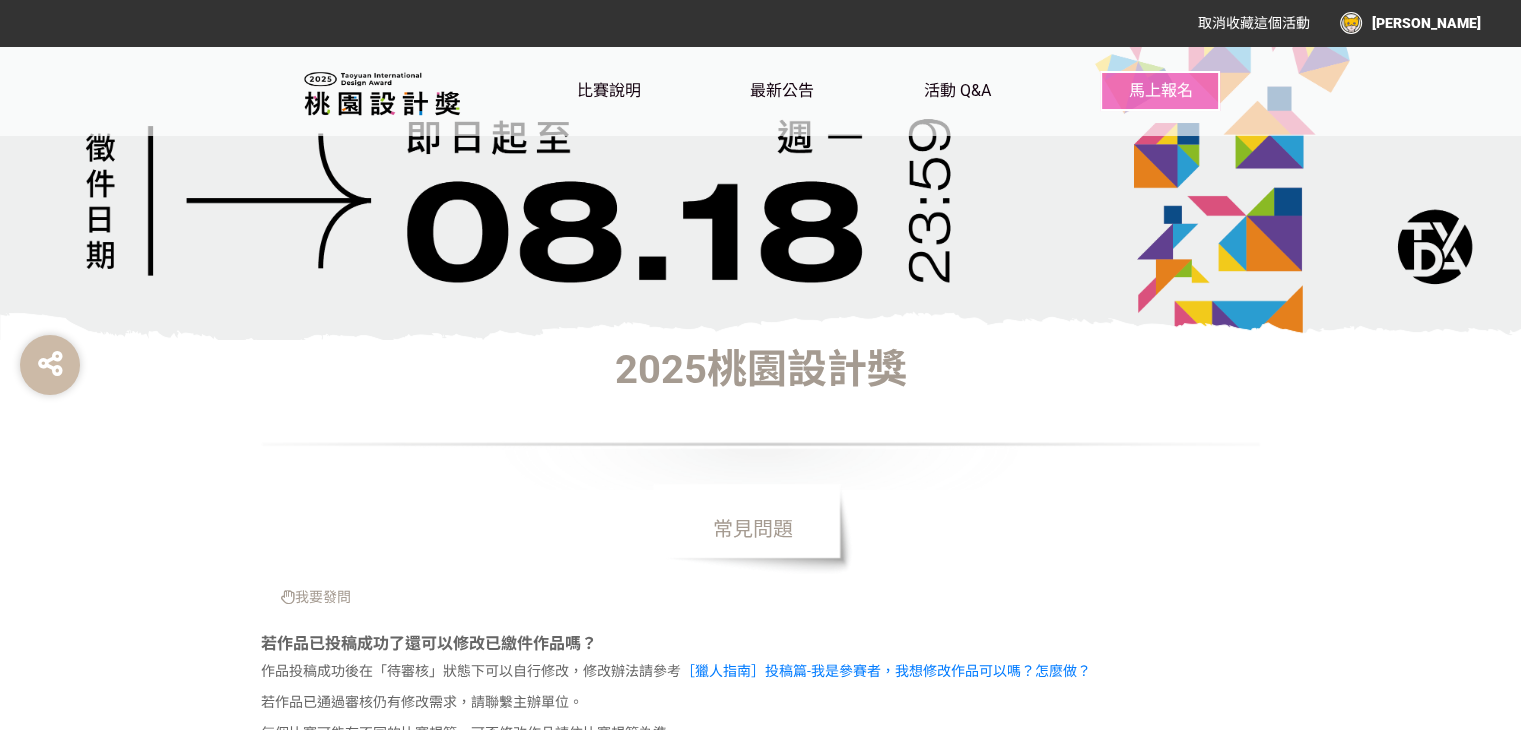 scroll, scrollTop: 0, scrollLeft: 0, axis: both 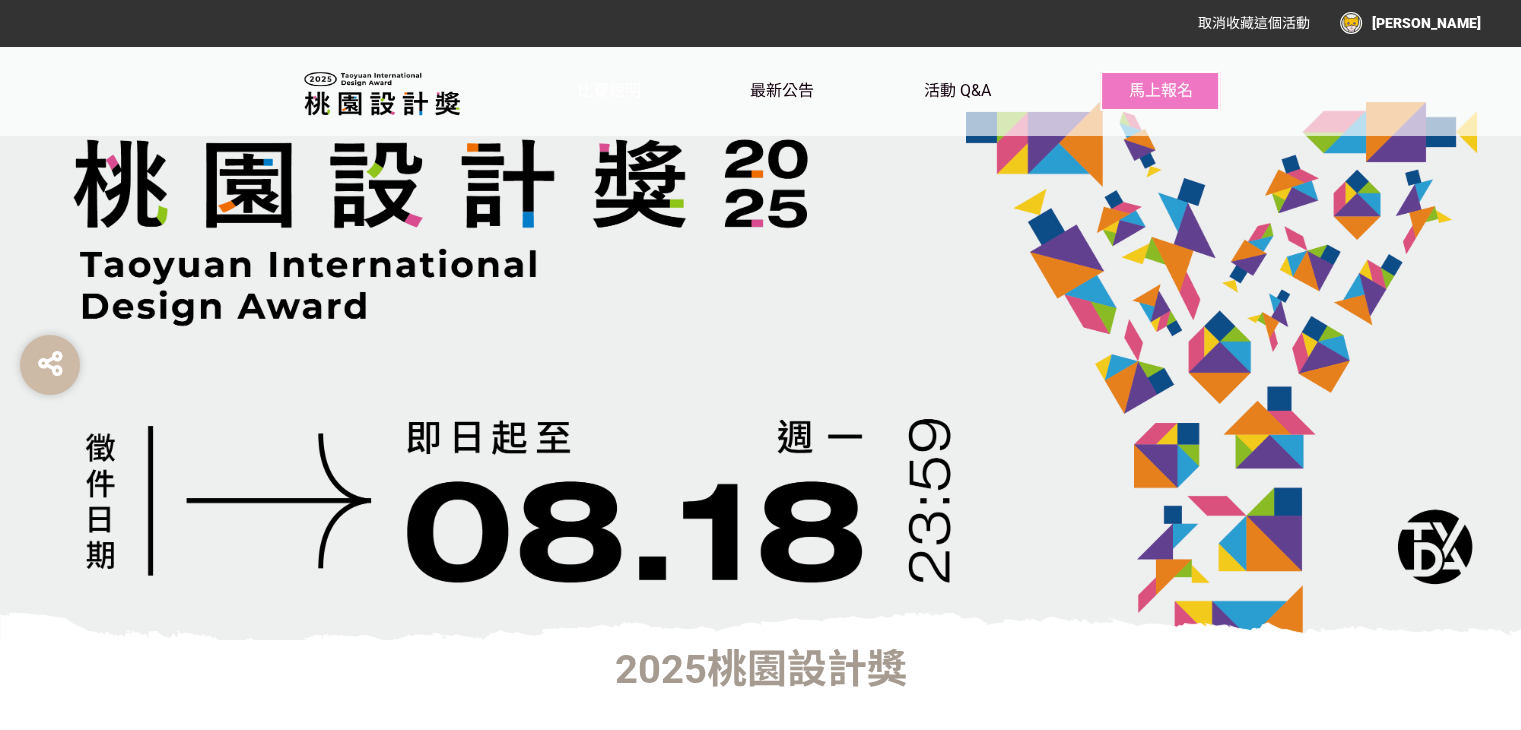 click on "比賽說明" at bounding box center [609, 90] 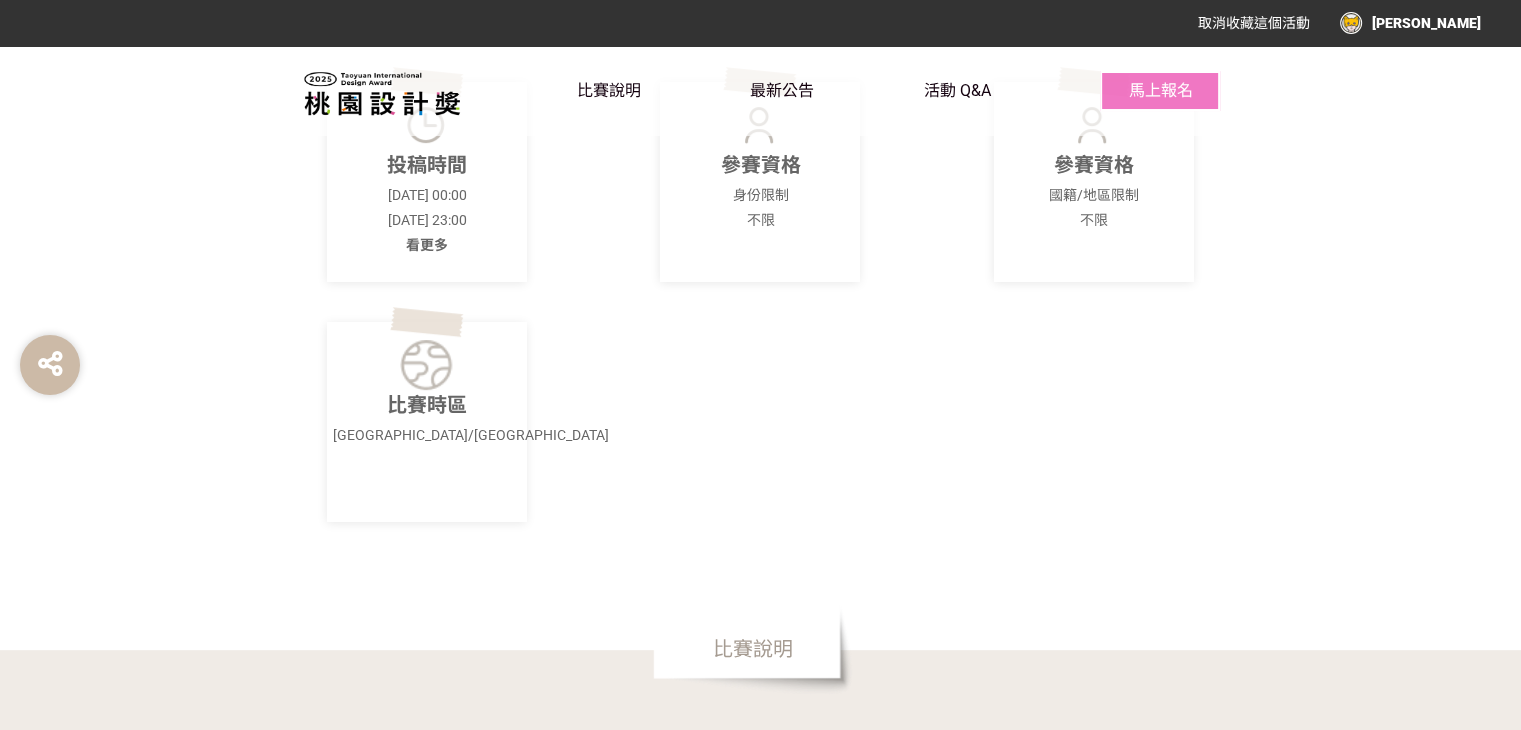 scroll, scrollTop: 700, scrollLeft: 0, axis: vertical 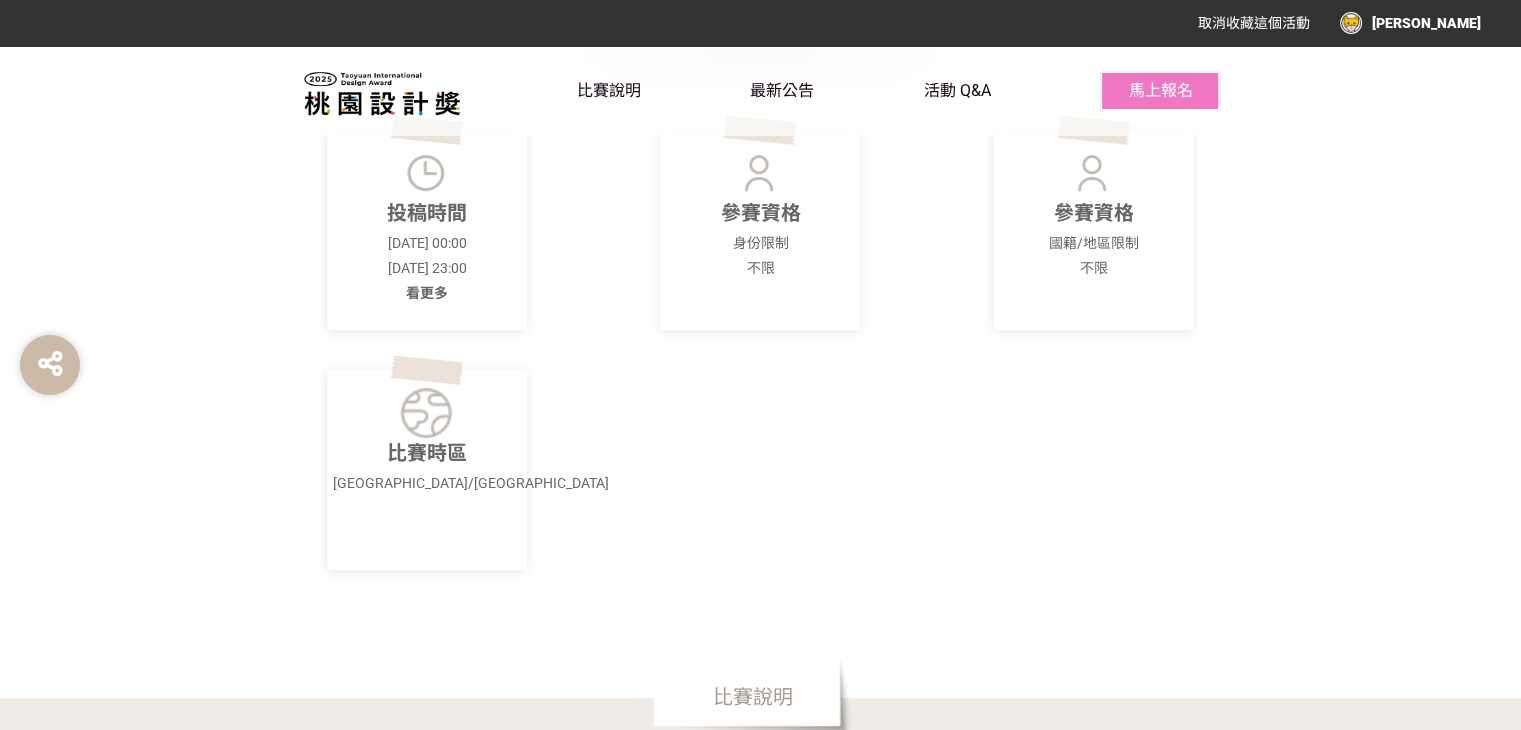 click on "比賽說明 最新公告 活動 Q&A 馬上報名" at bounding box center (899, 91) 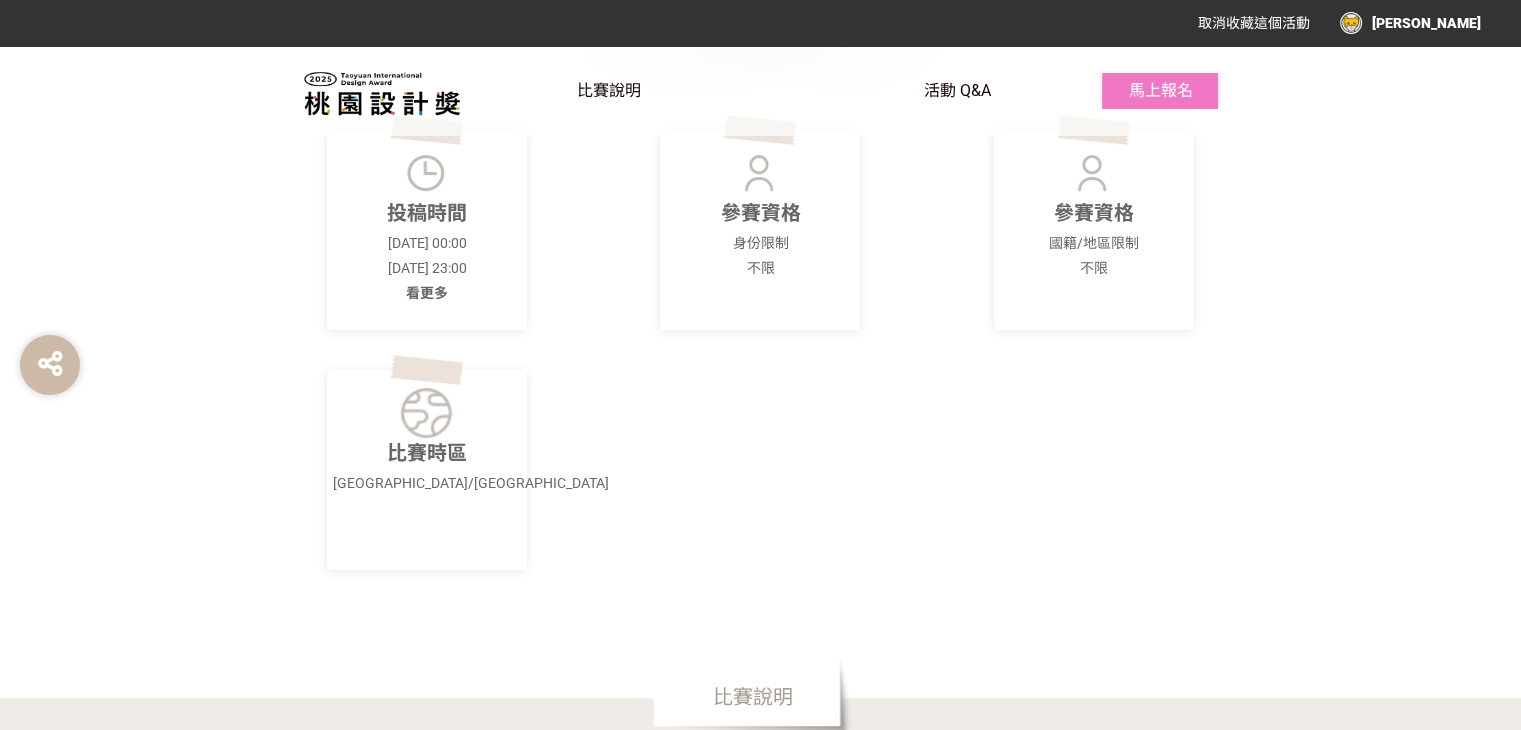 click on "最新公告" at bounding box center (782, 90) 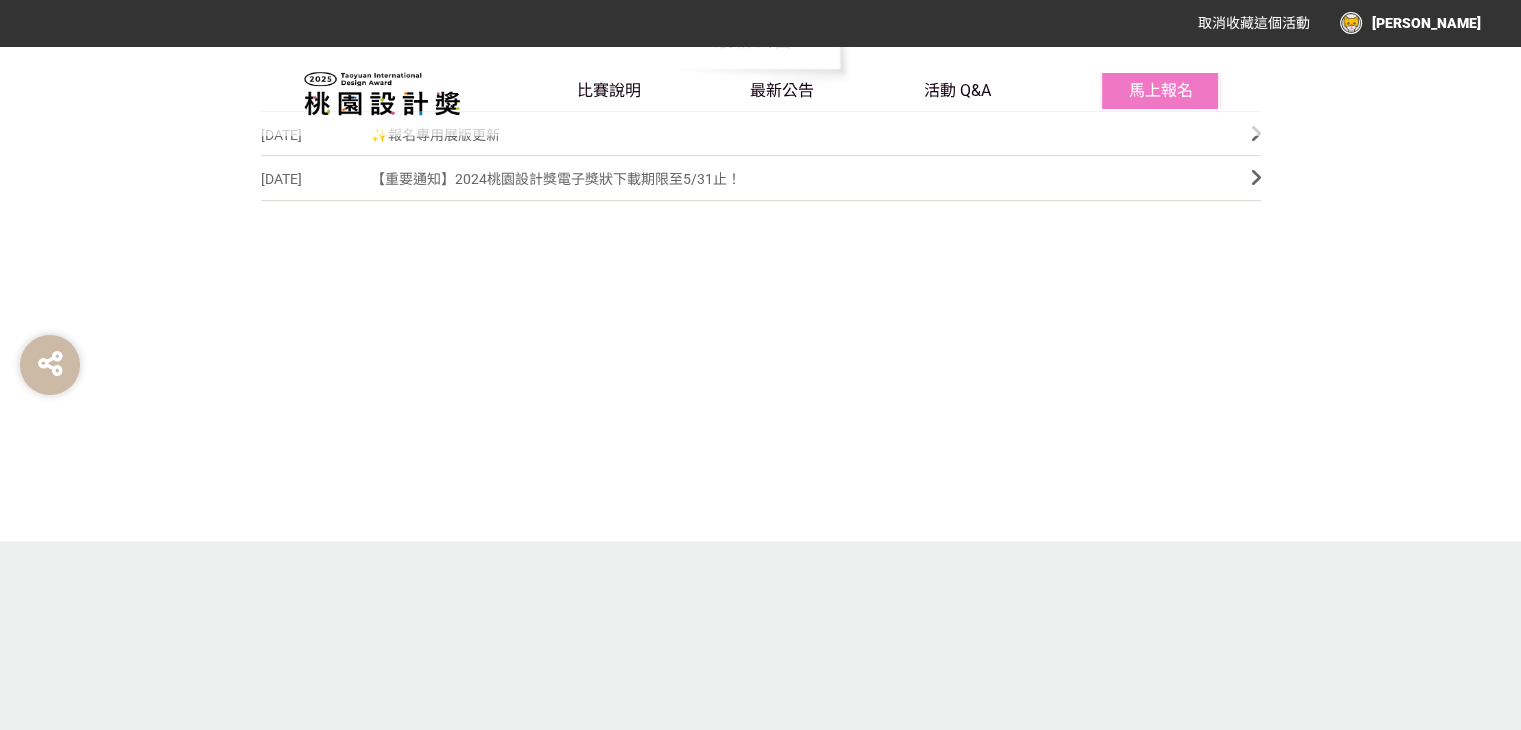 scroll, scrollTop: 686, scrollLeft: 0, axis: vertical 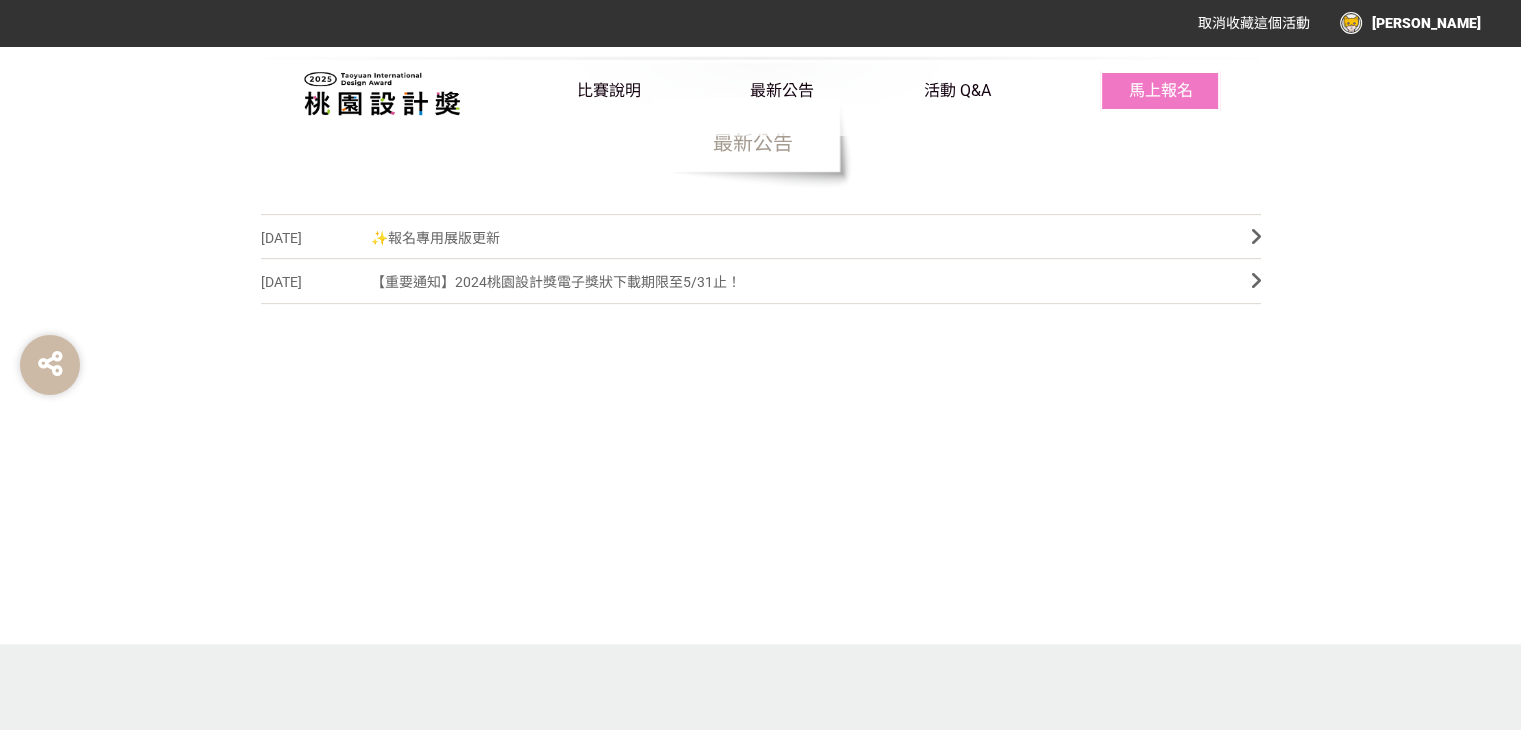 click on "✨報名專用展版更新" at bounding box center [796, 238] 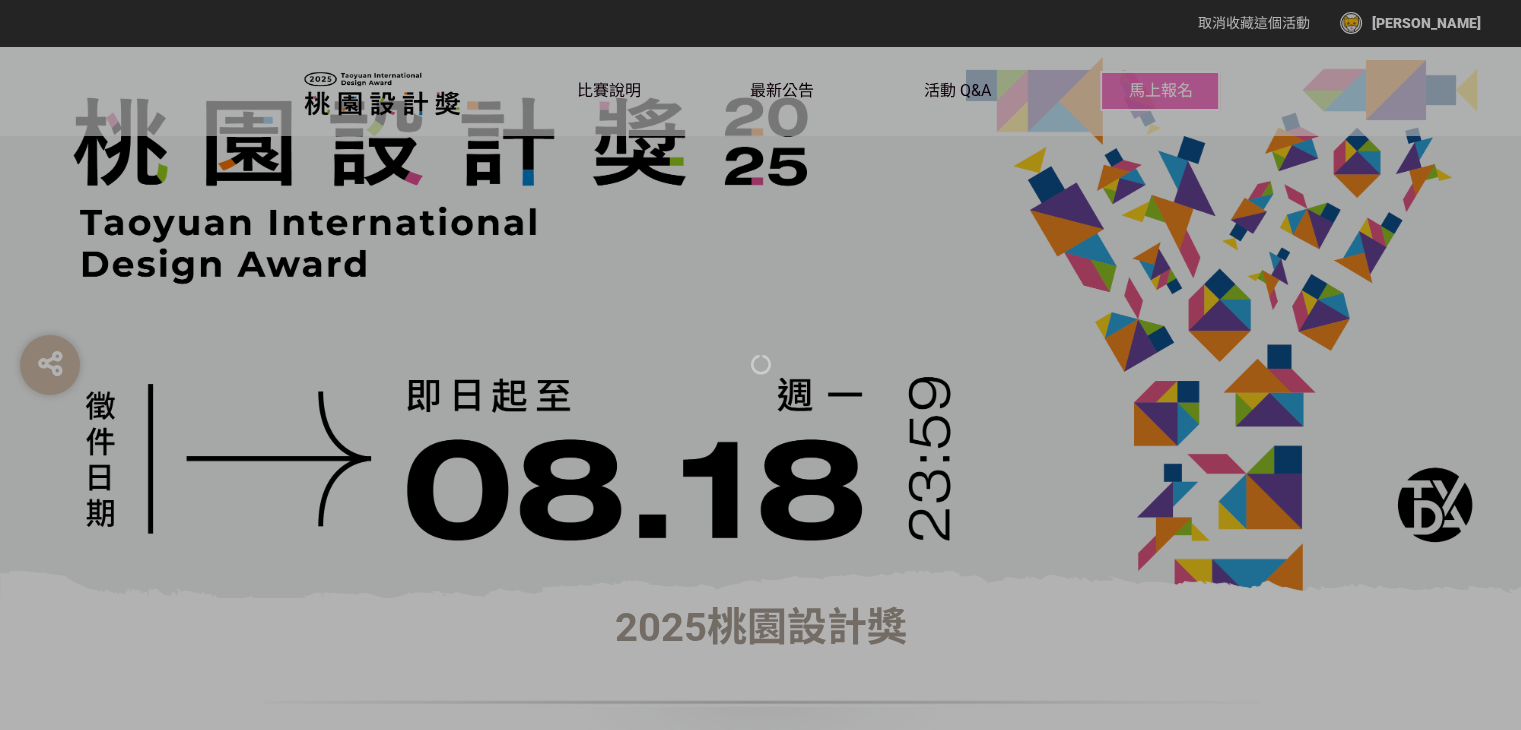 scroll, scrollTop: 0, scrollLeft: 0, axis: both 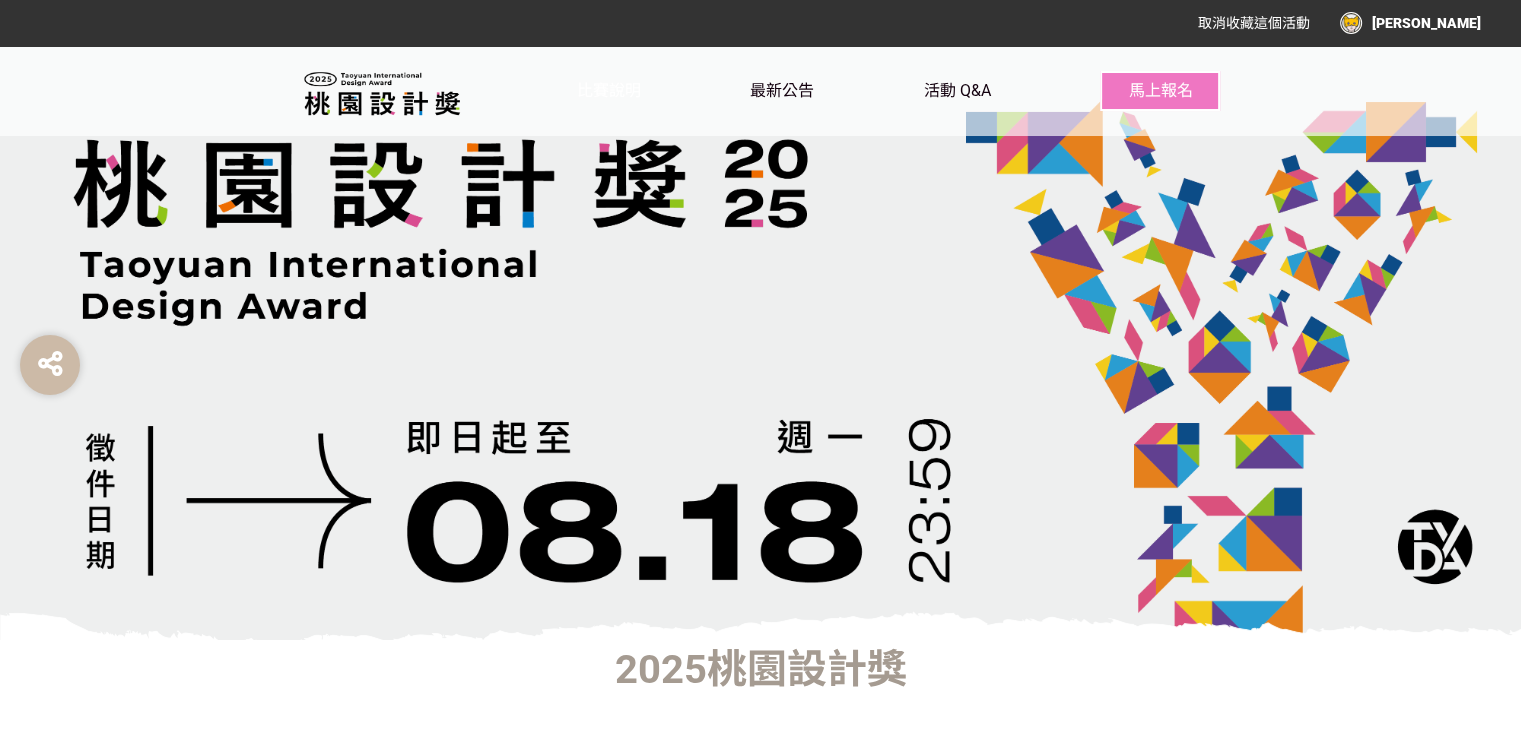 click on "比賽說明" at bounding box center (609, 90) 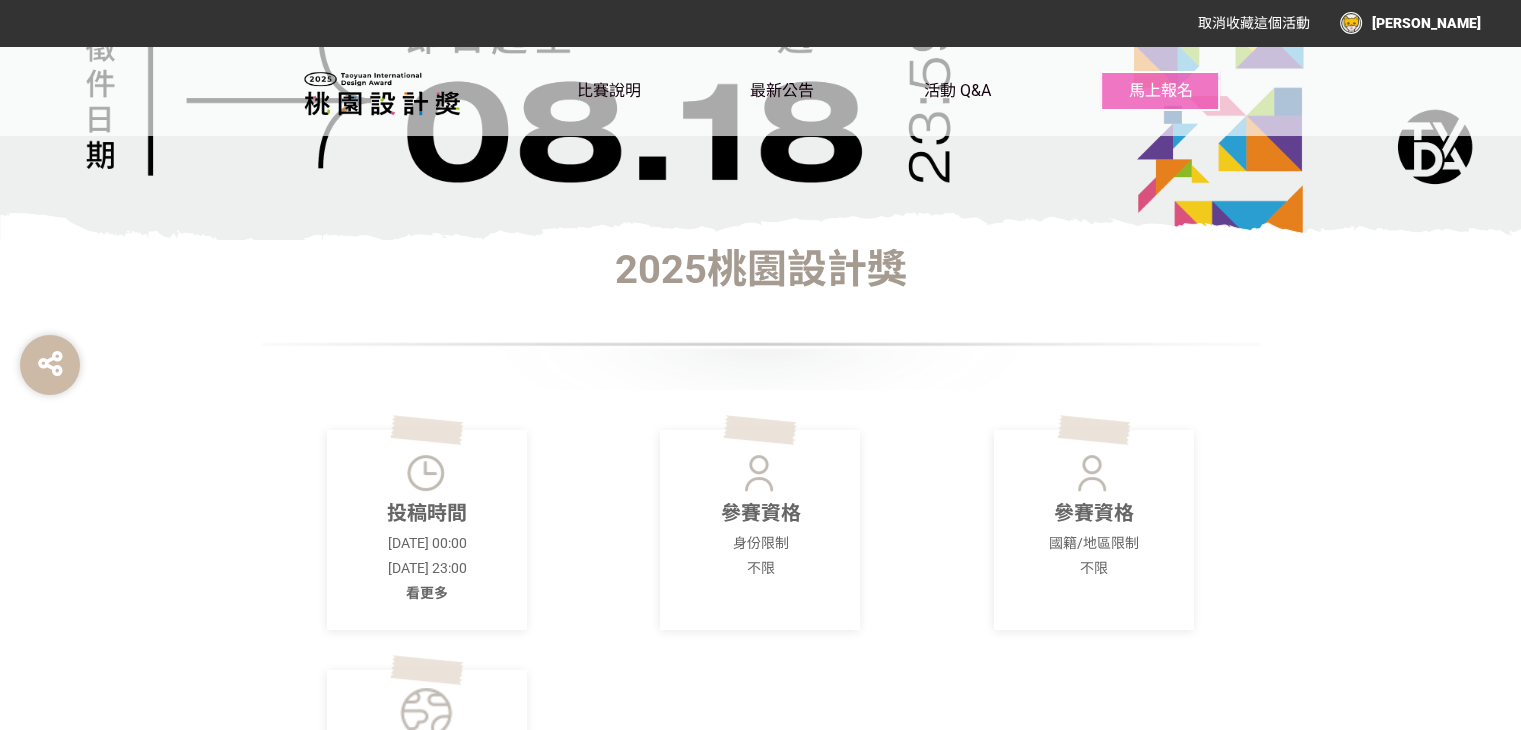 scroll, scrollTop: 0, scrollLeft: 0, axis: both 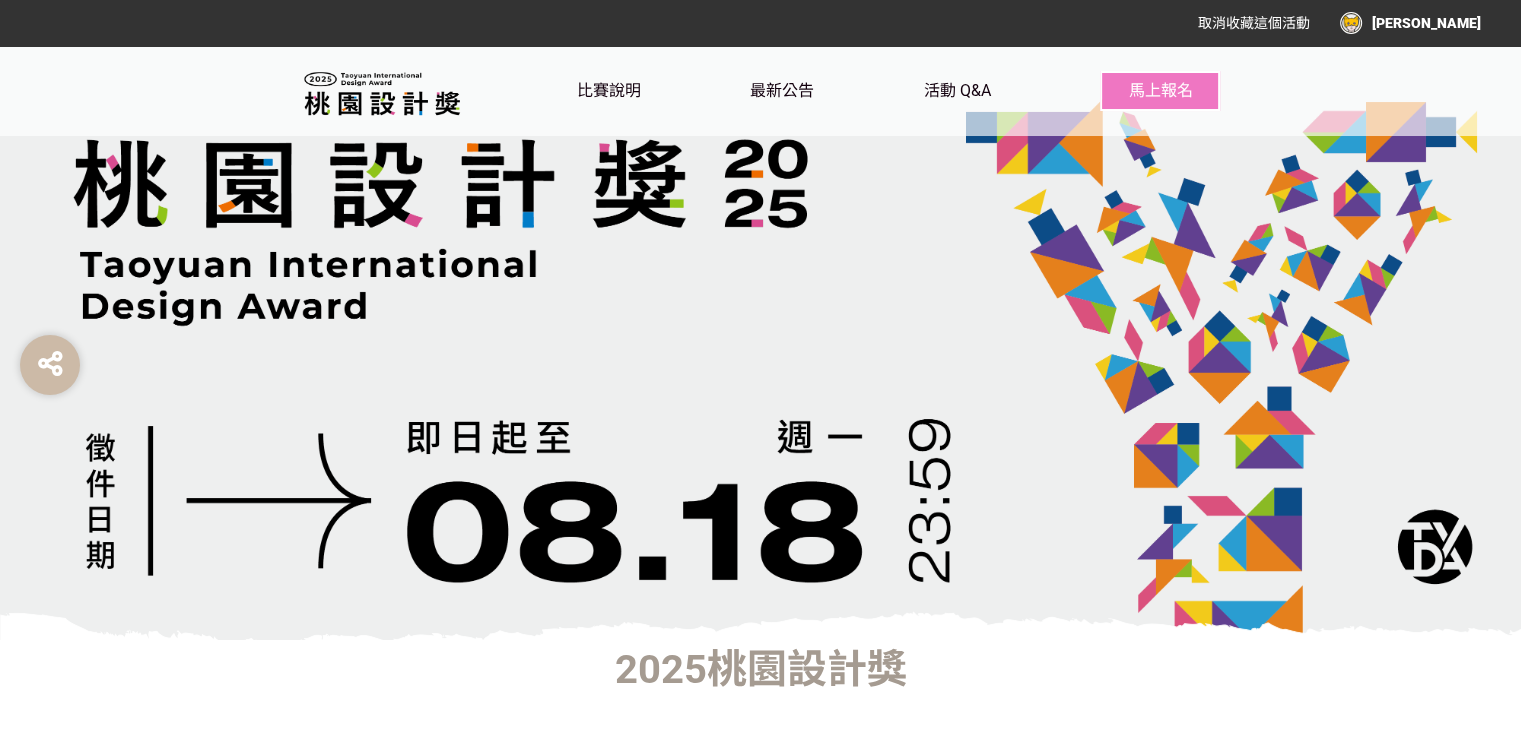 drag, startPoint x: 388, startPoint y: 218, endPoint x: 793, endPoint y: 241, distance: 405.65256 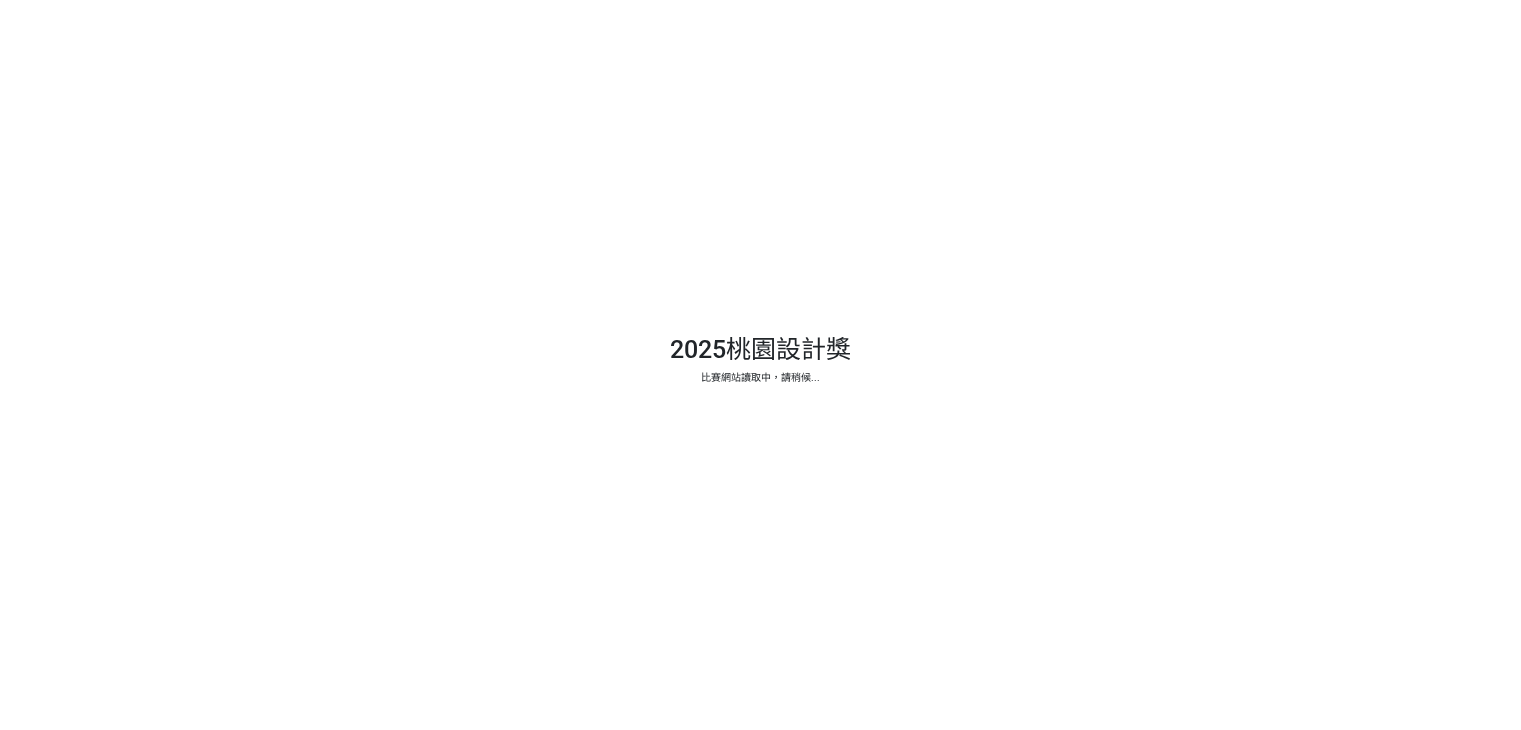 scroll, scrollTop: 0, scrollLeft: 0, axis: both 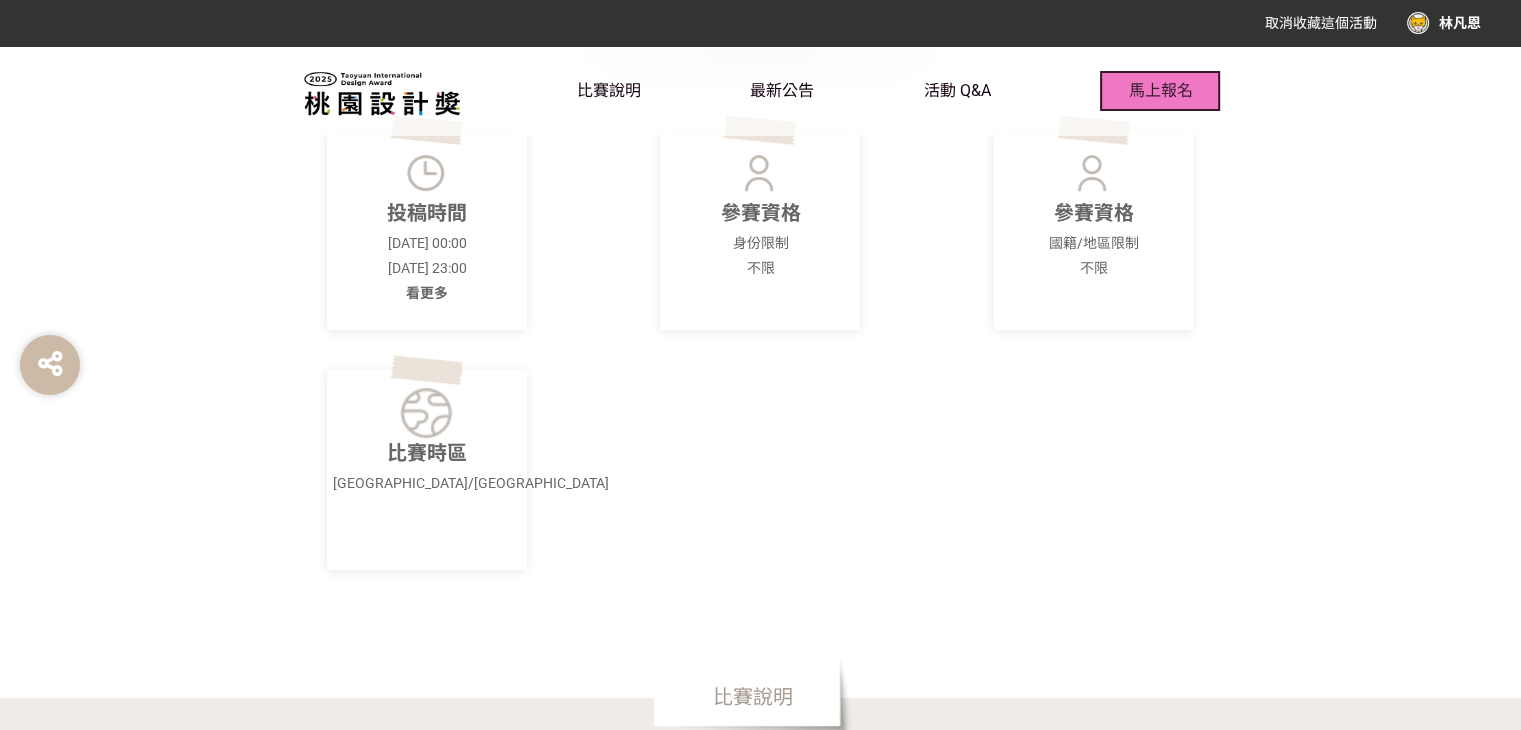click on "馬上報名" at bounding box center [1160, 91] 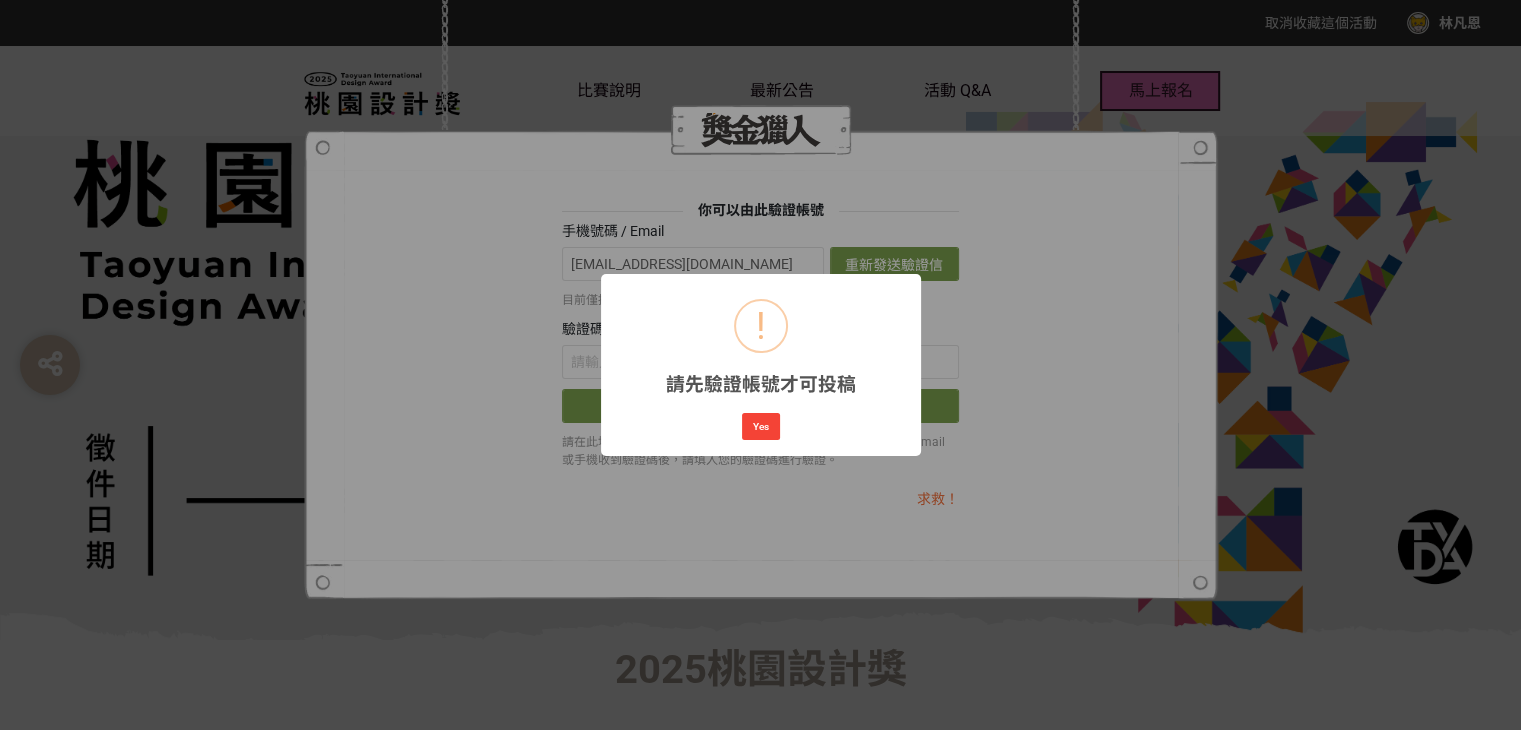 scroll, scrollTop: 0, scrollLeft: 0, axis: both 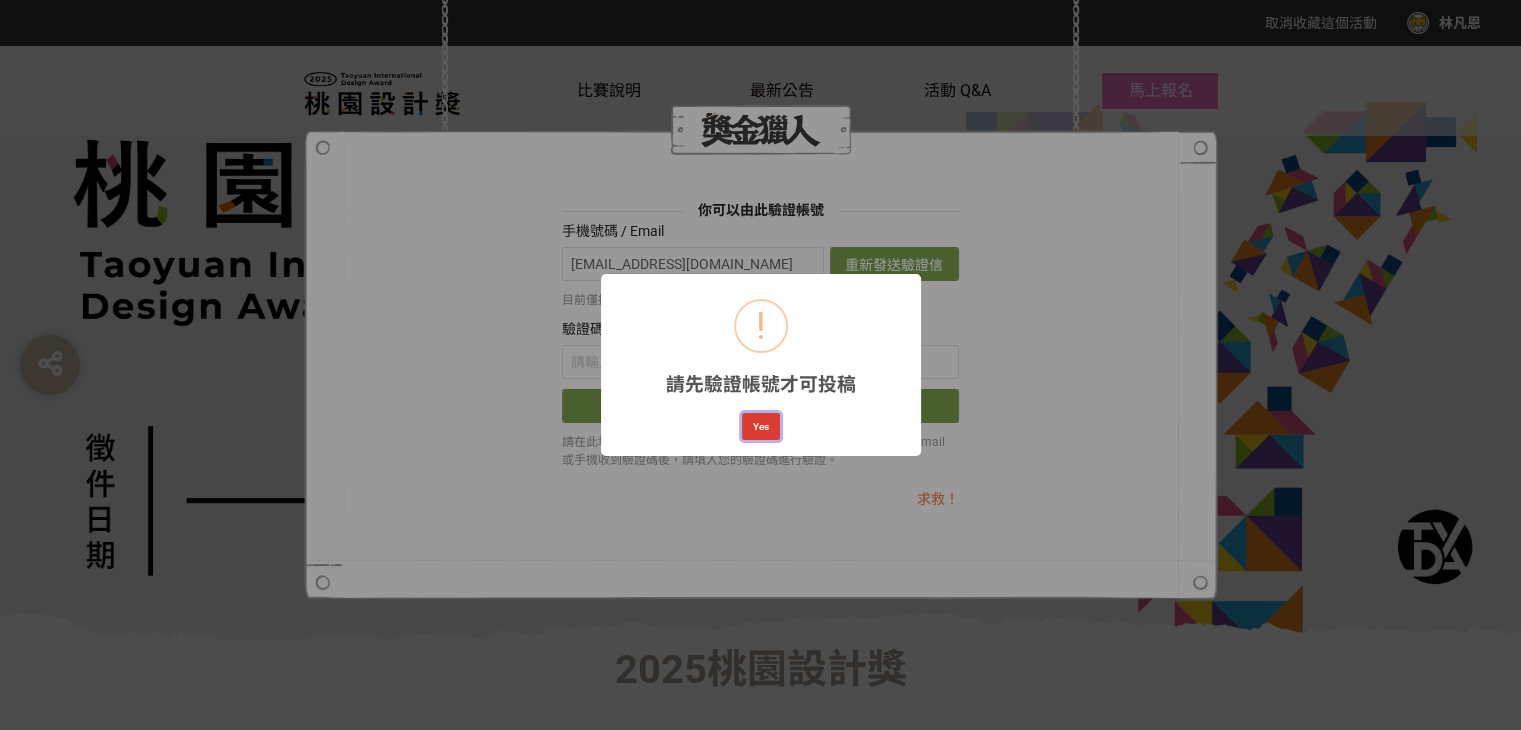 click on "Yes" at bounding box center (761, 427) 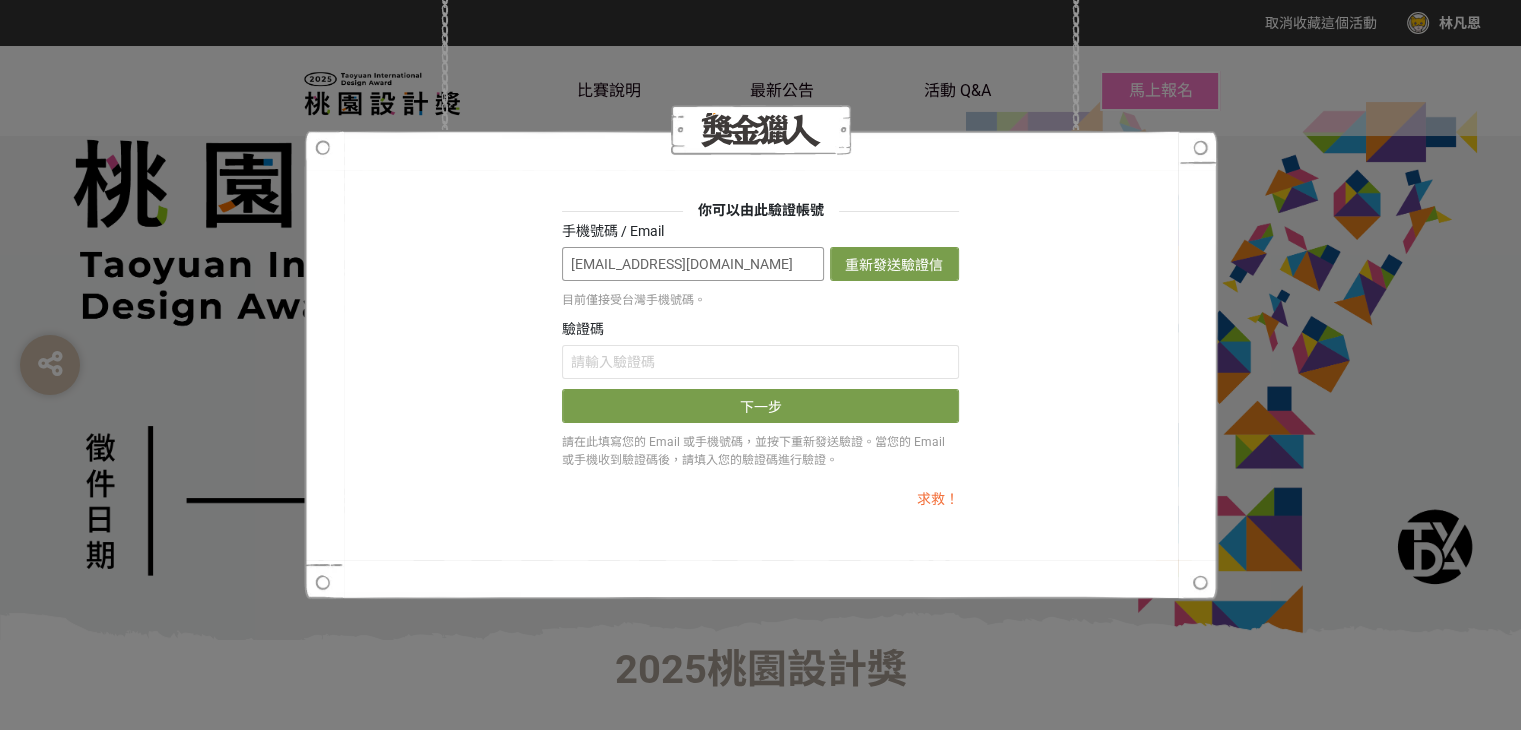 drag, startPoint x: 812, startPoint y: 264, endPoint x: 544, endPoint y: 265, distance: 268.00186 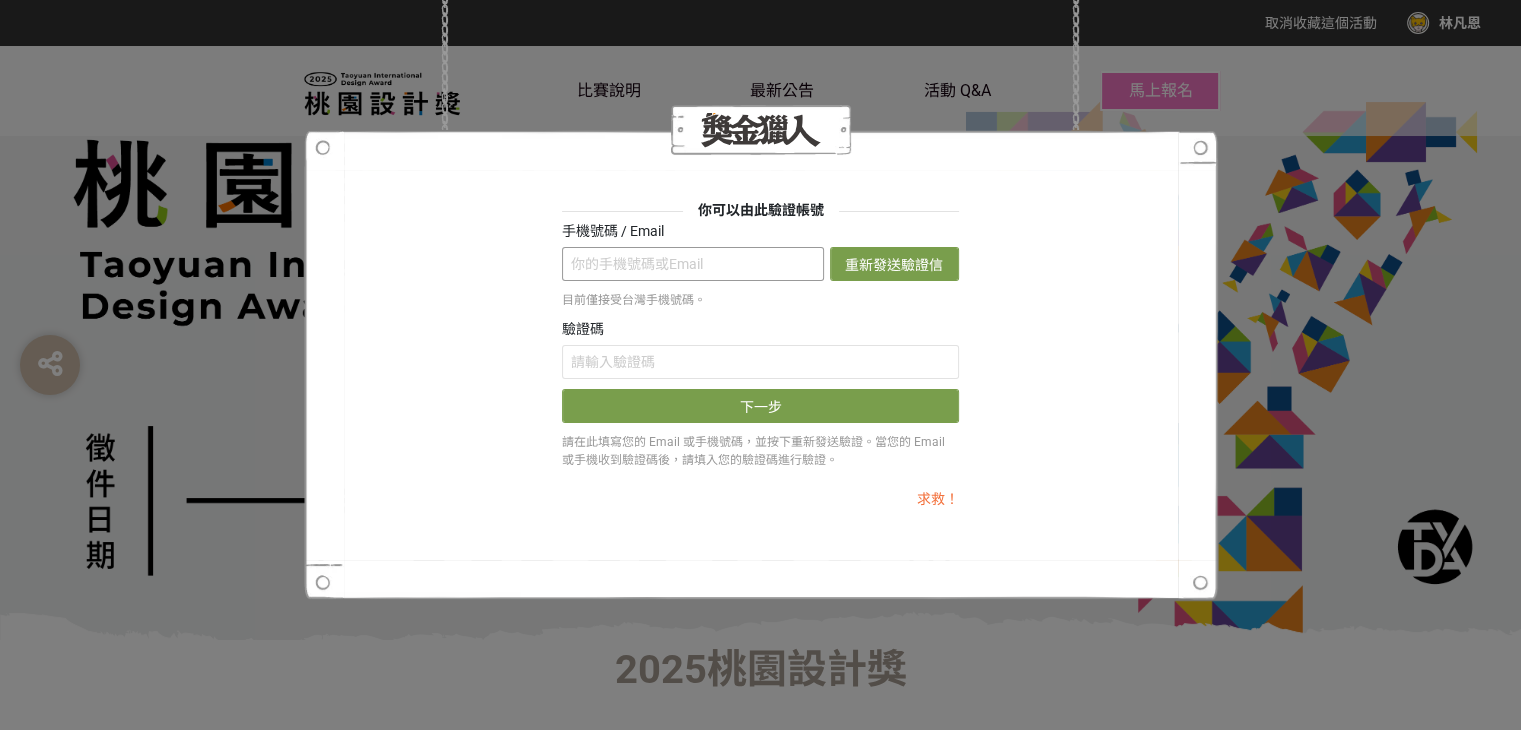 type on "ㄙ" 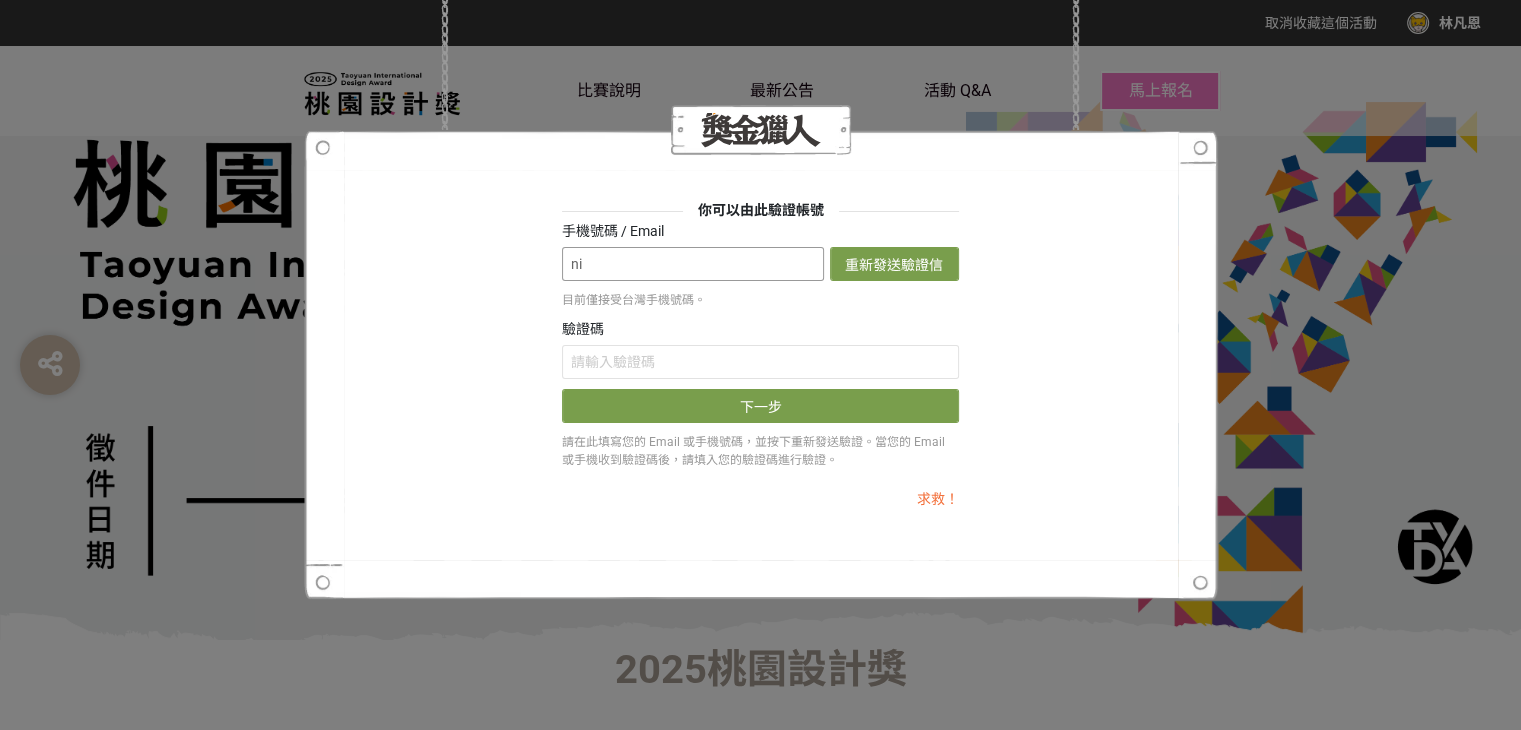 type on "n" 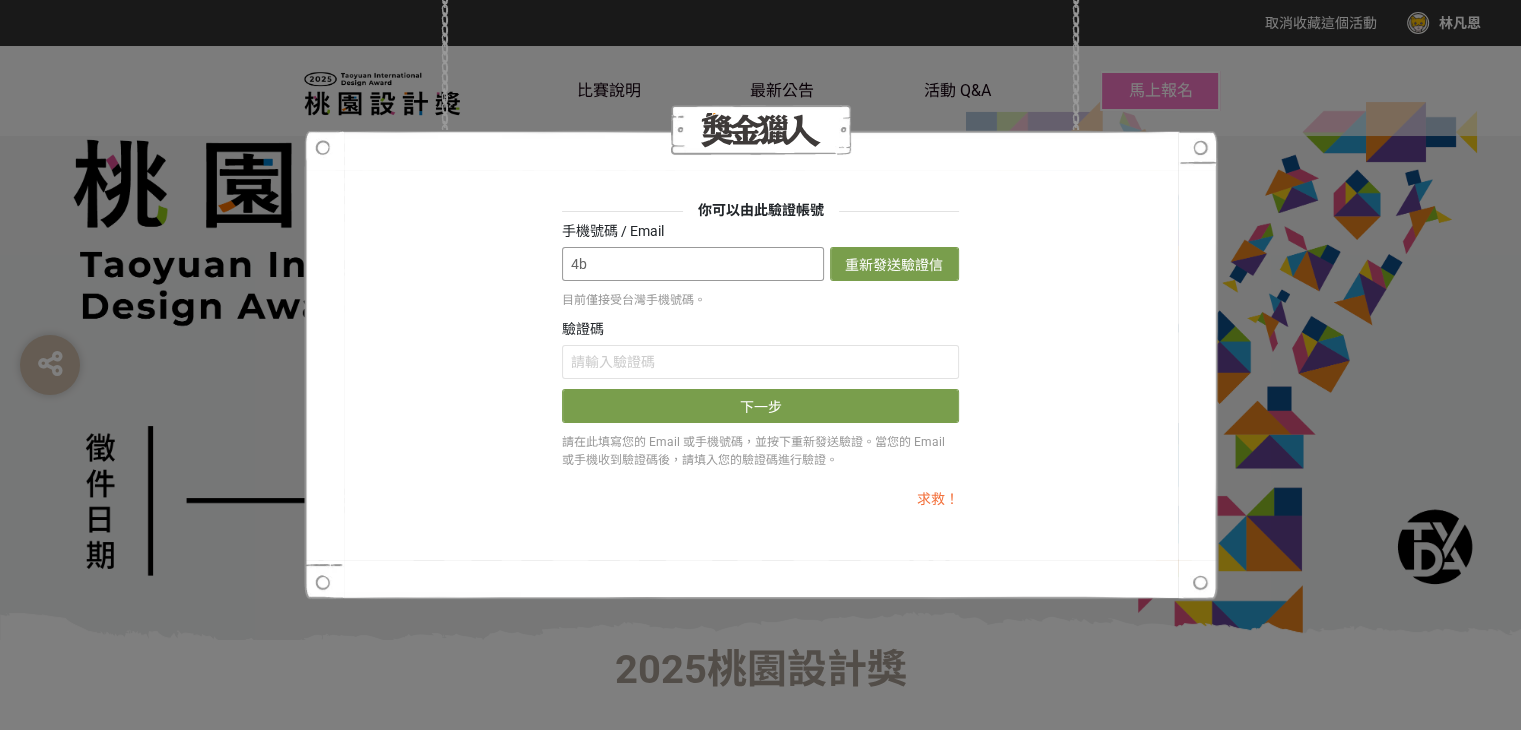 type on "4" 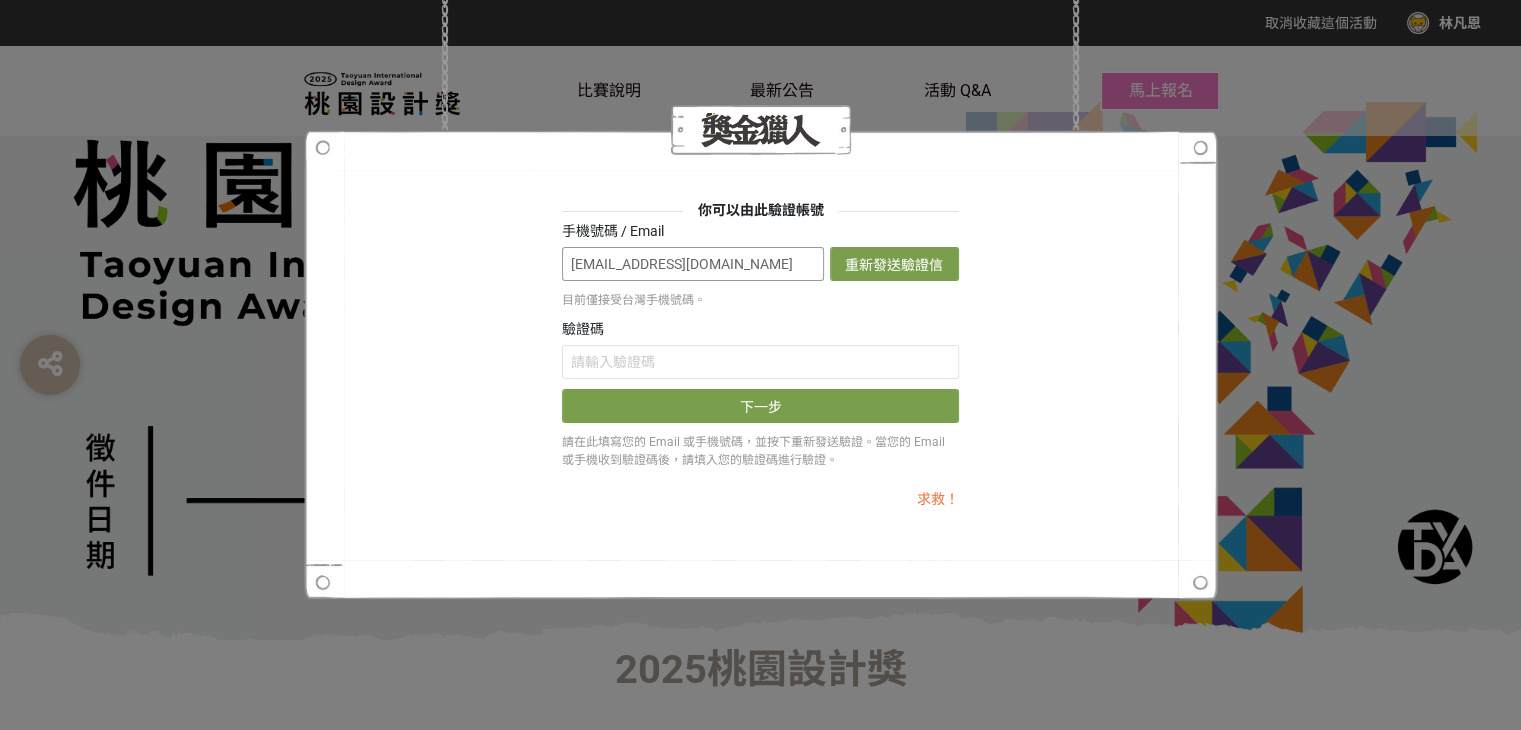 type on "[EMAIL_ADDRESS][DOMAIN_NAME]" 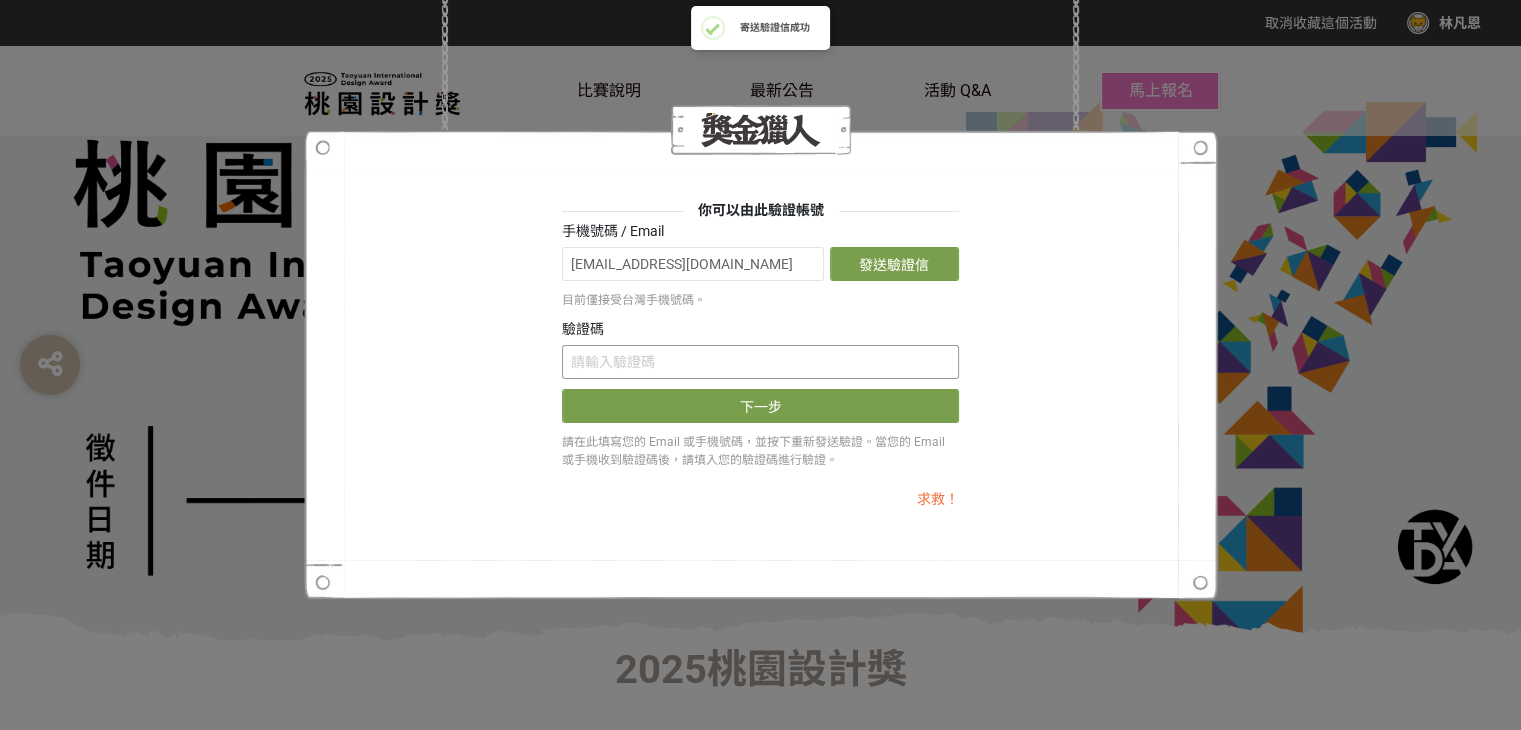 drag, startPoint x: 654, startPoint y: 368, endPoint x: 640, endPoint y: 356, distance: 18.439089 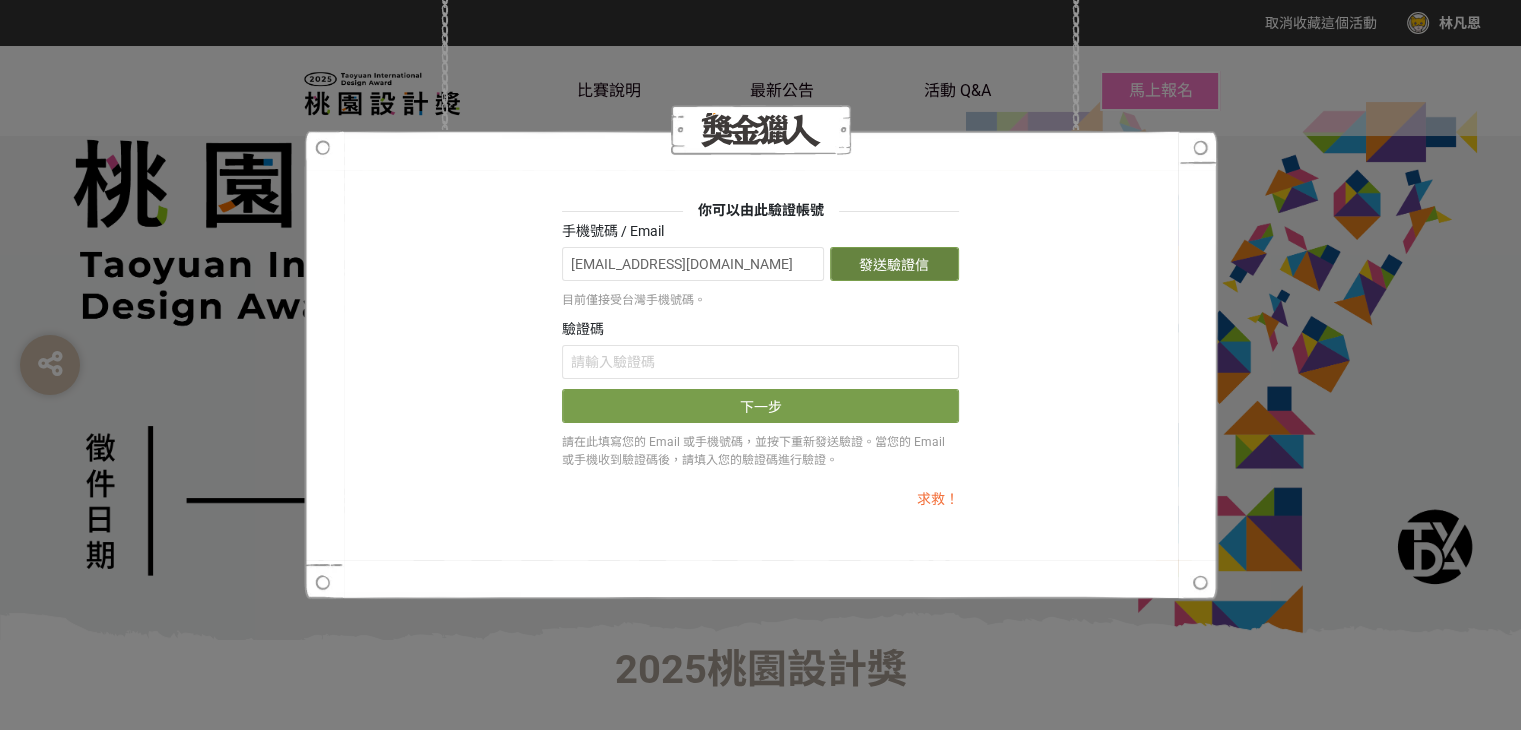 click on "發送驗證信" at bounding box center [894, 264] 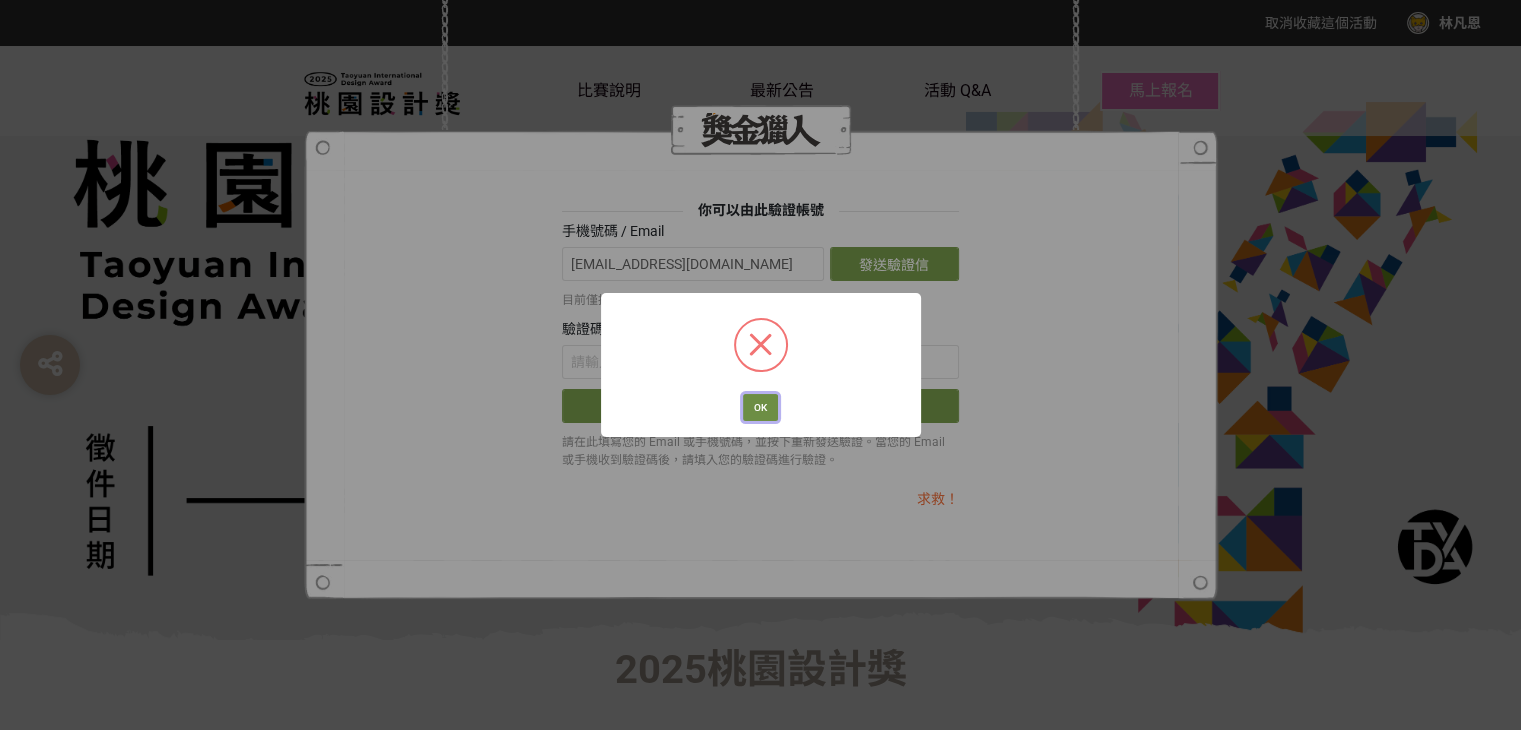 click on "OK" at bounding box center [760, 408] 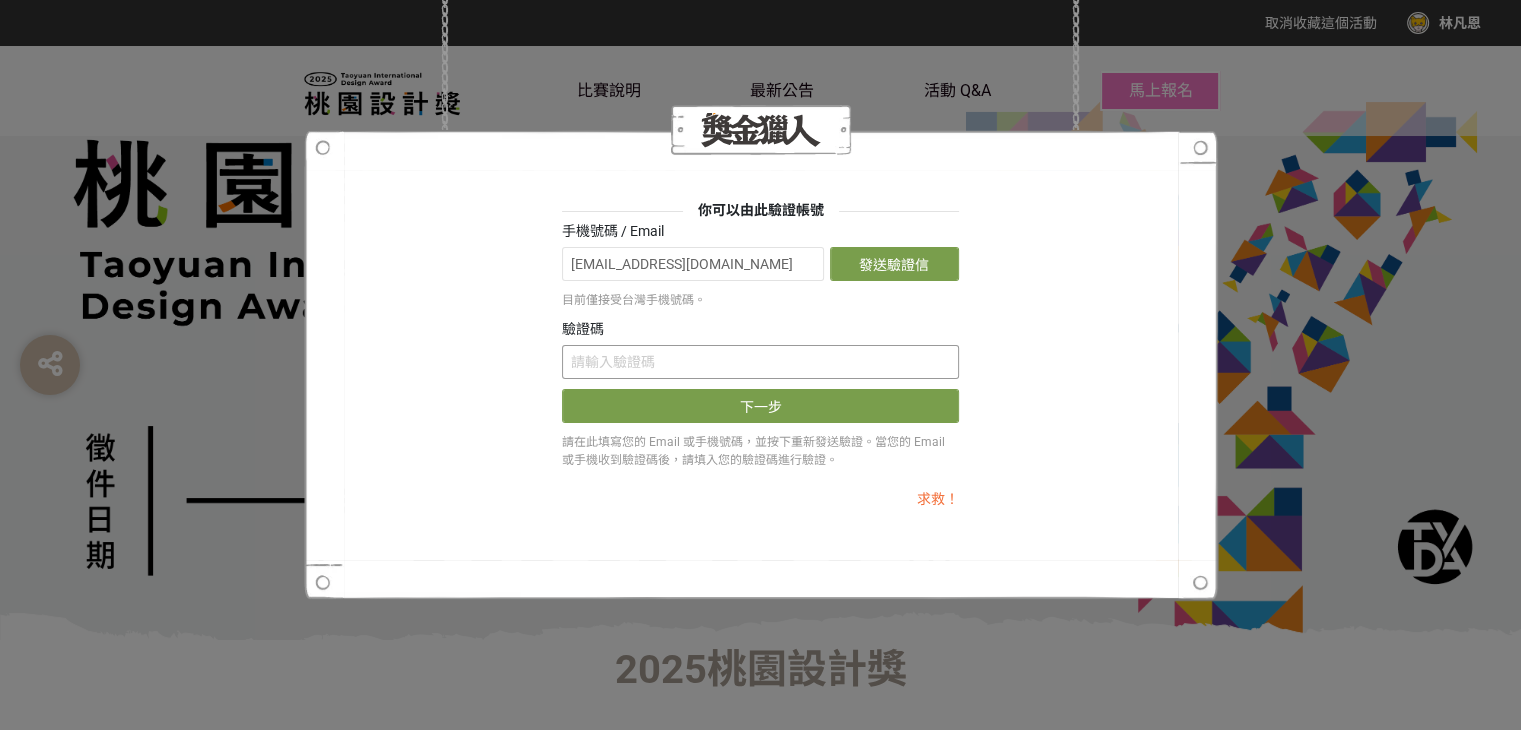 click at bounding box center [760, 362] 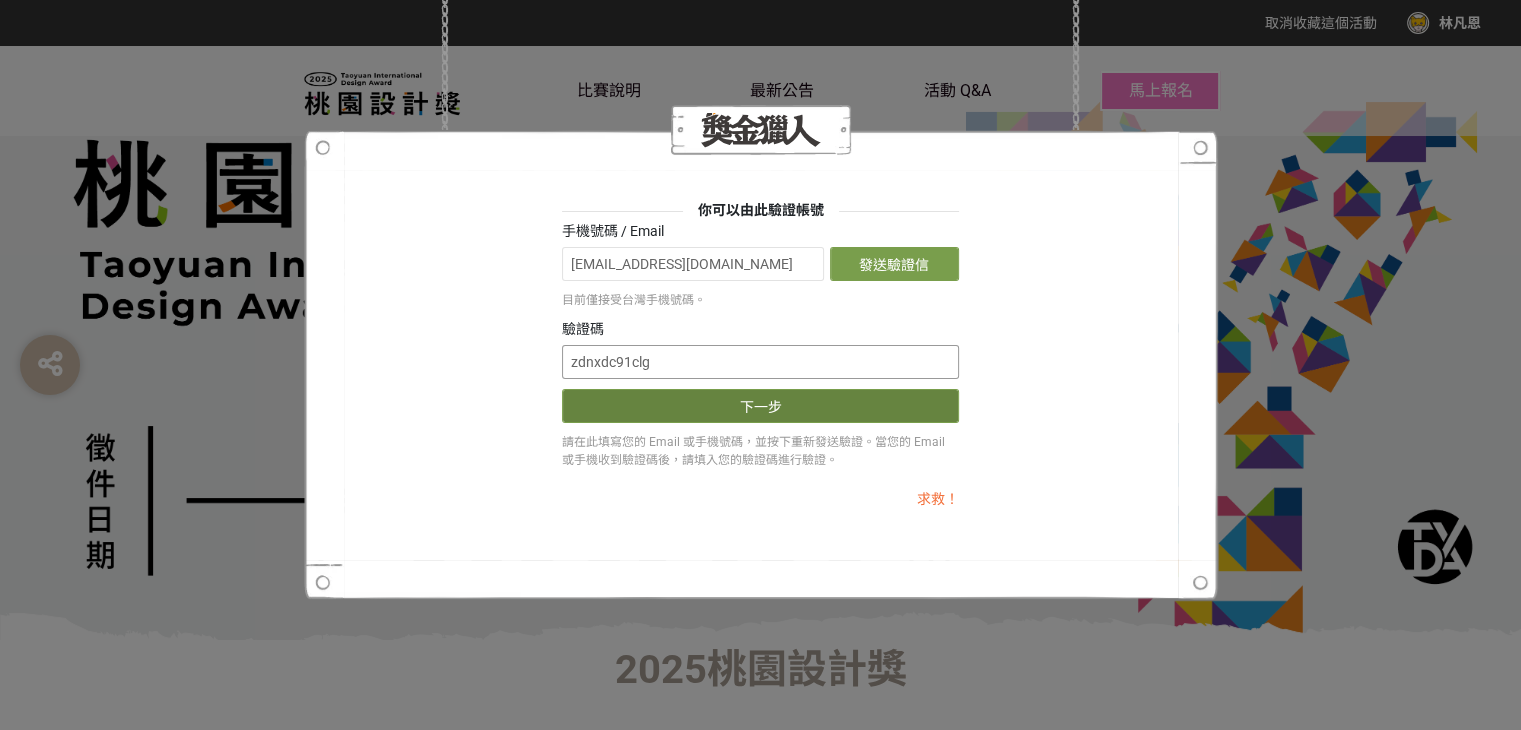 type on "zdnxdc91clg" 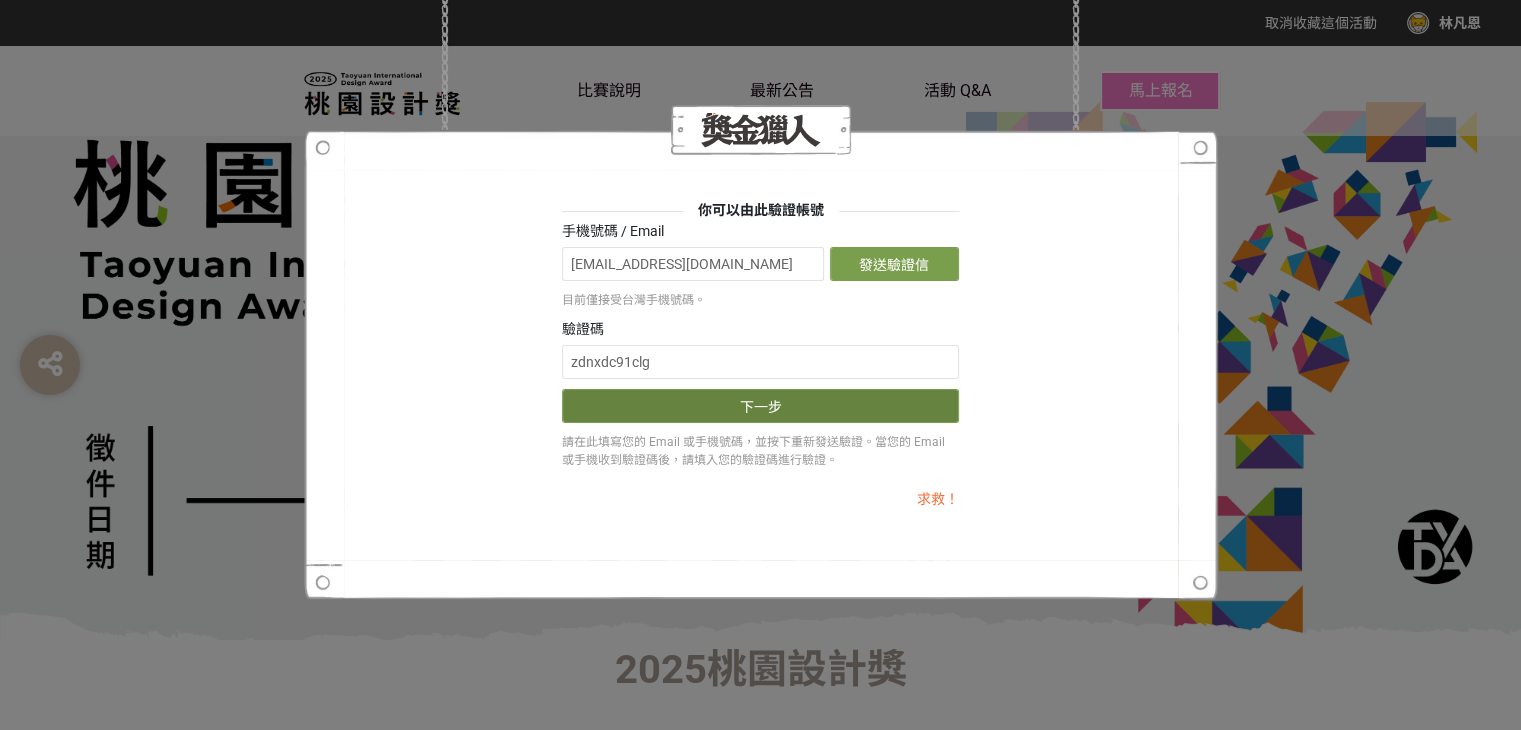 click on "下一步" at bounding box center [760, 406] 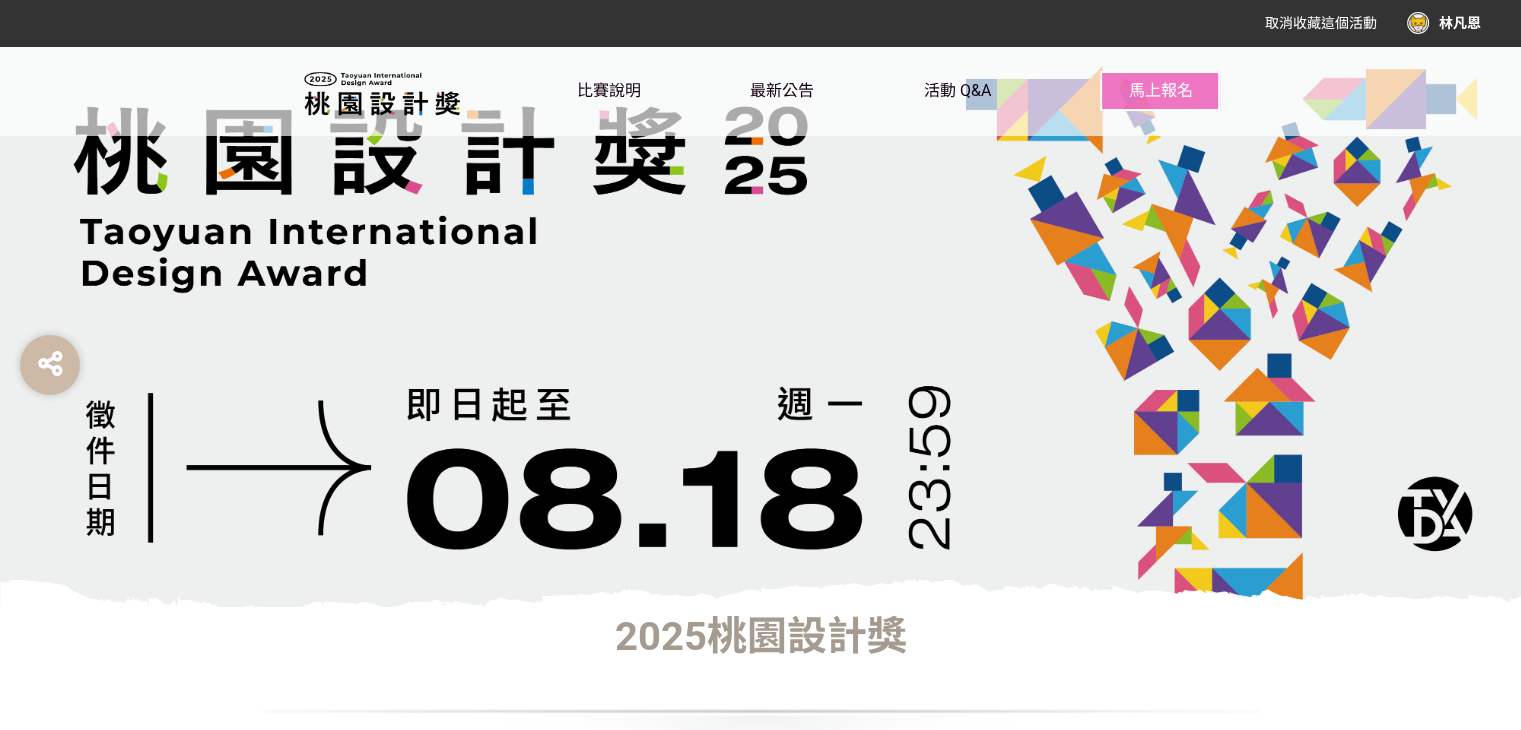 scroll, scrollTop: 0, scrollLeft: 0, axis: both 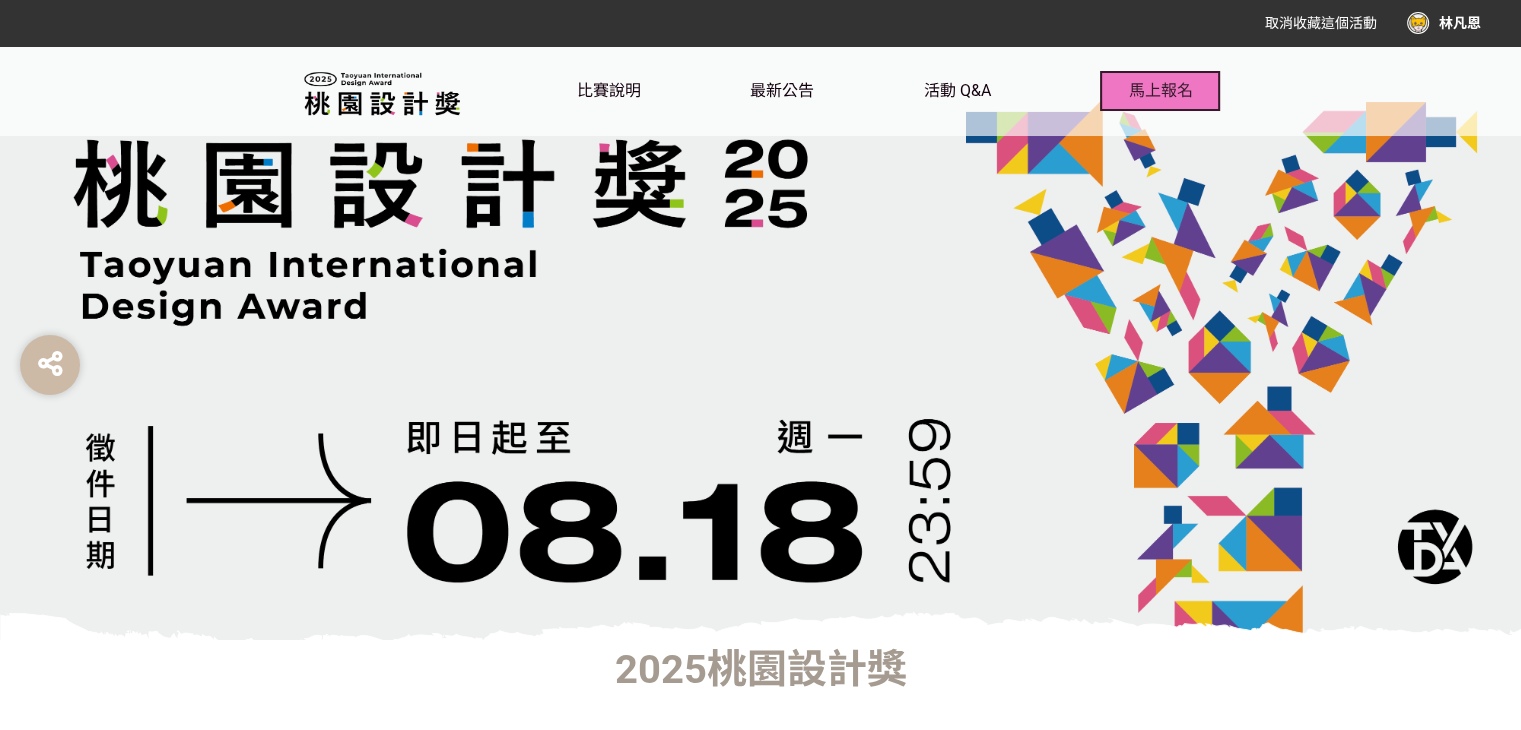 click on "馬上報名" at bounding box center (1160, 90) 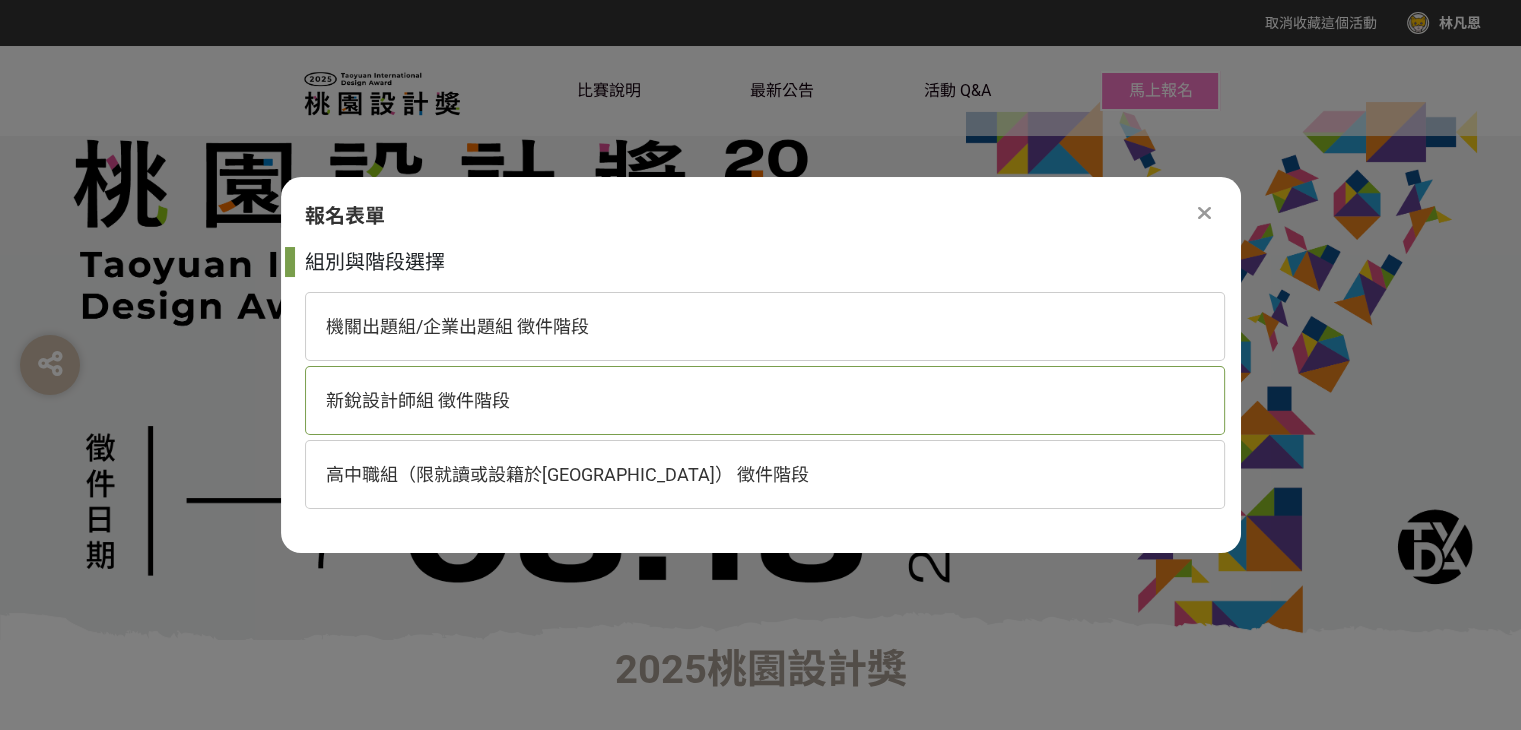 click on "新銳設計師組 徵件階段" at bounding box center [765, 400] 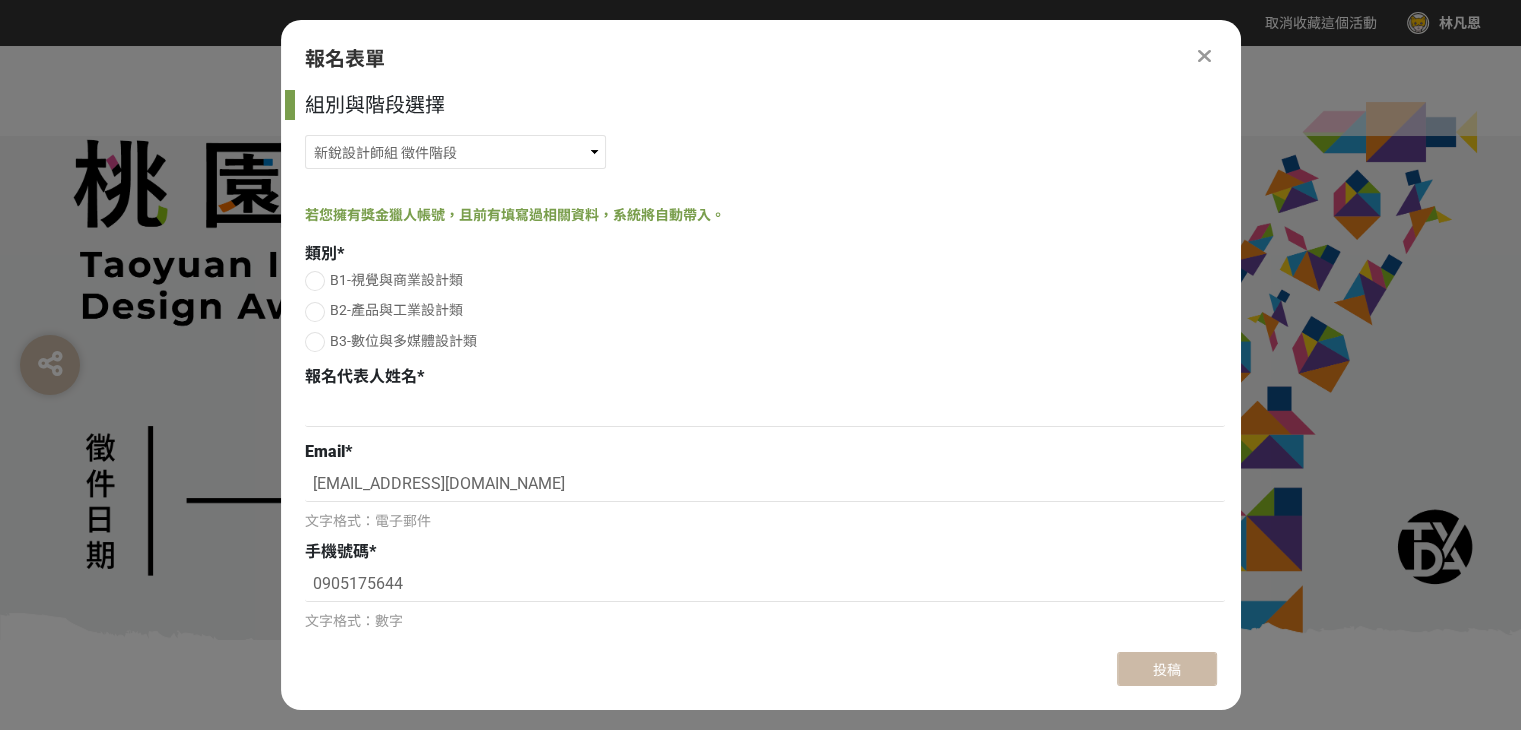click at bounding box center (315, 281) 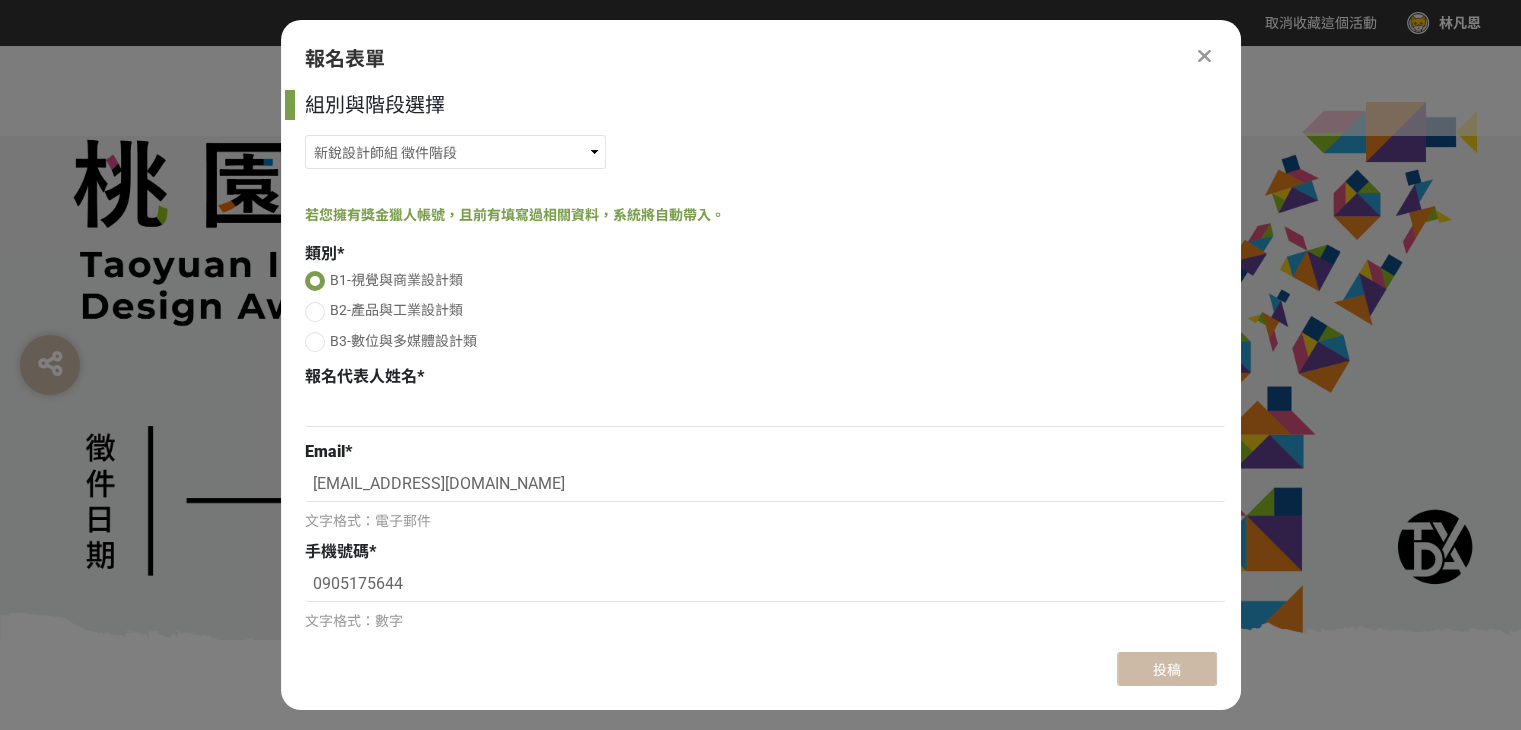 radio on "true" 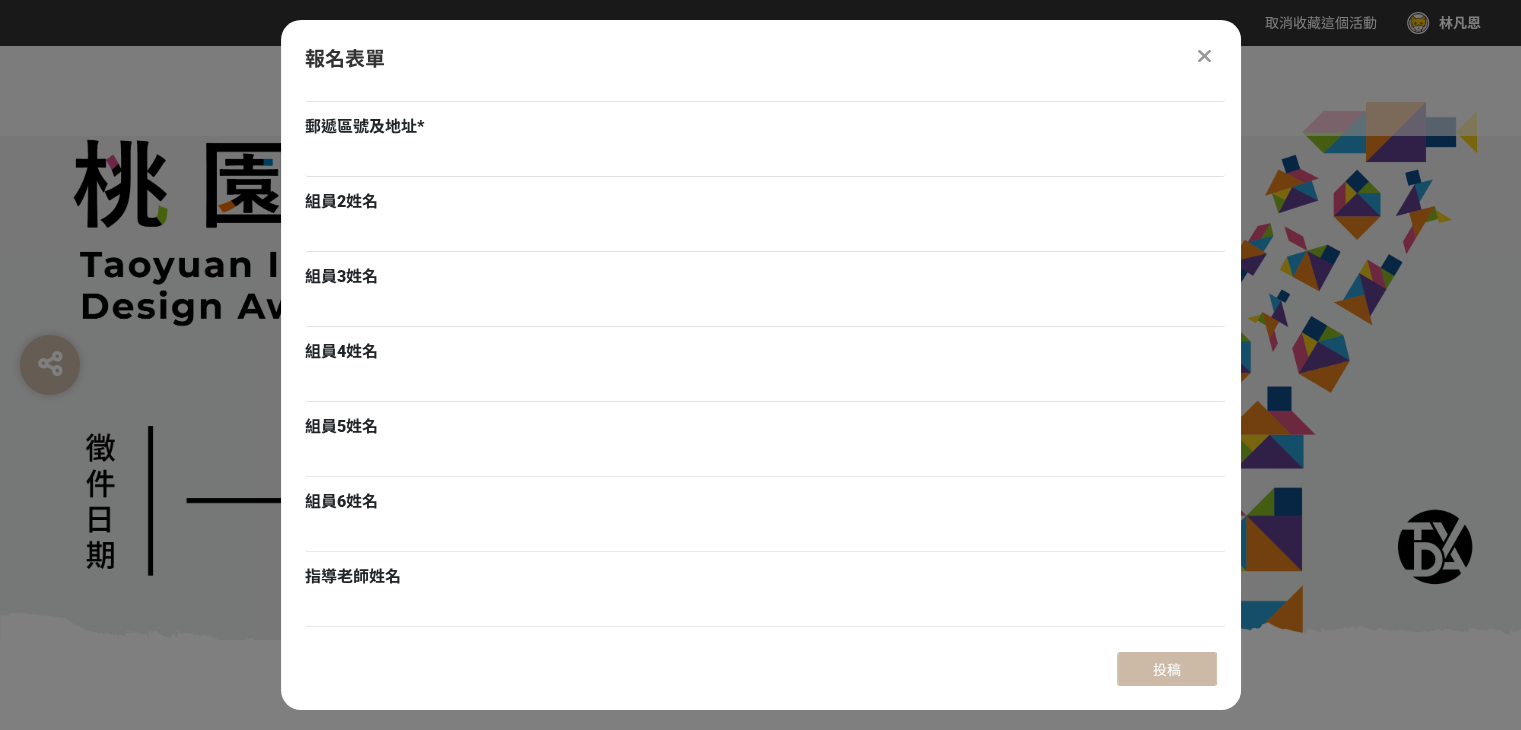 scroll, scrollTop: 400, scrollLeft: 0, axis: vertical 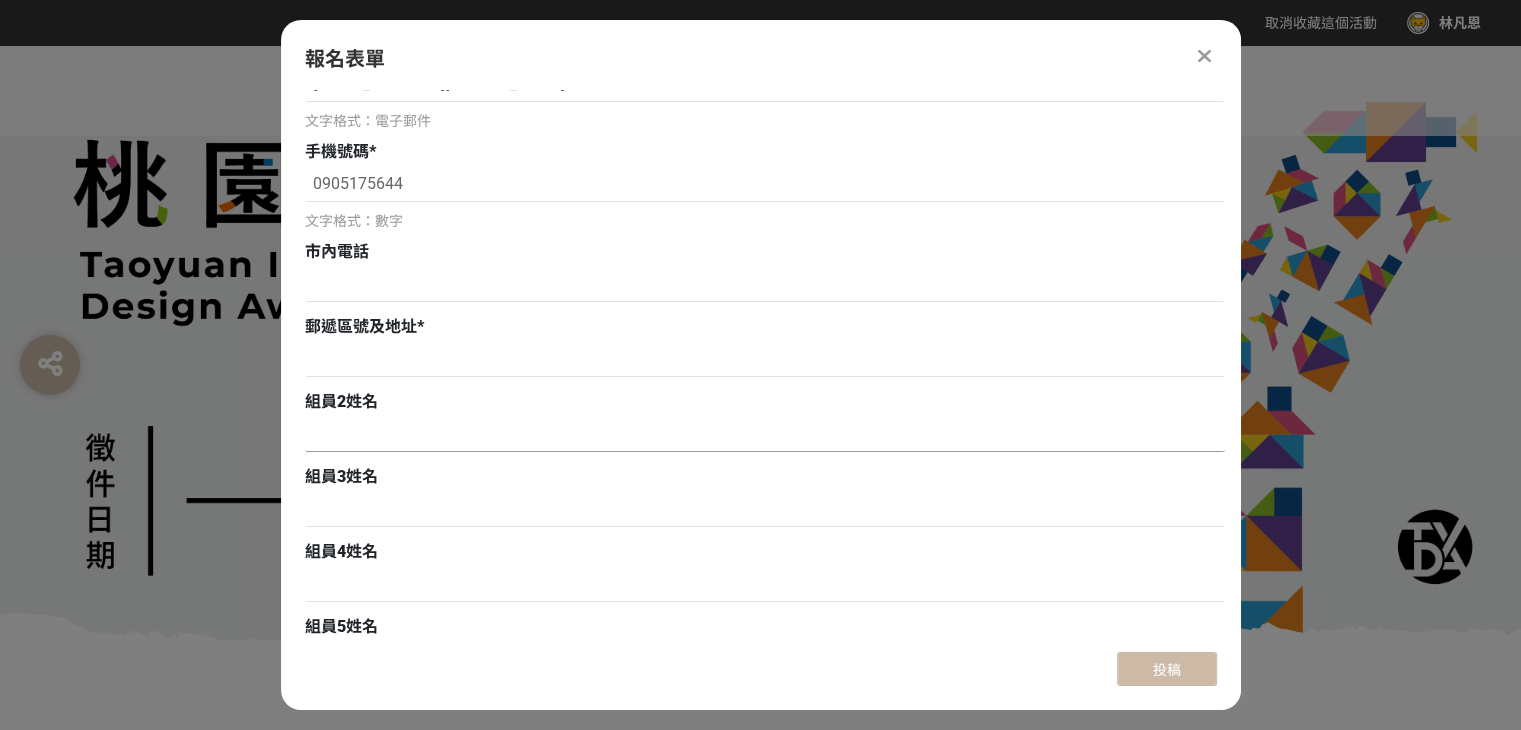 click at bounding box center (765, 435) 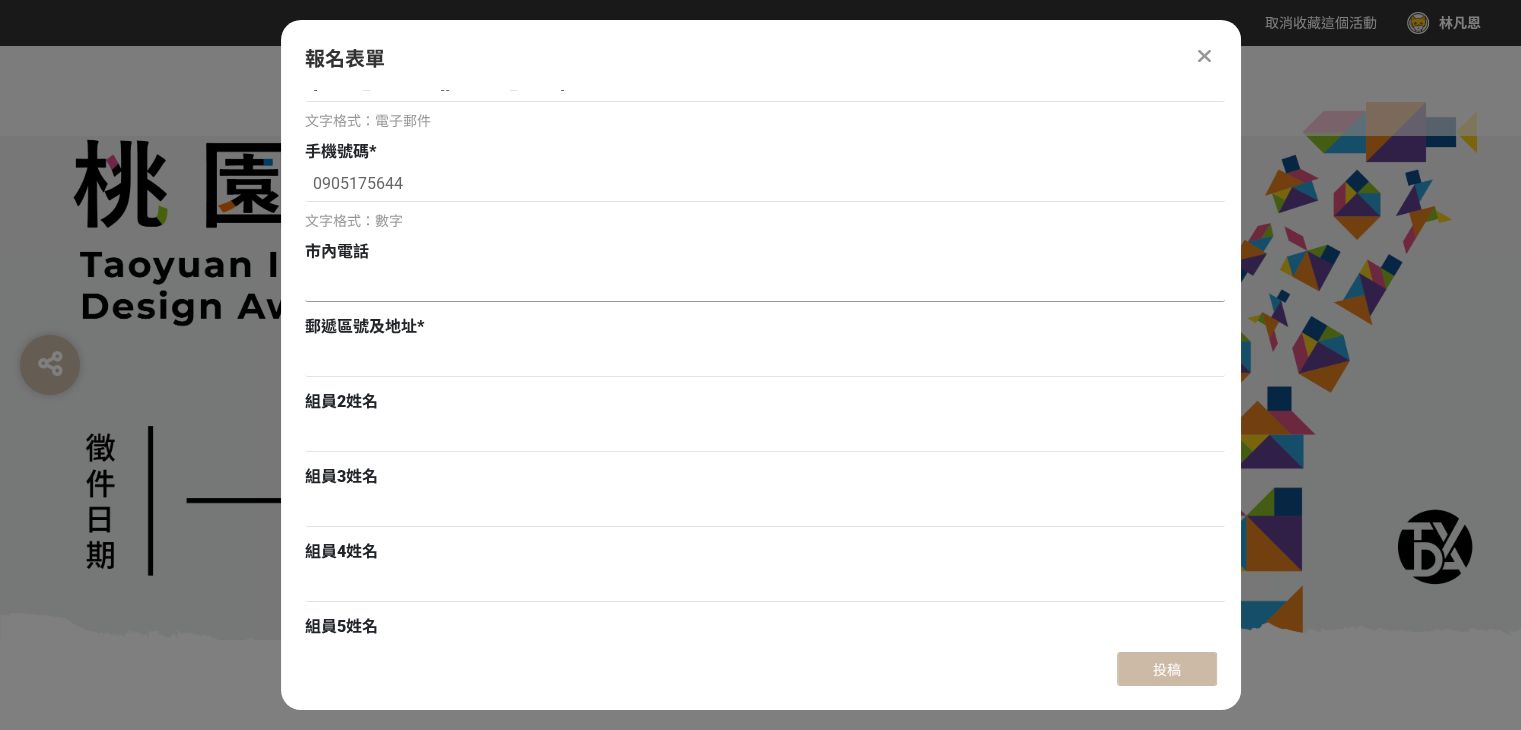 click at bounding box center [765, 285] 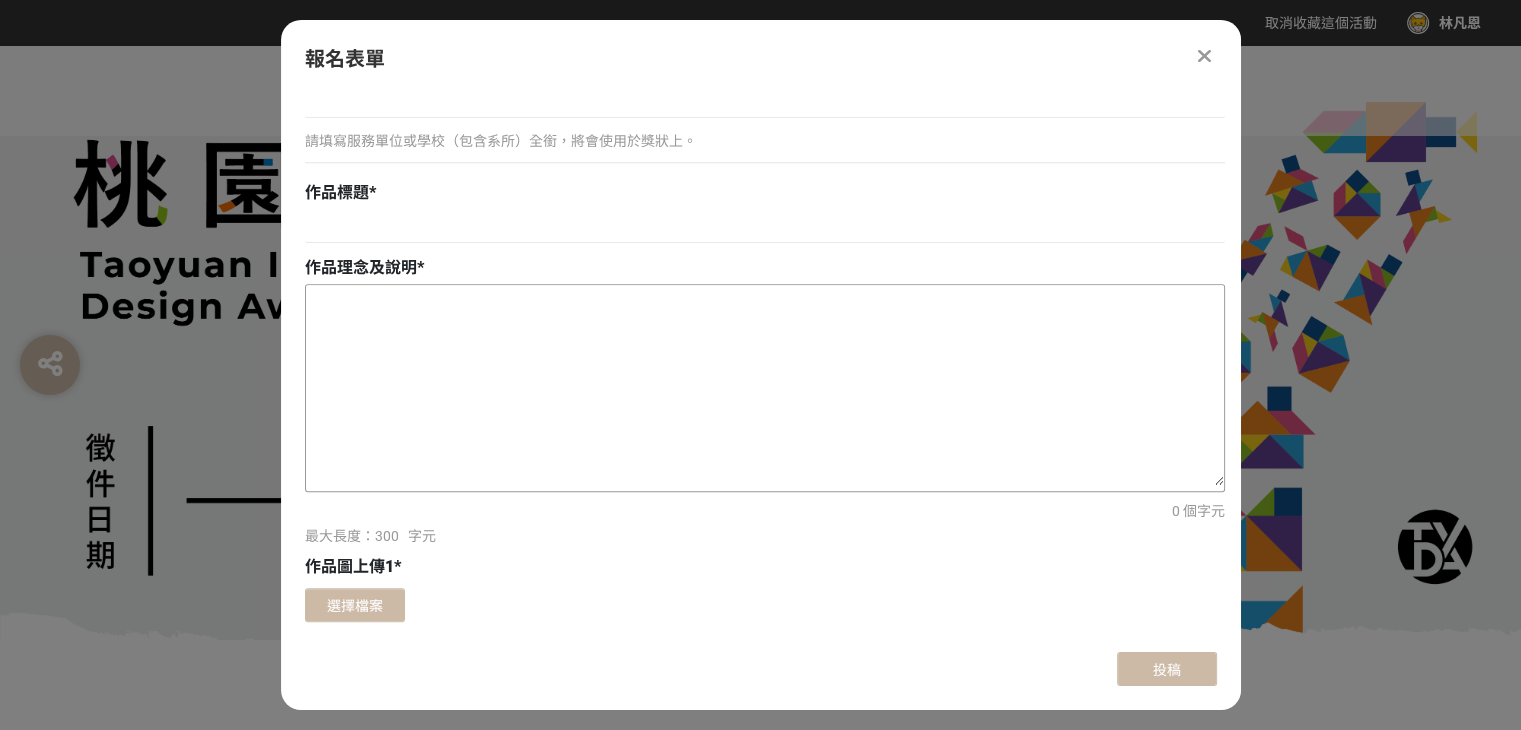 scroll, scrollTop: 1300, scrollLeft: 0, axis: vertical 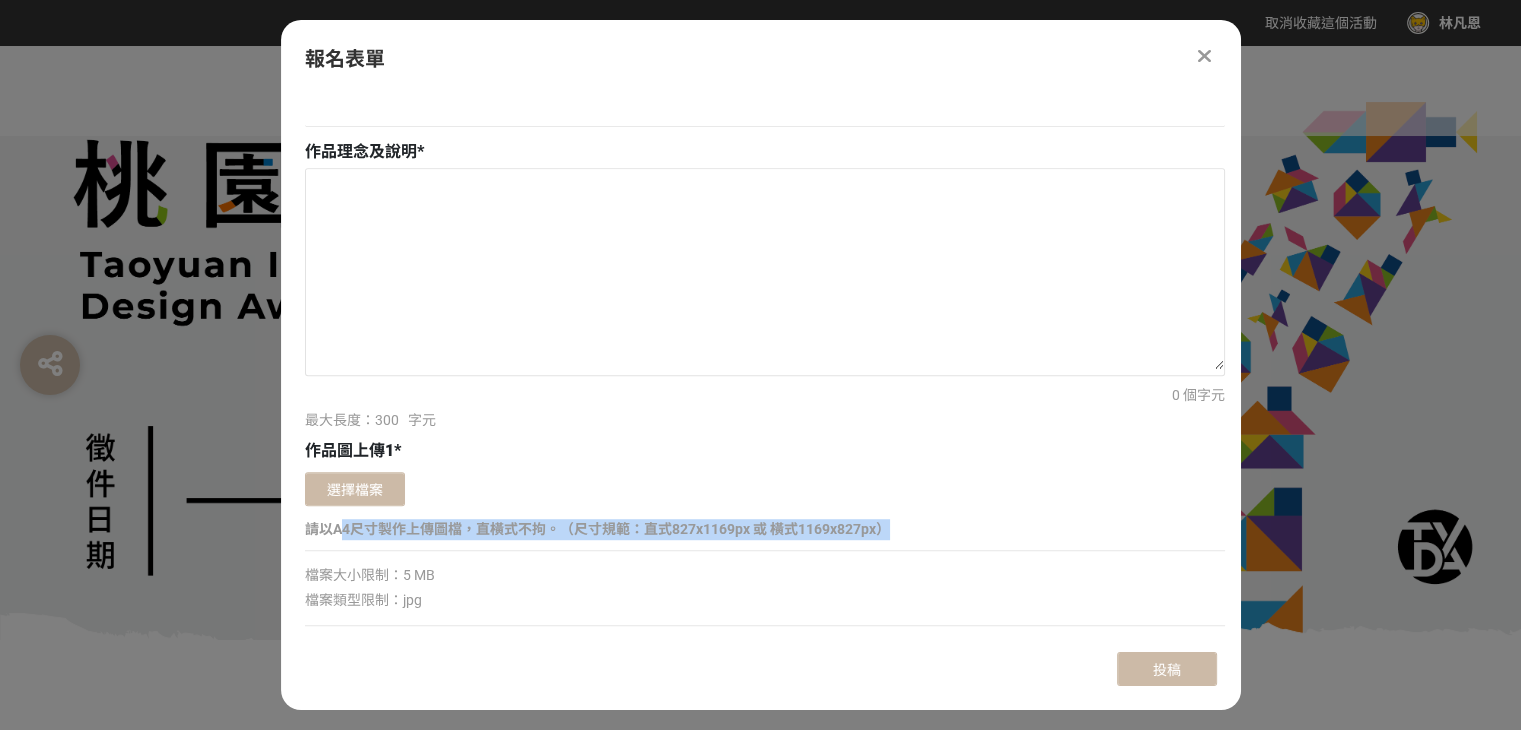 drag, startPoint x: 340, startPoint y: 524, endPoint x: 1029, endPoint y: 501, distance: 689.3838 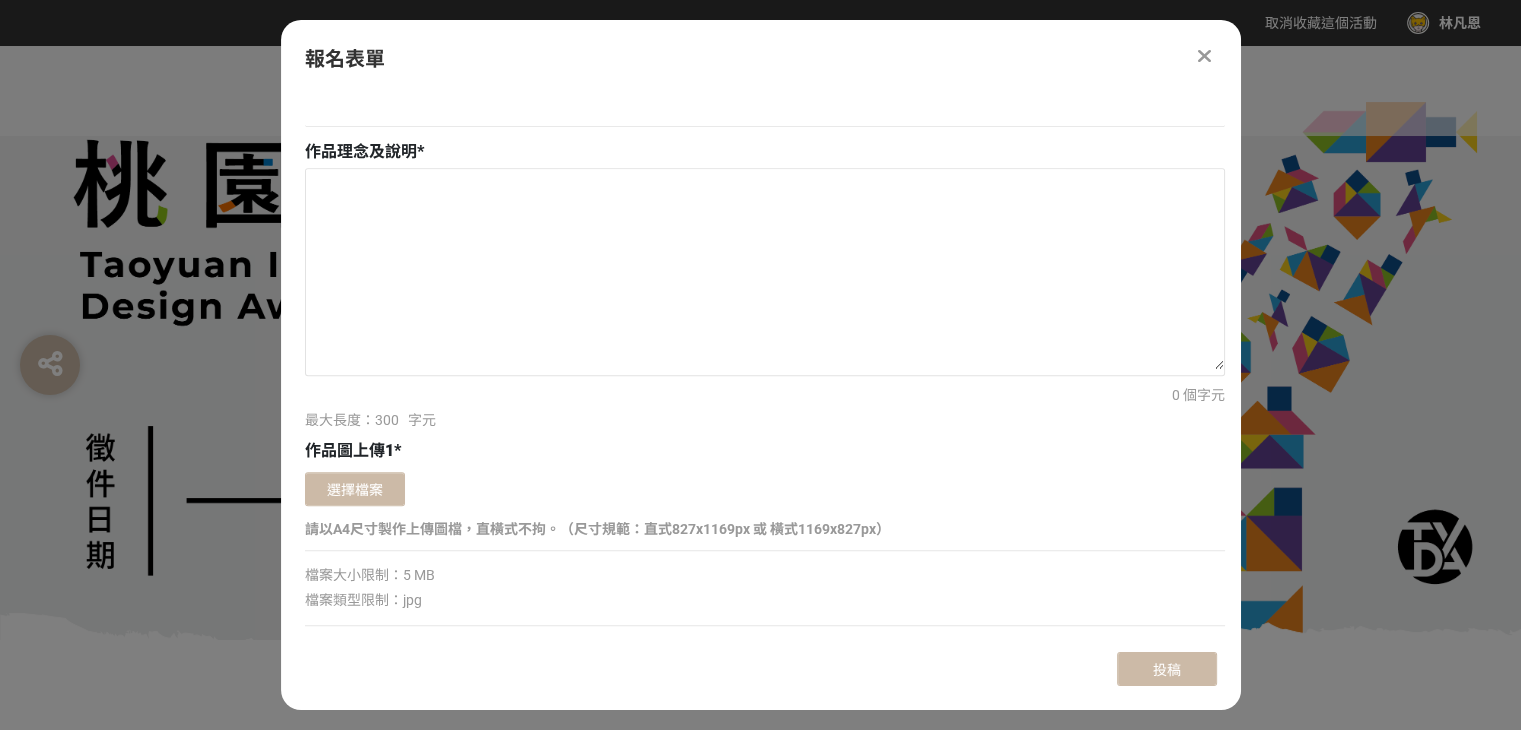 click on "選擇檔案" at bounding box center (765, 489) 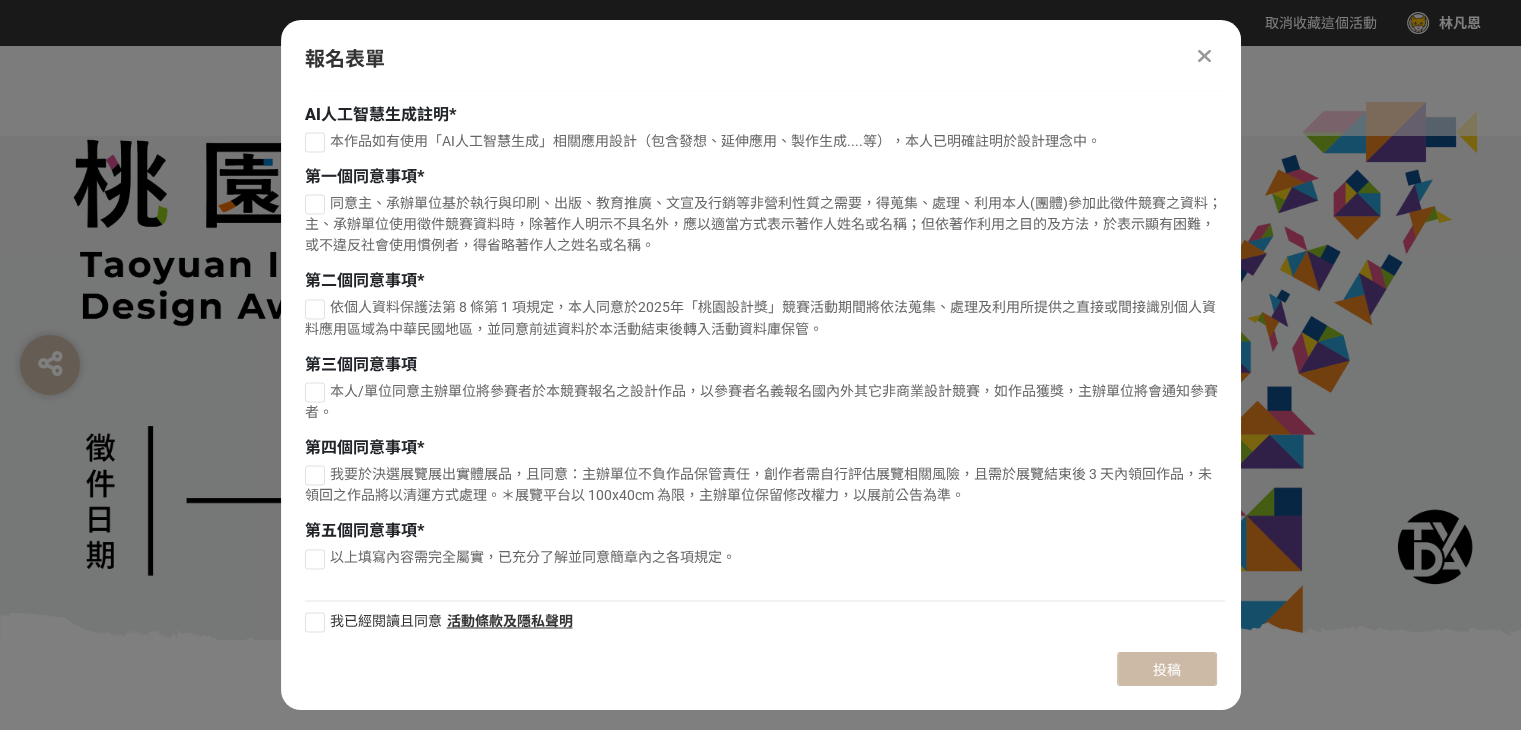 scroll, scrollTop: 3119, scrollLeft: 0, axis: vertical 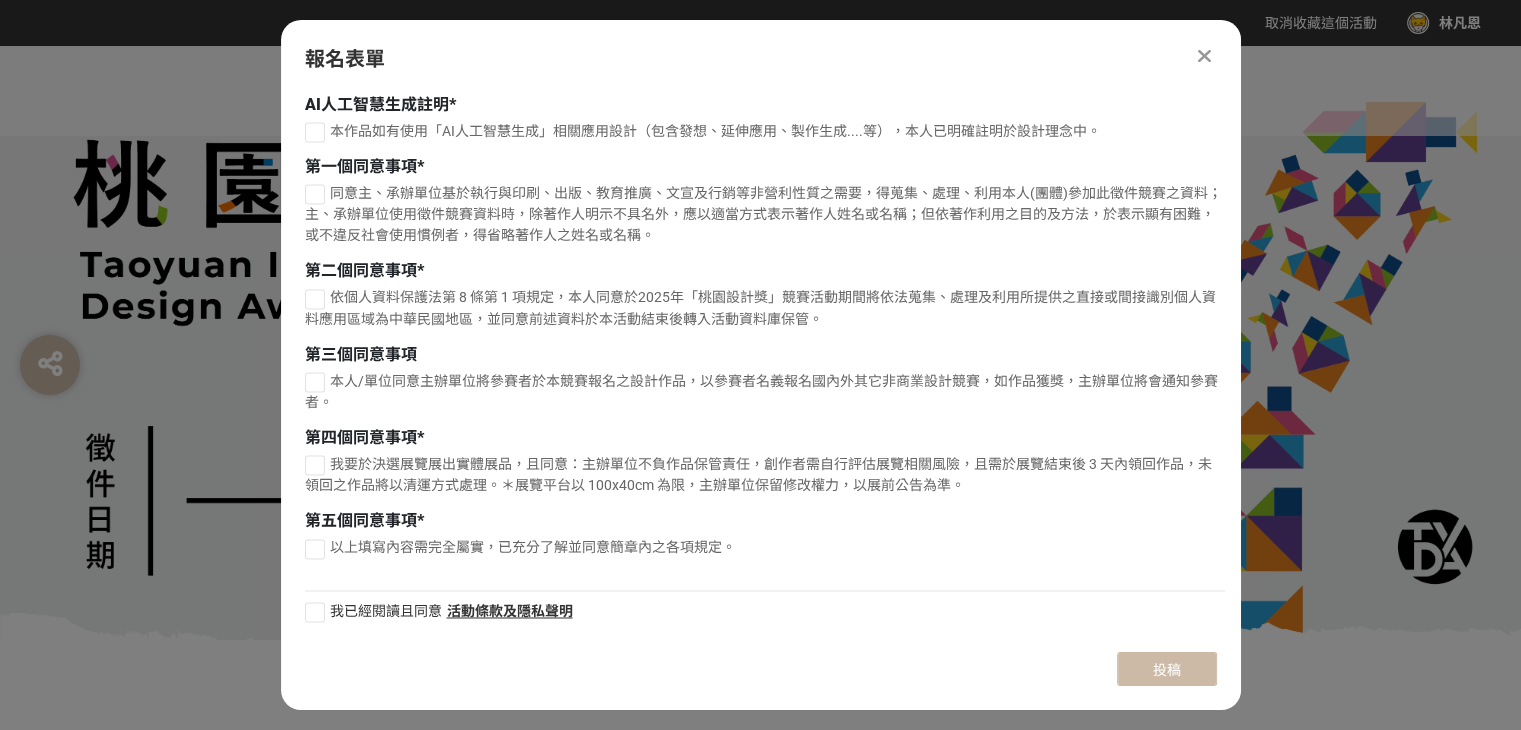click at bounding box center [760, 343] 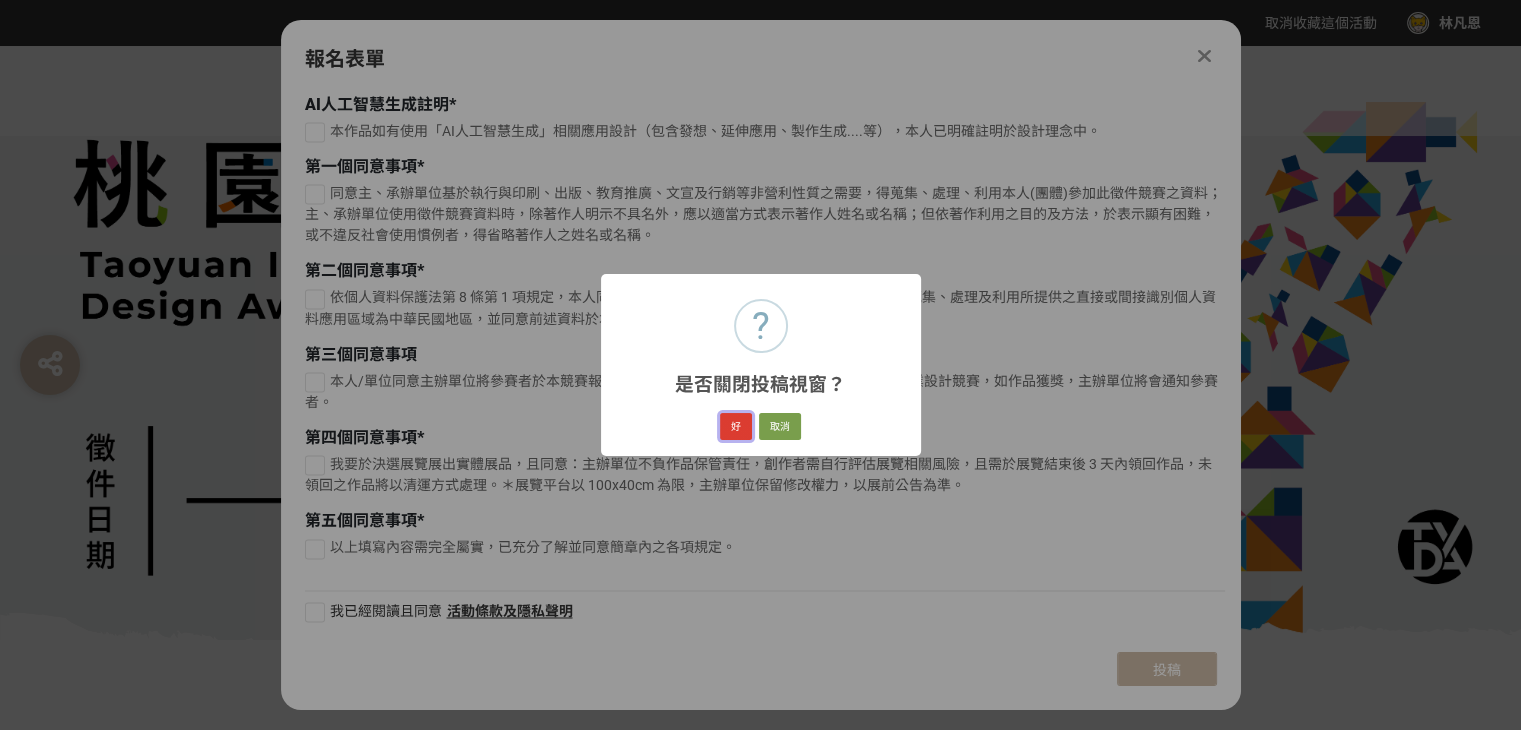 click on "好" at bounding box center [736, 427] 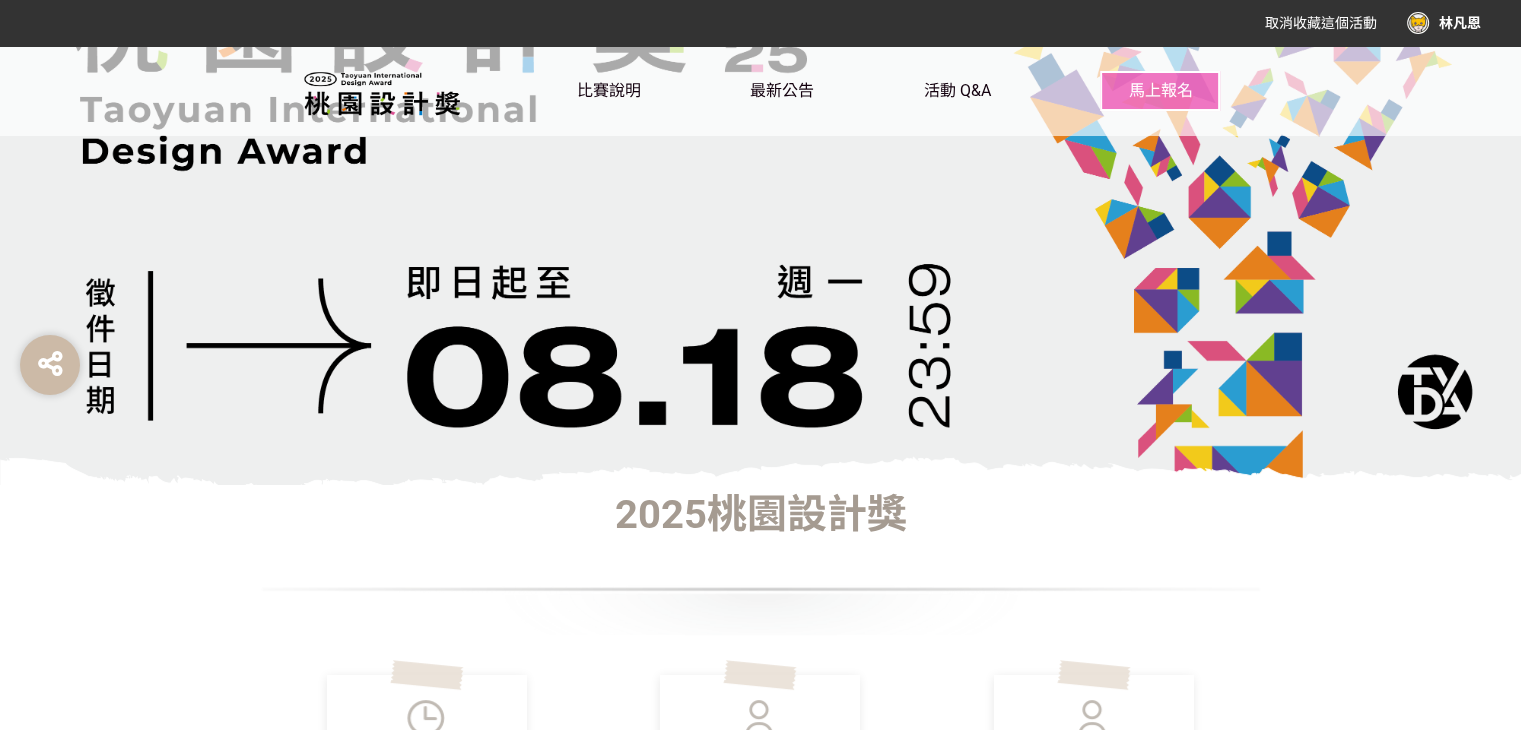 scroll, scrollTop: 300, scrollLeft: 0, axis: vertical 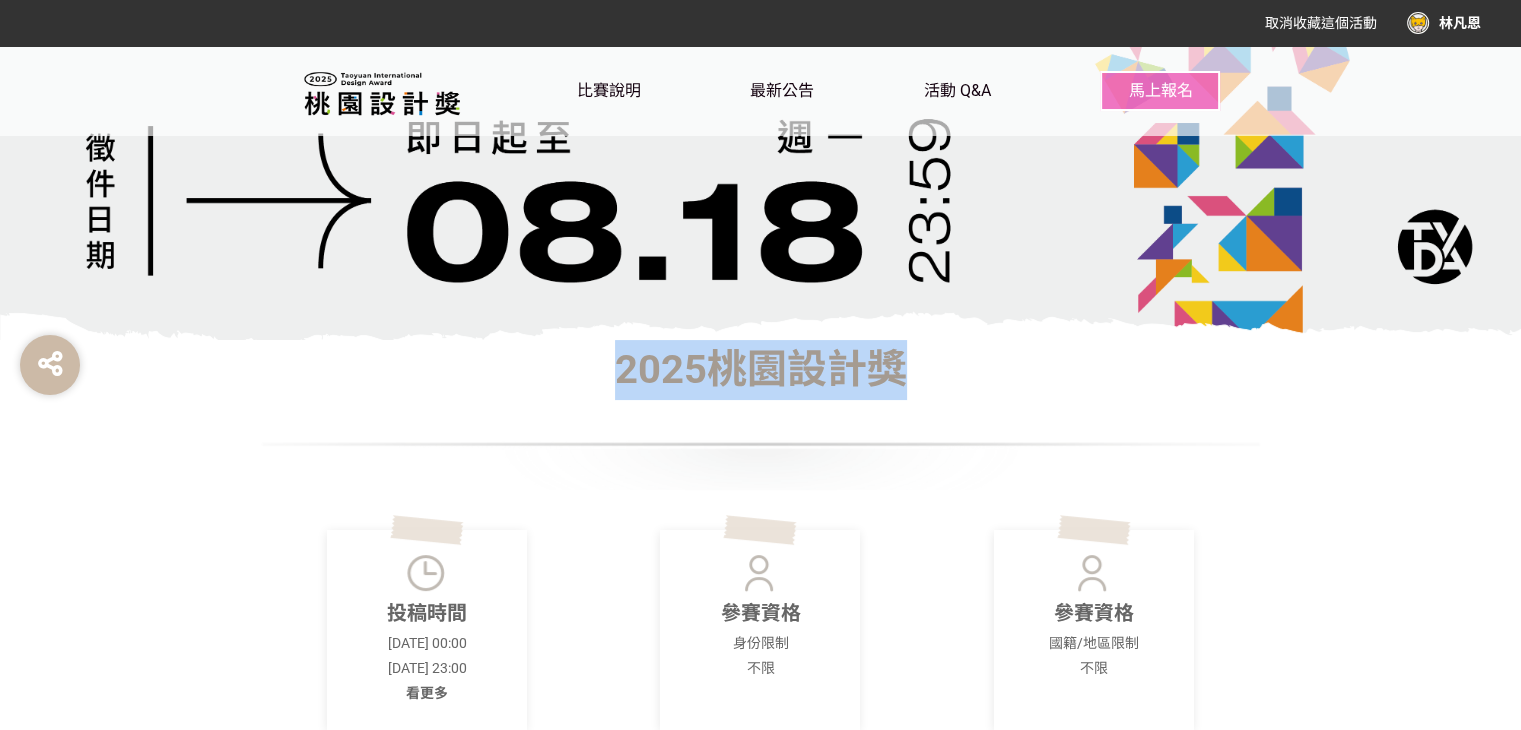 drag, startPoint x: 591, startPoint y: 440, endPoint x: 900, endPoint y: 235, distance: 370.81802 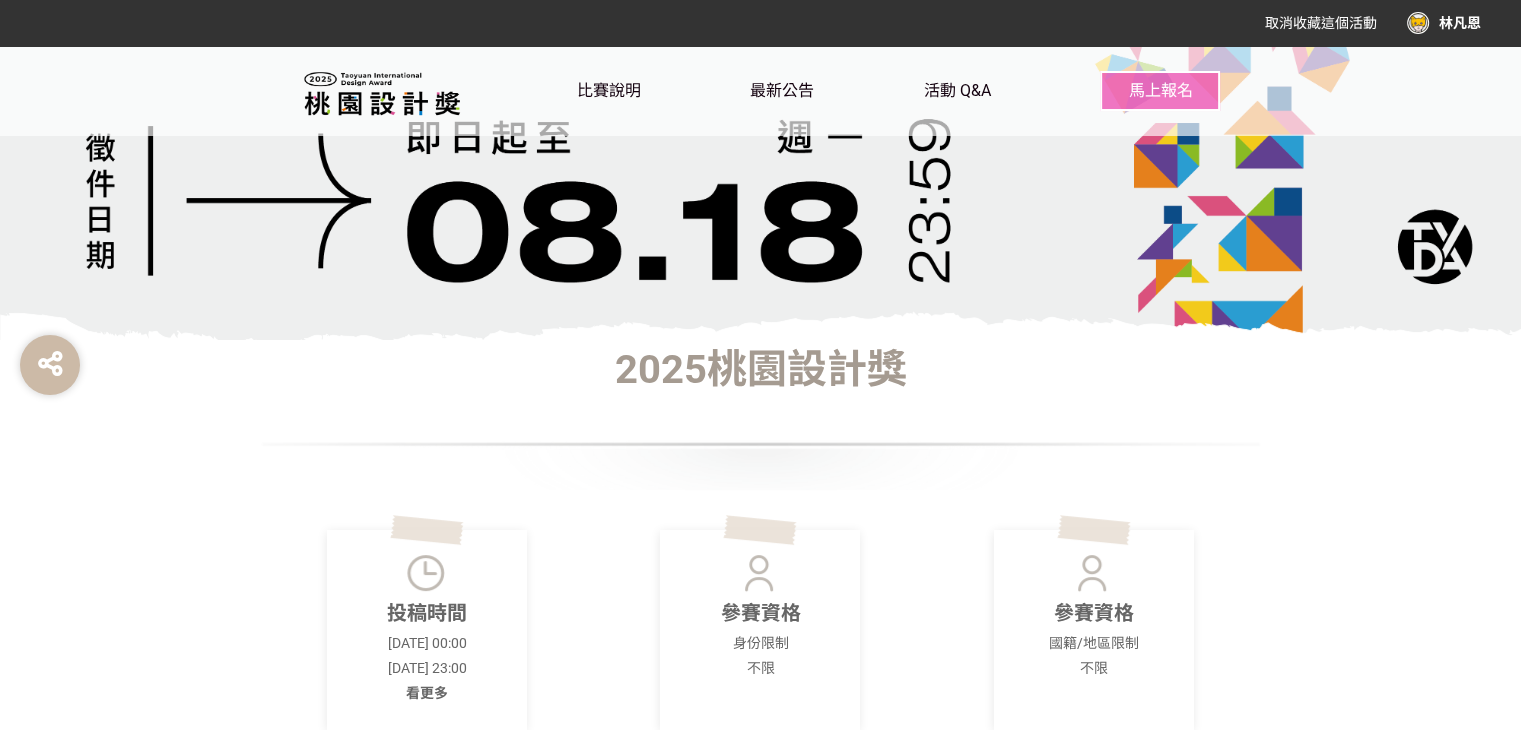 scroll, scrollTop: 0, scrollLeft: 0, axis: both 